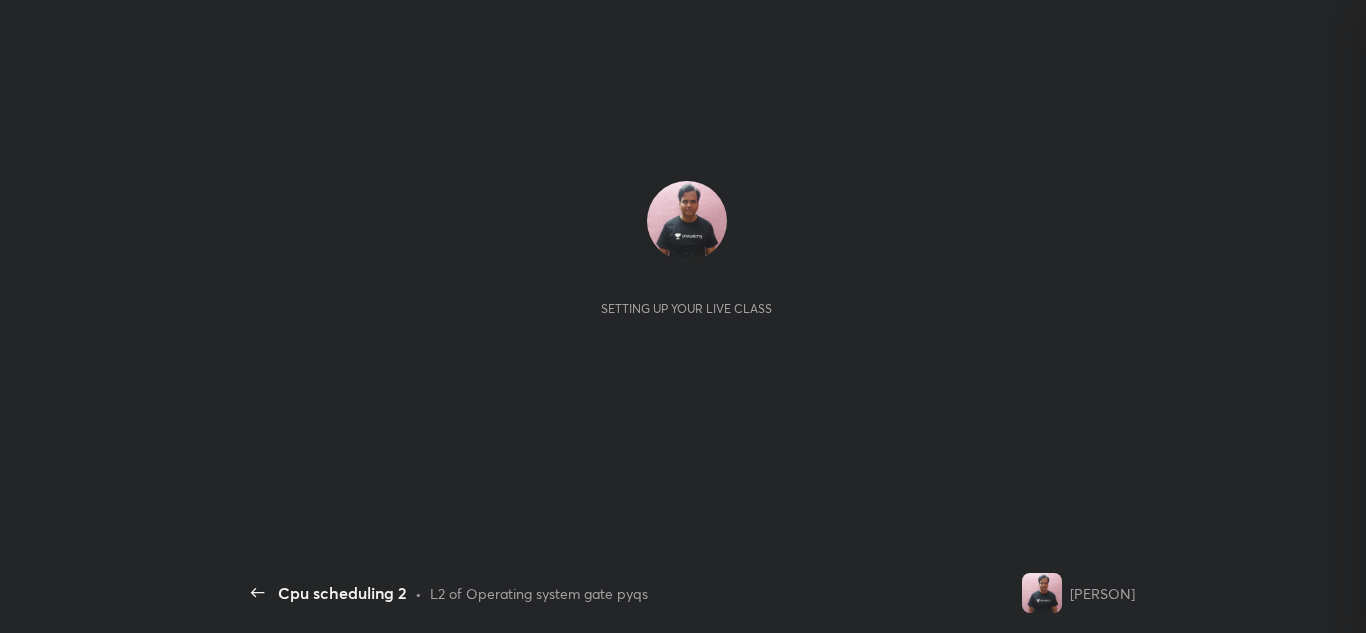 scroll, scrollTop: 0, scrollLeft: 0, axis: both 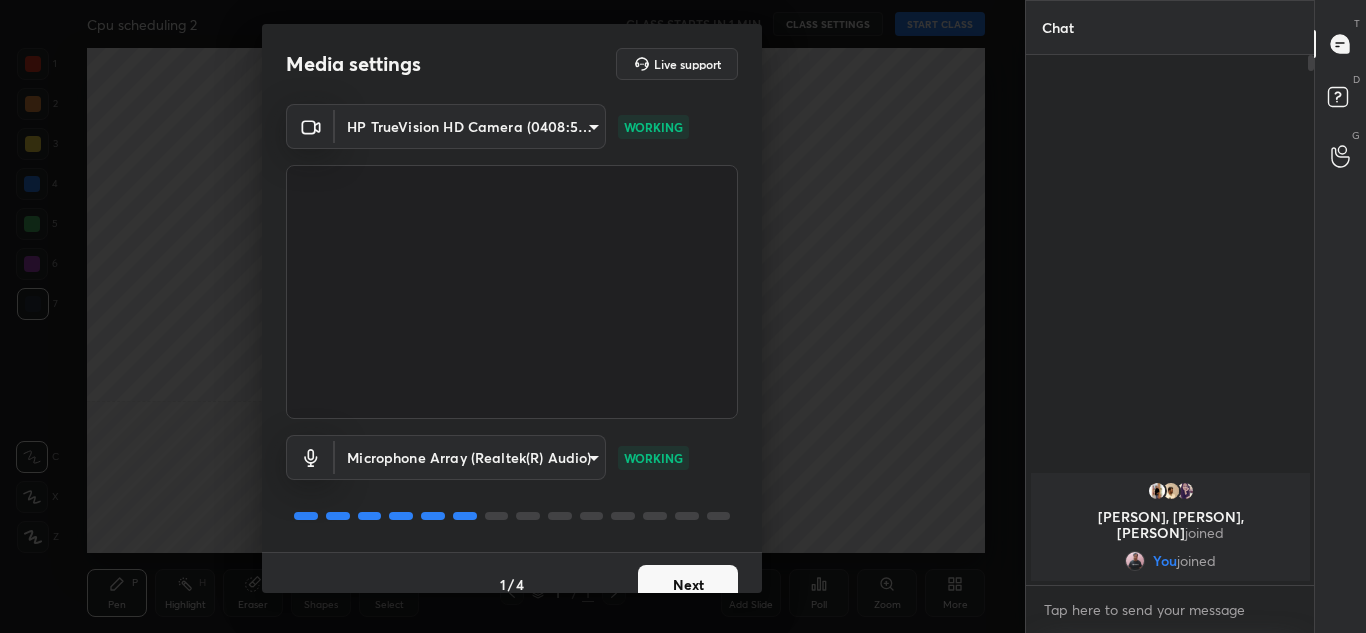 click on "Next" at bounding box center [688, 585] 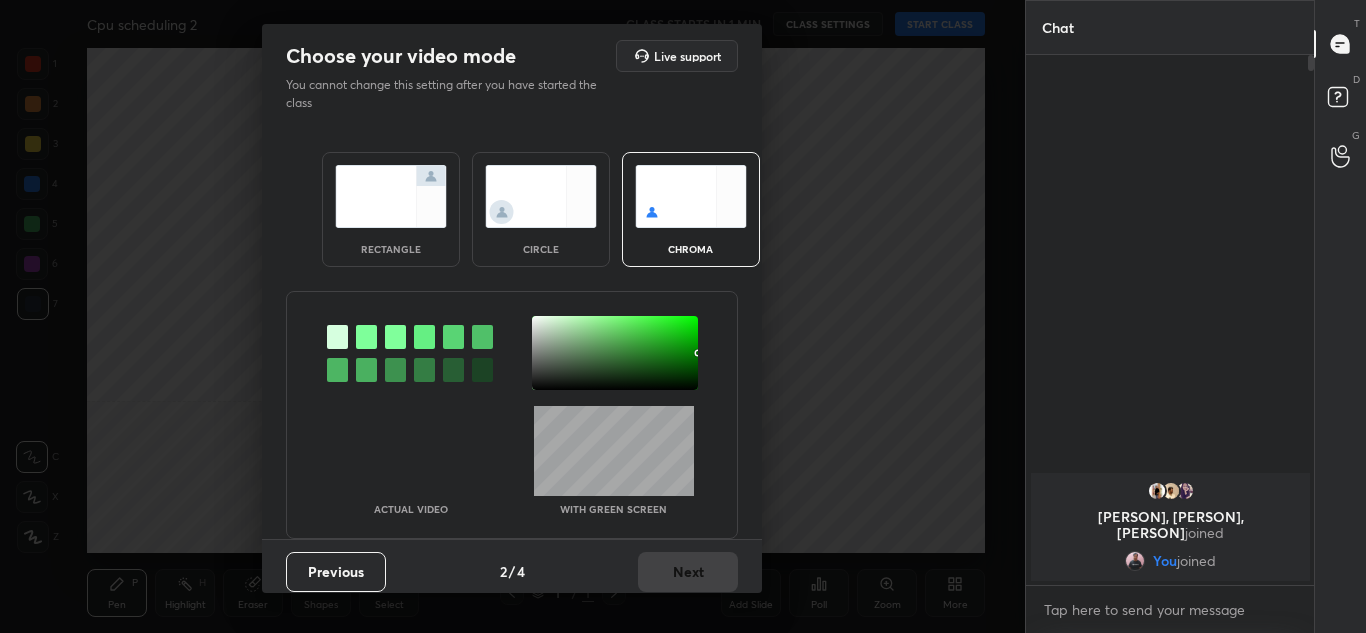 click on "rectangle" at bounding box center [391, 209] 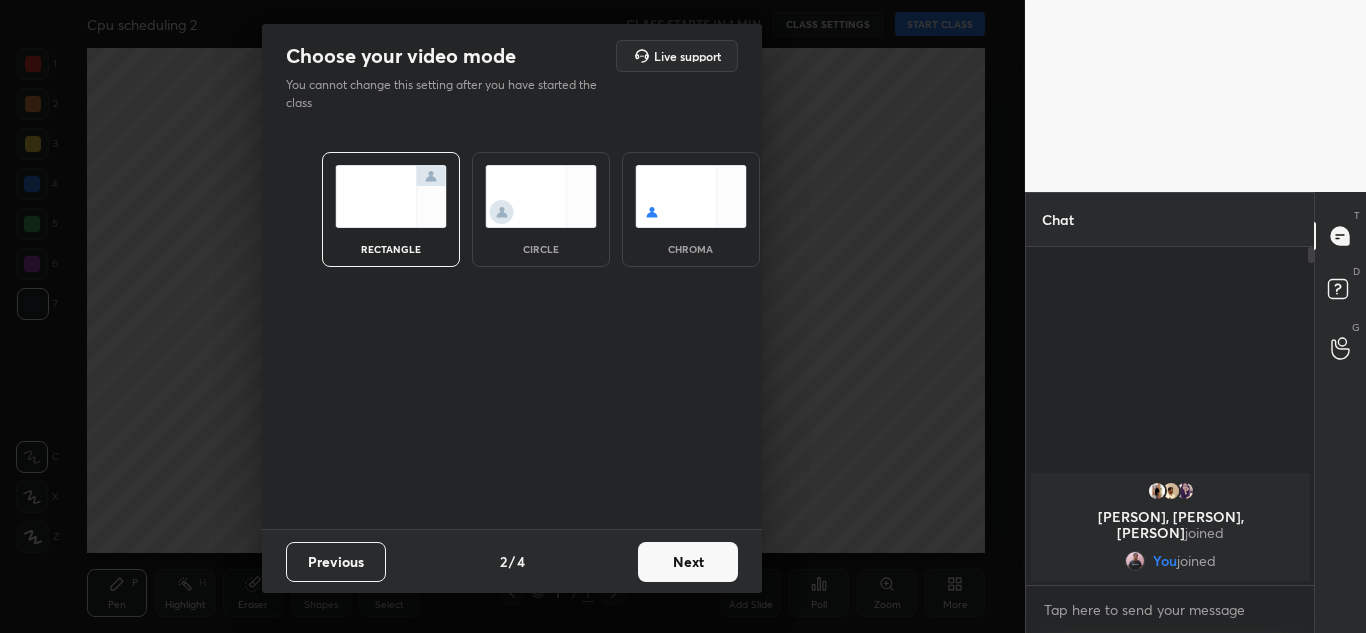 click on "Next" at bounding box center (688, 562) 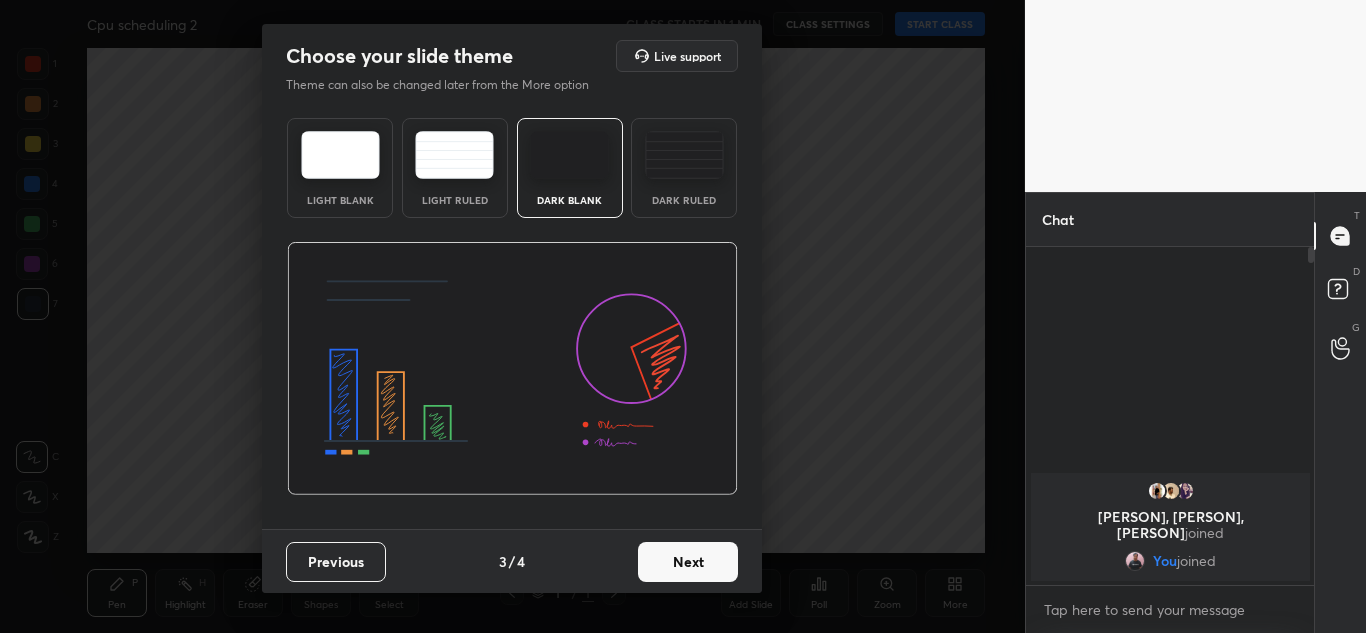 click on "Next" at bounding box center [688, 562] 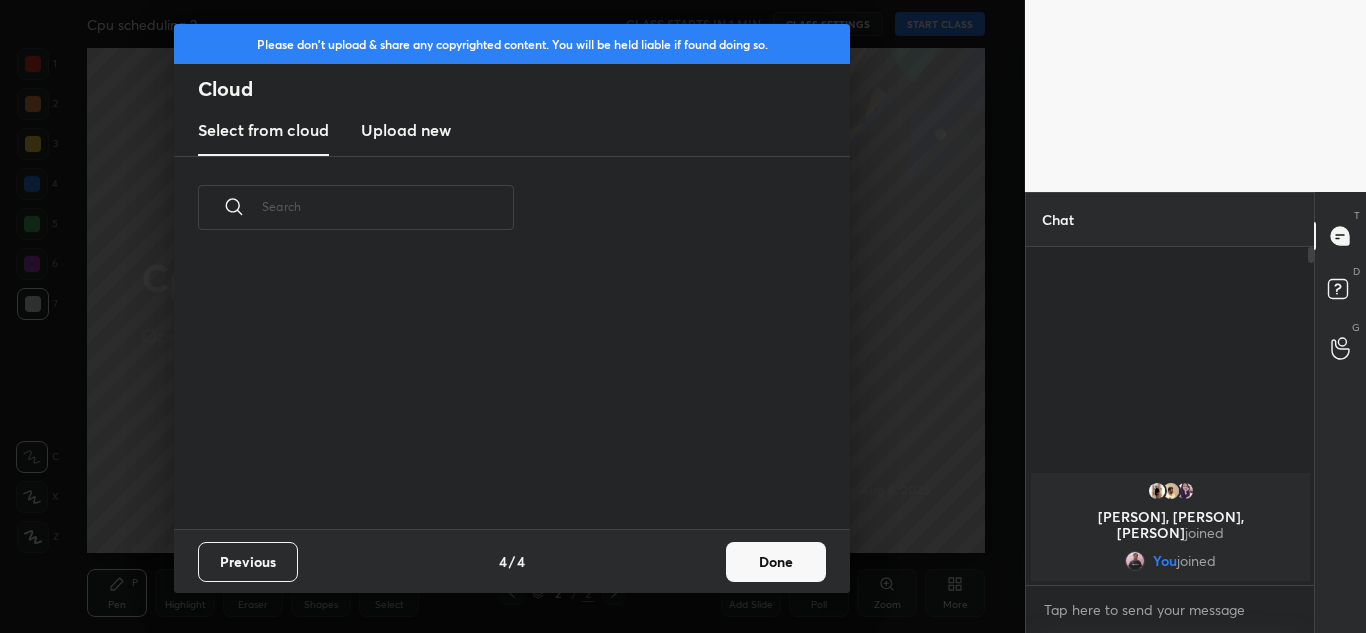 scroll, scrollTop: 7, scrollLeft: 11, axis: both 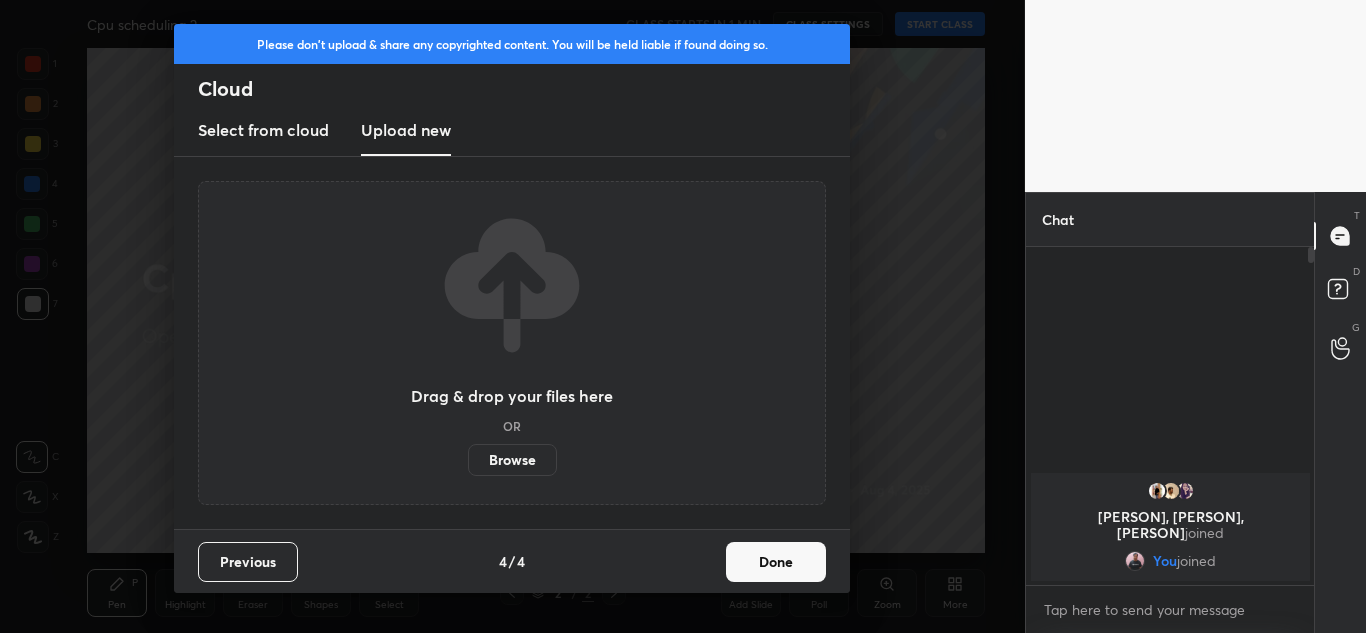 click on "Done" at bounding box center [776, 562] 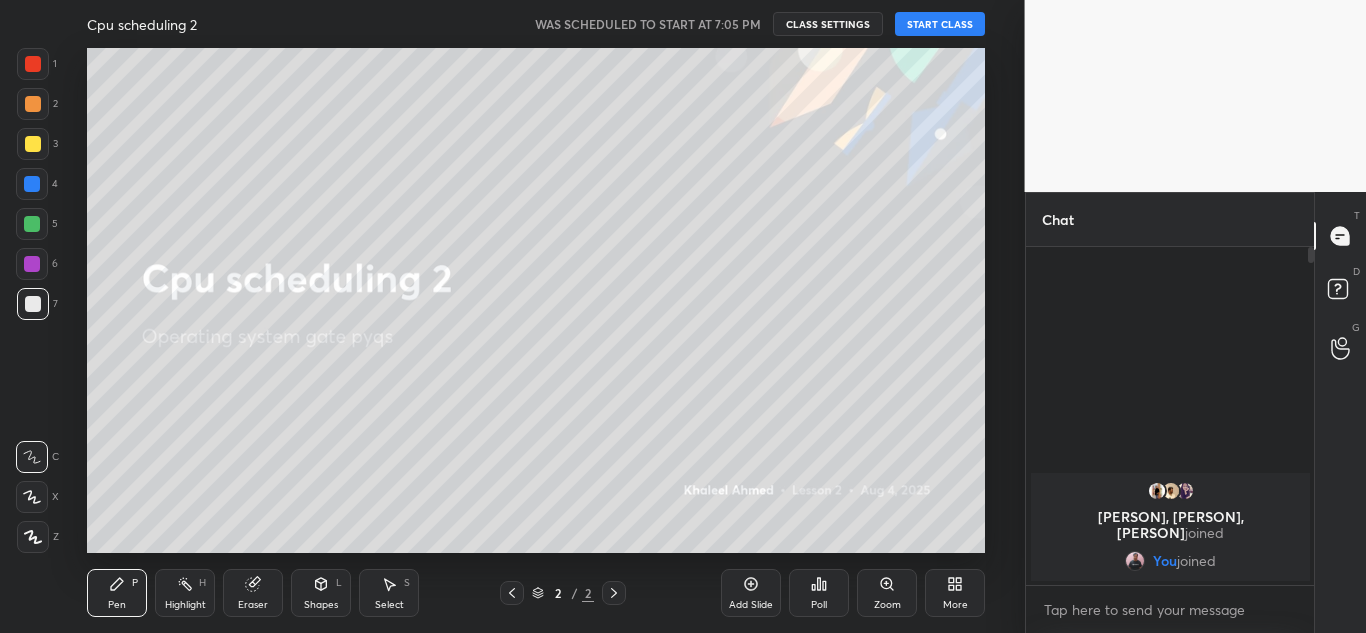 click on "START CLASS" at bounding box center (940, 24) 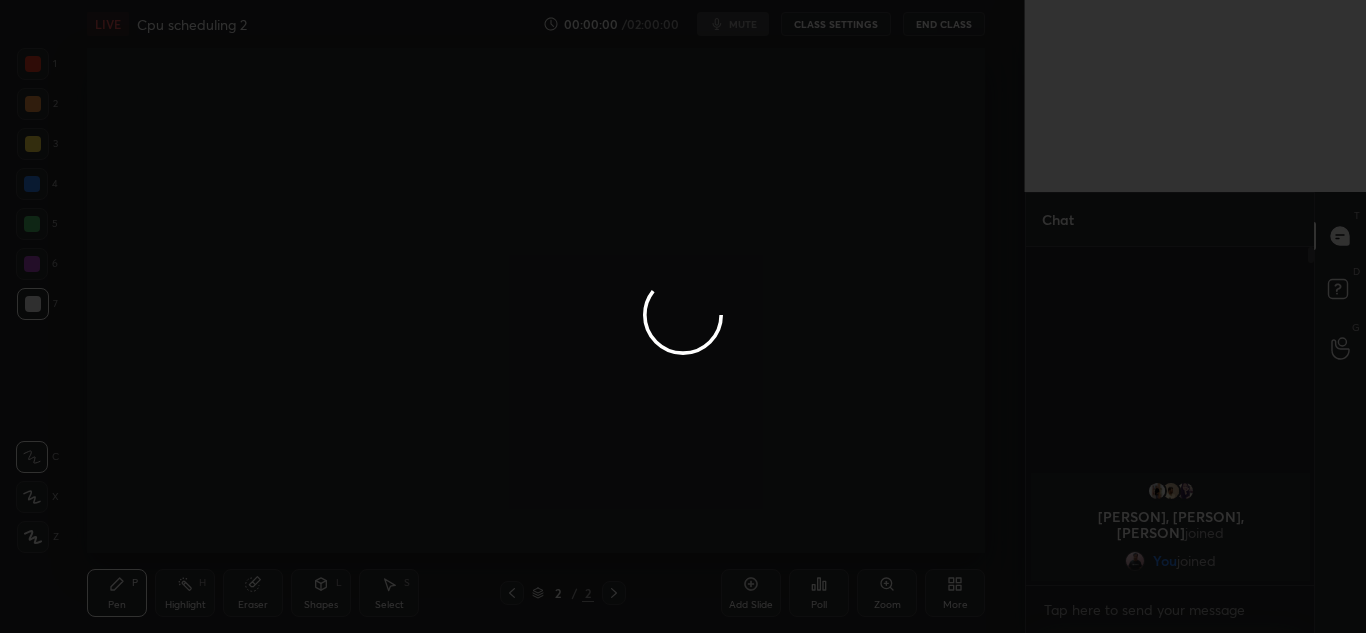 type on "x" 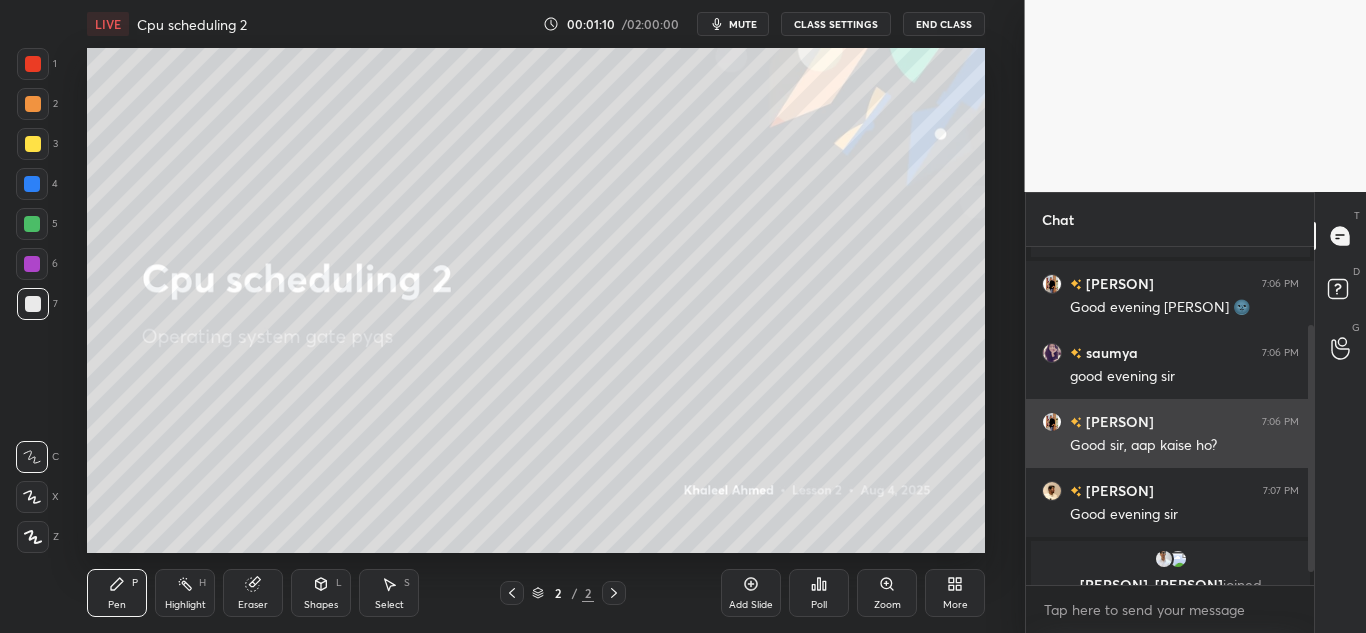 scroll, scrollTop: 126, scrollLeft: 0, axis: vertical 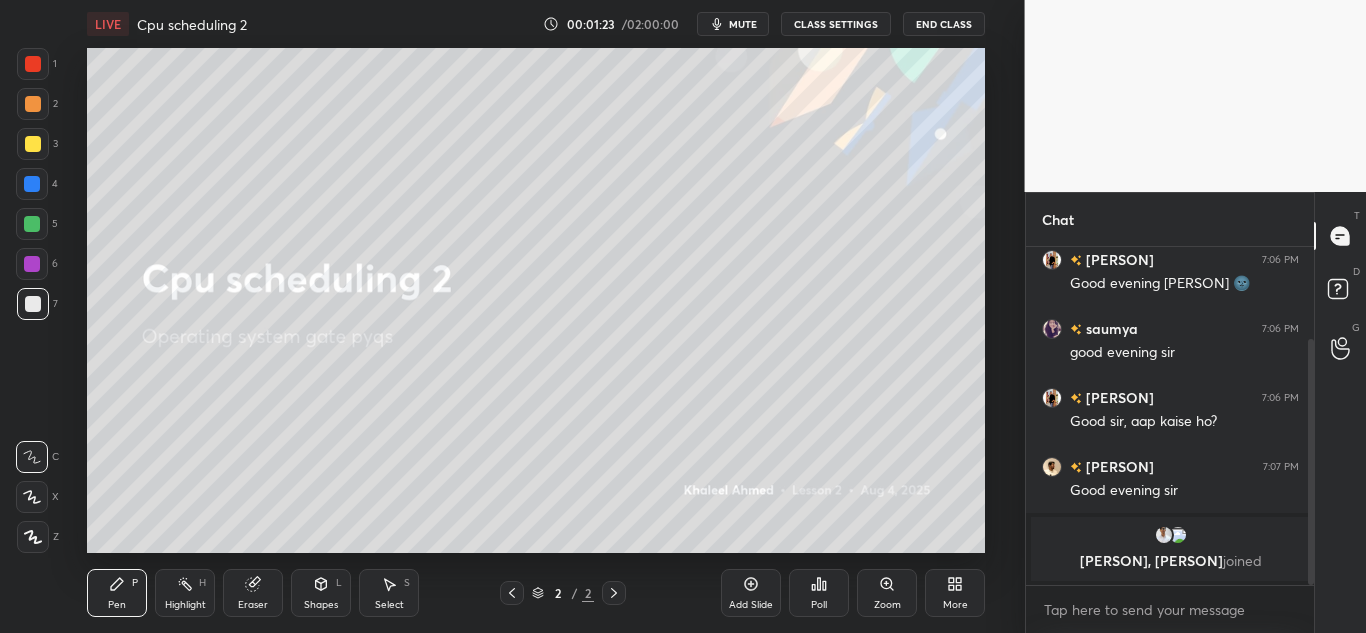 click on "mute" at bounding box center [743, 24] 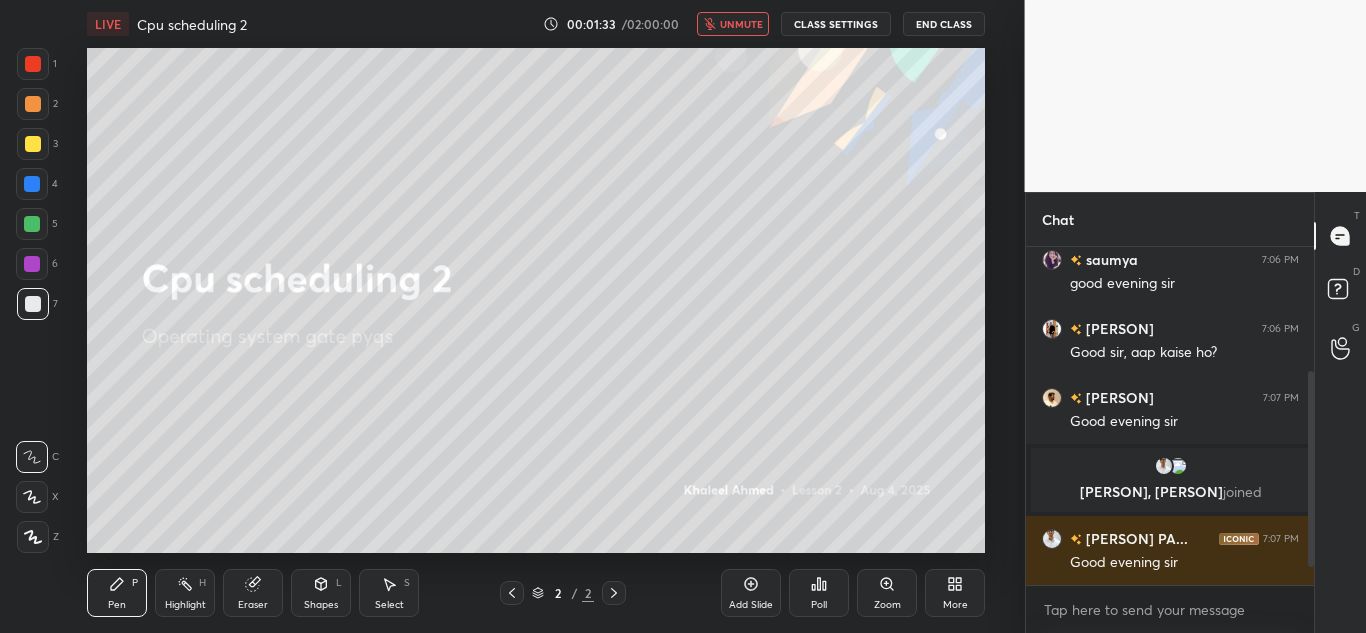 scroll, scrollTop: 264, scrollLeft: 0, axis: vertical 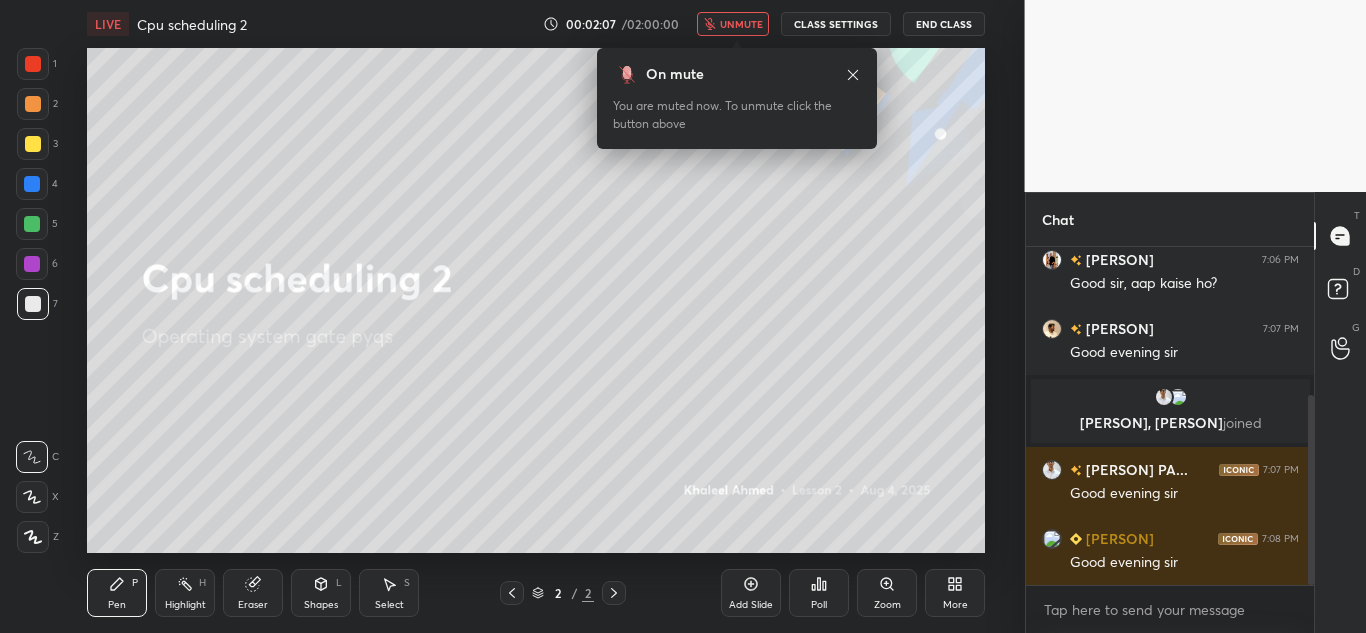 click on "unmute" at bounding box center (741, 24) 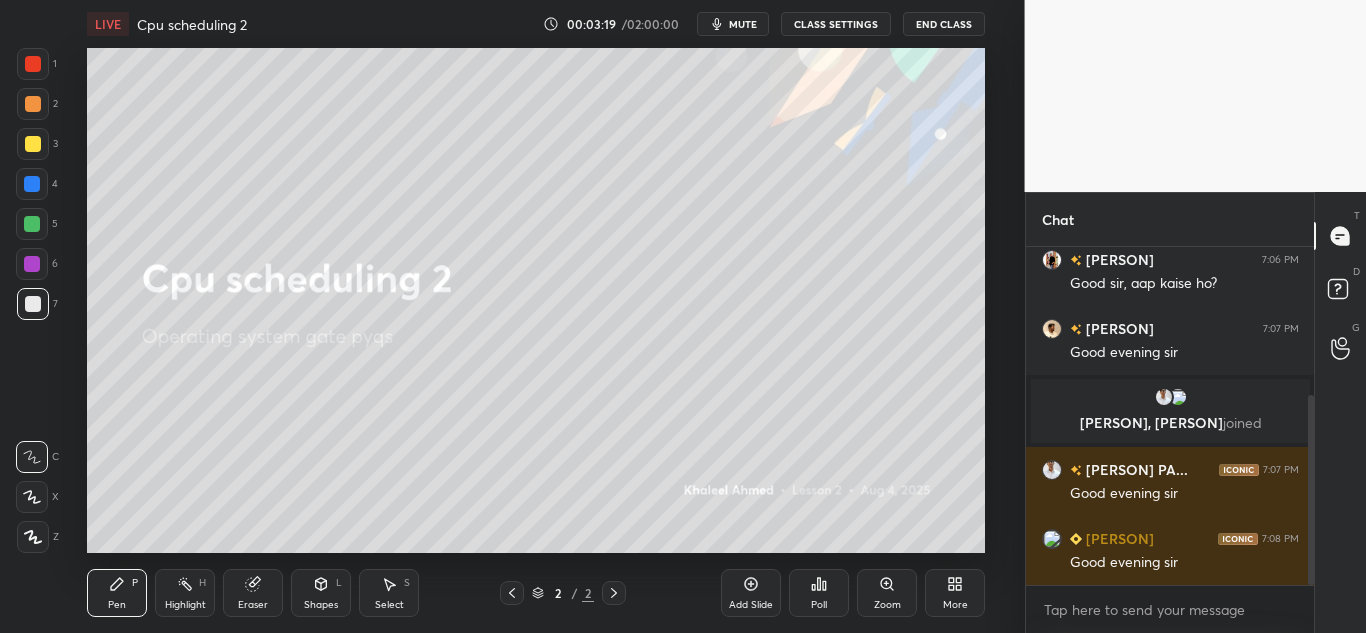 click on "mute" at bounding box center (743, 24) 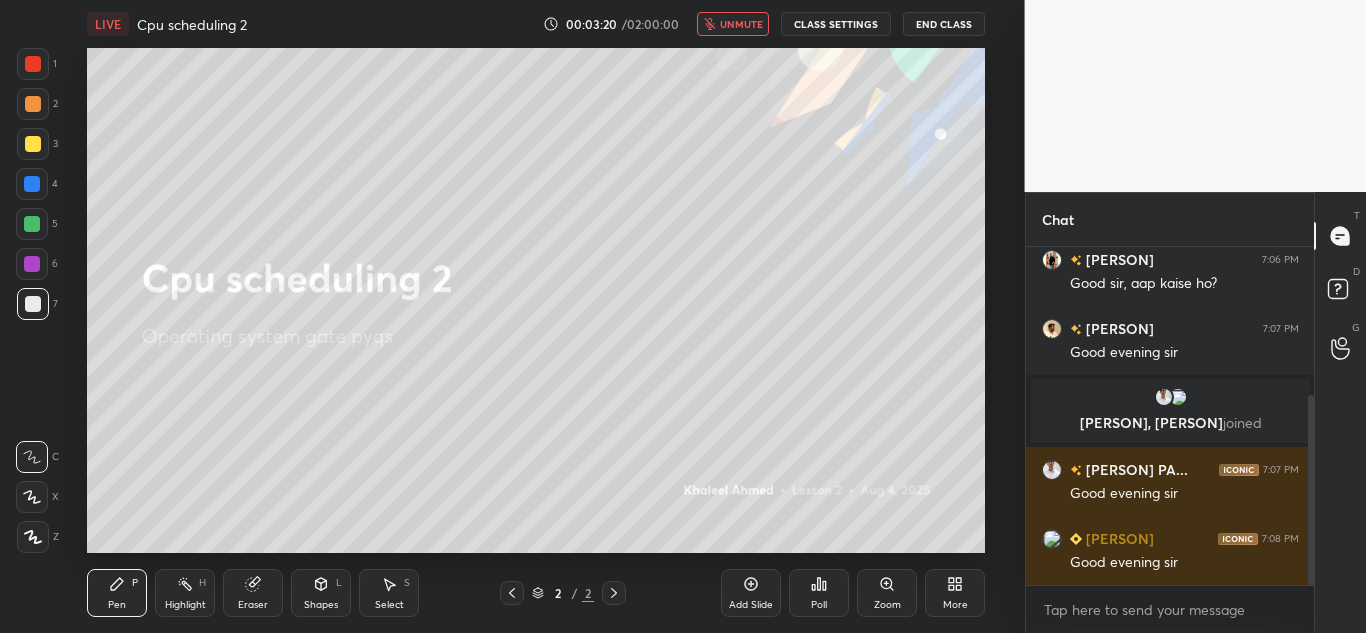 click on "unmute" at bounding box center (741, 24) 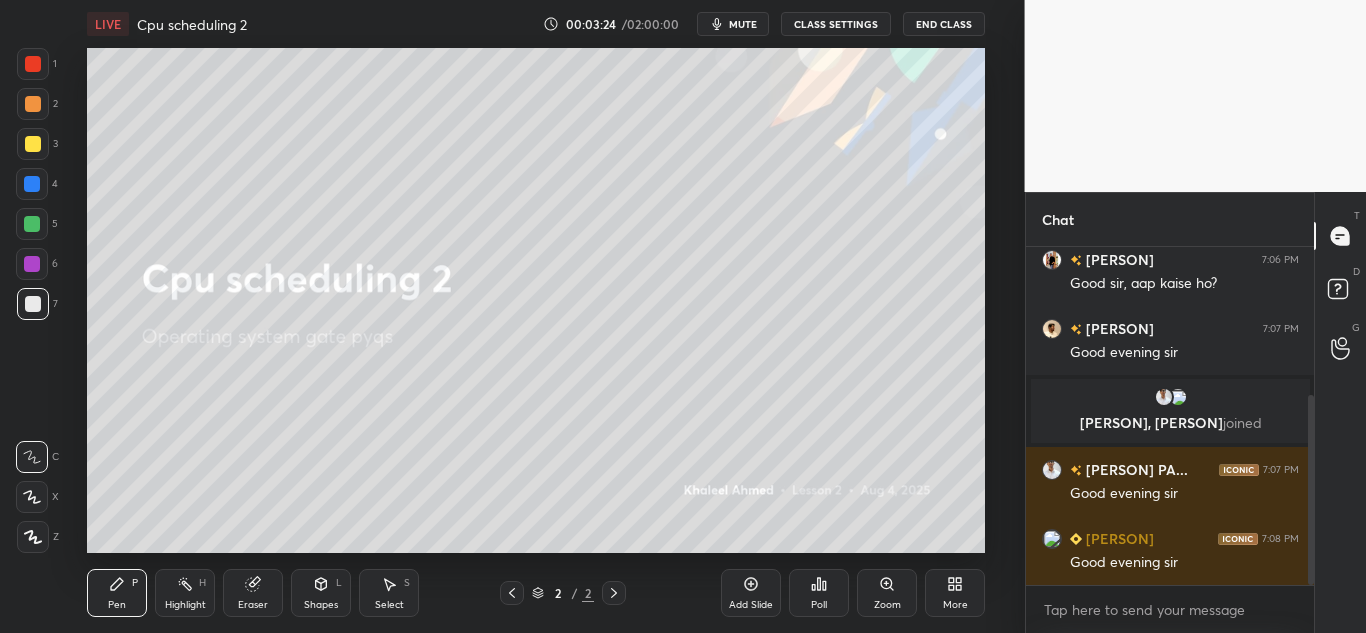 click at bounding box center [33, 537] 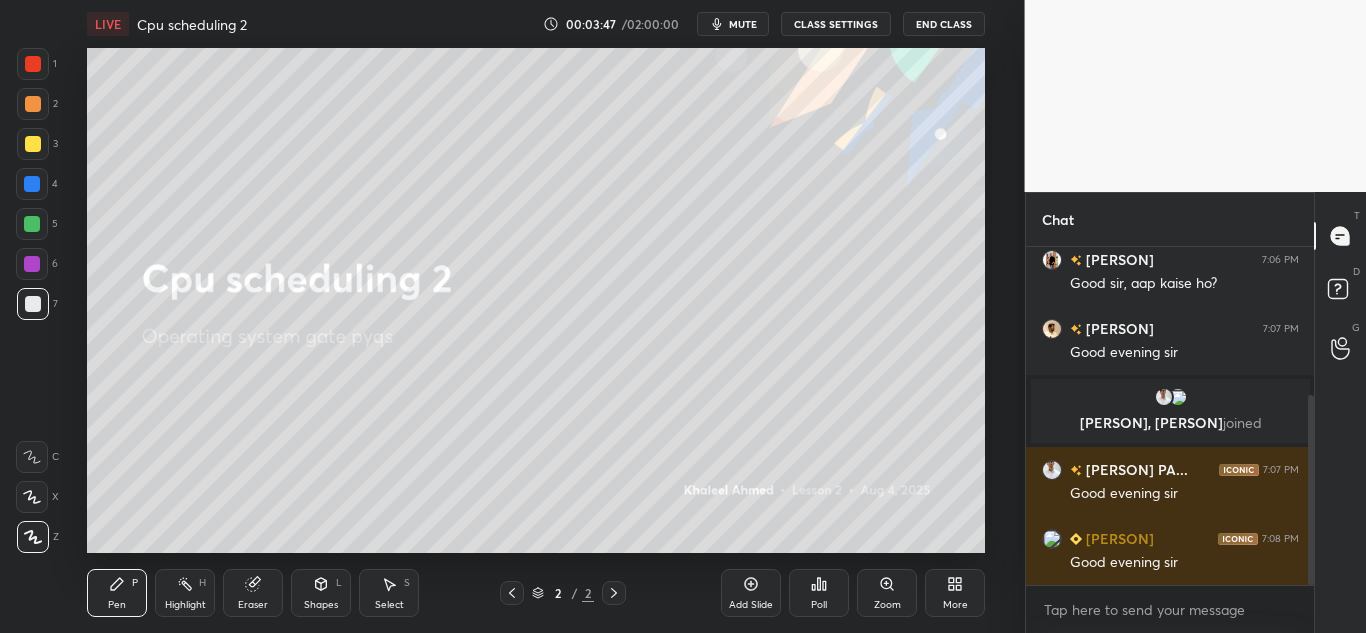 click 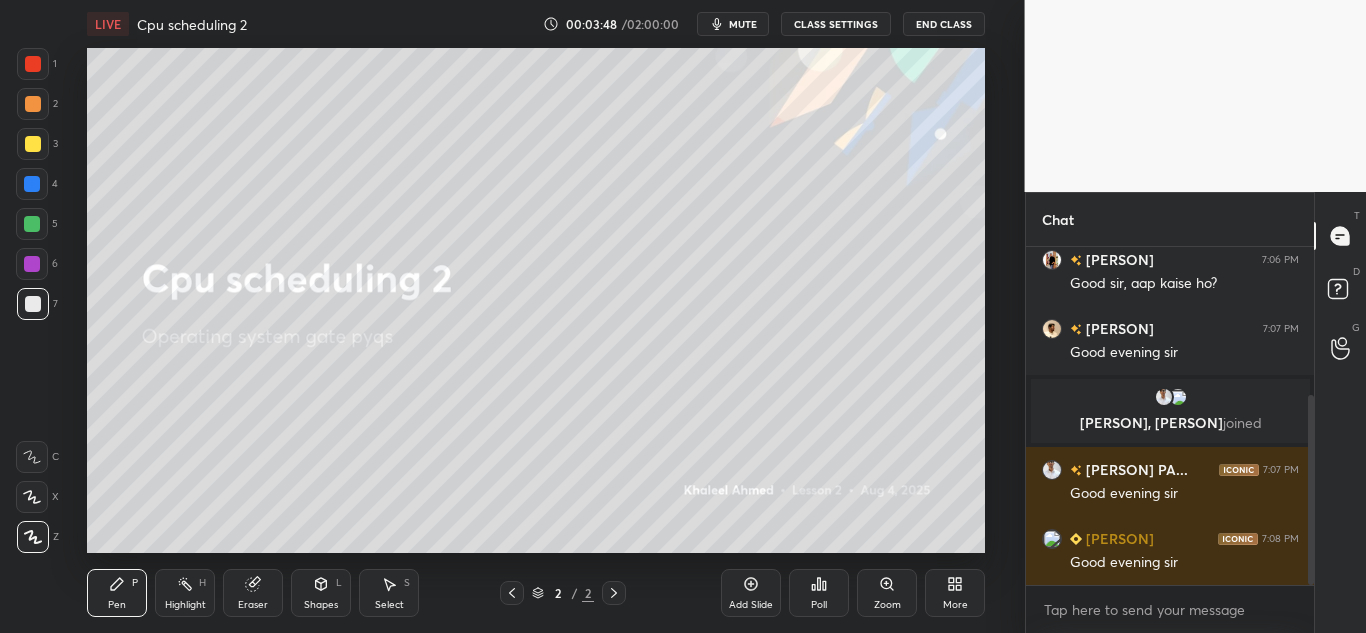 click 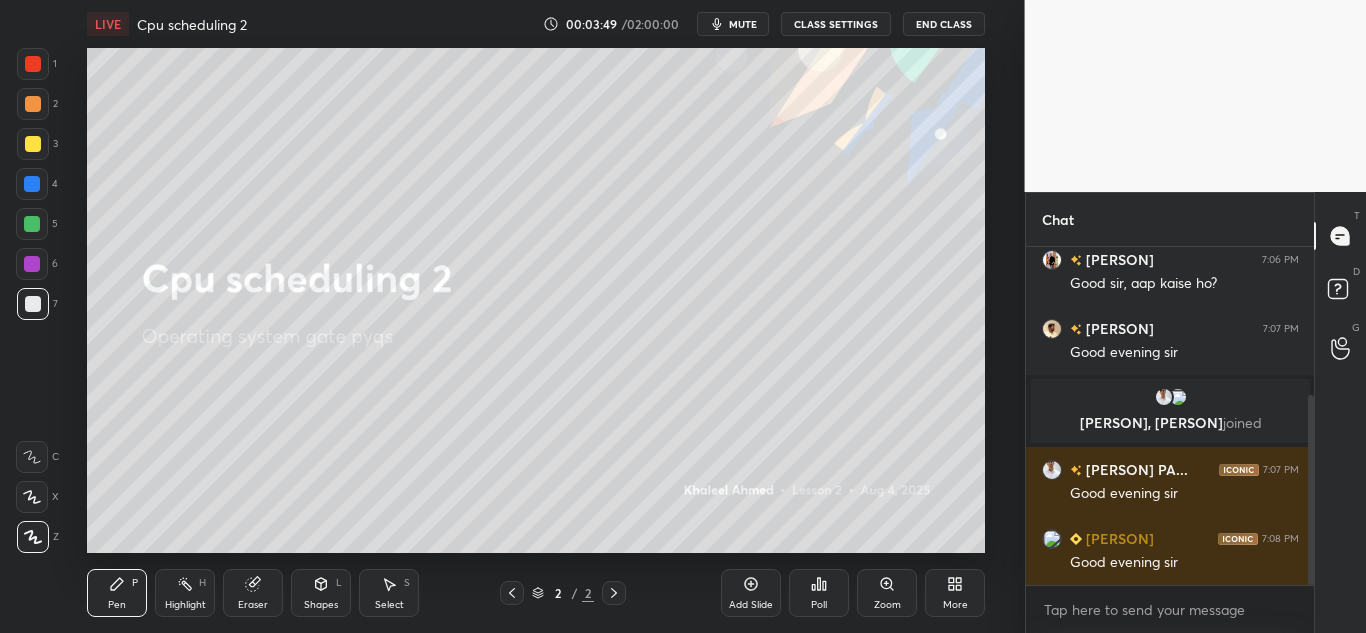click 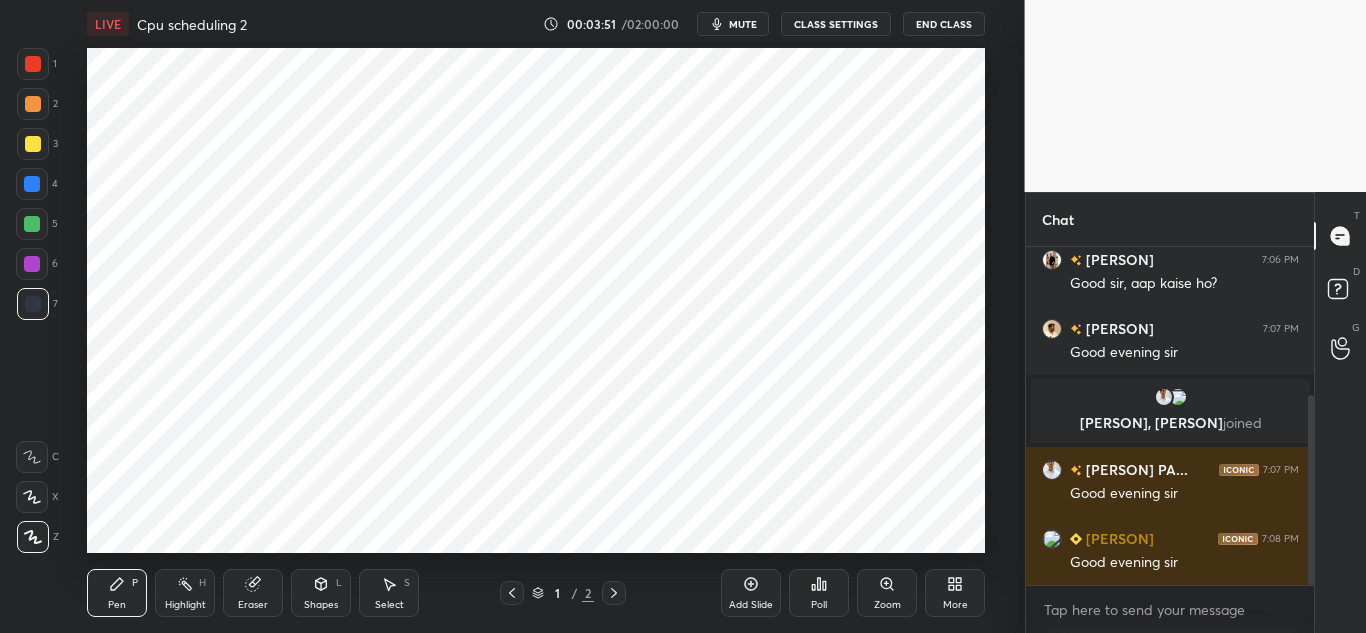 click 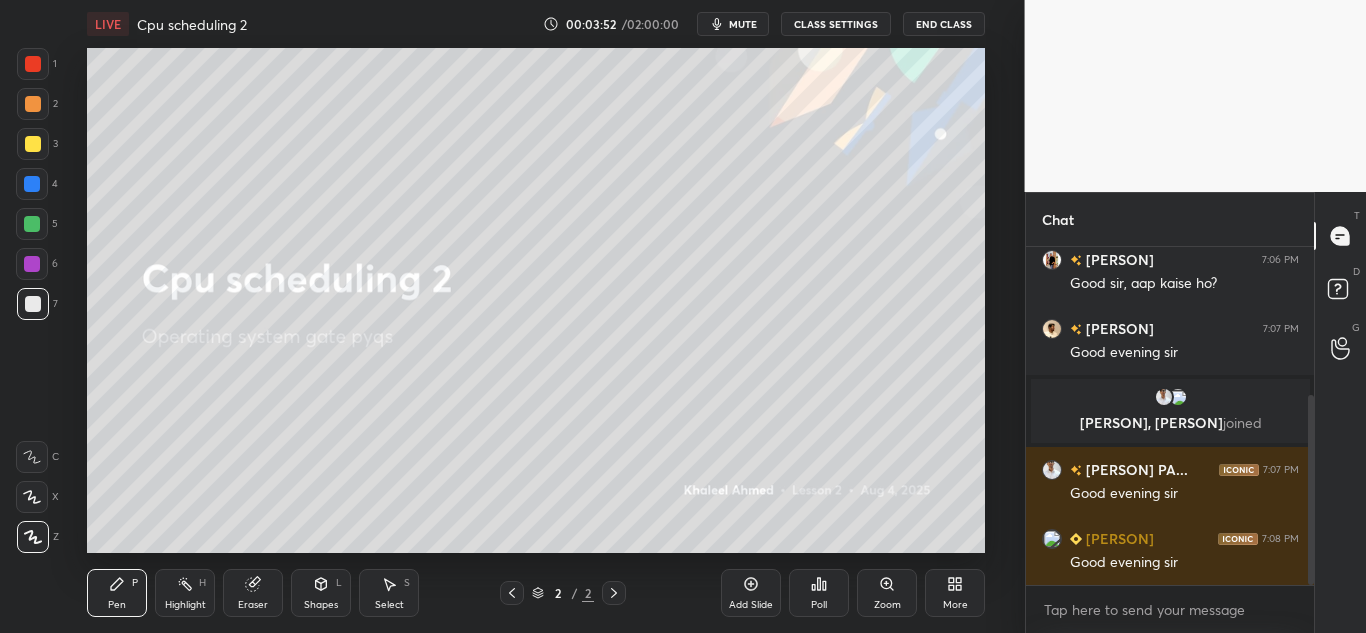 click 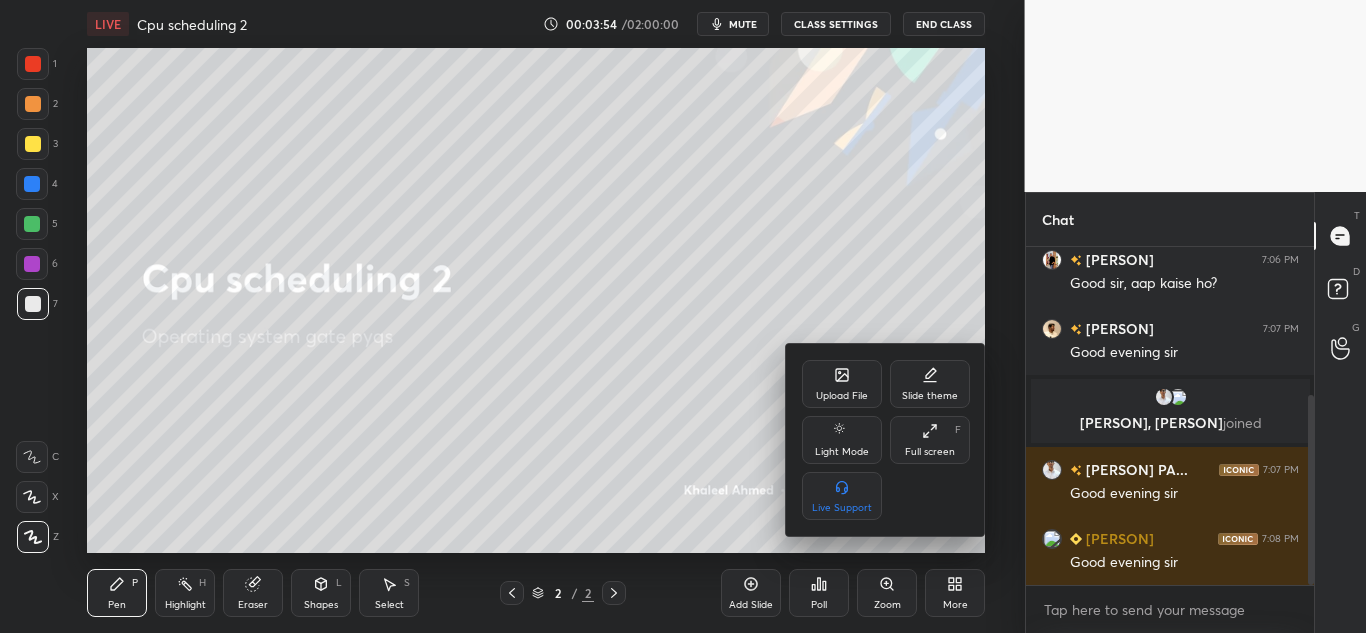 click on "Upload File" at bounding box center [842, 384] 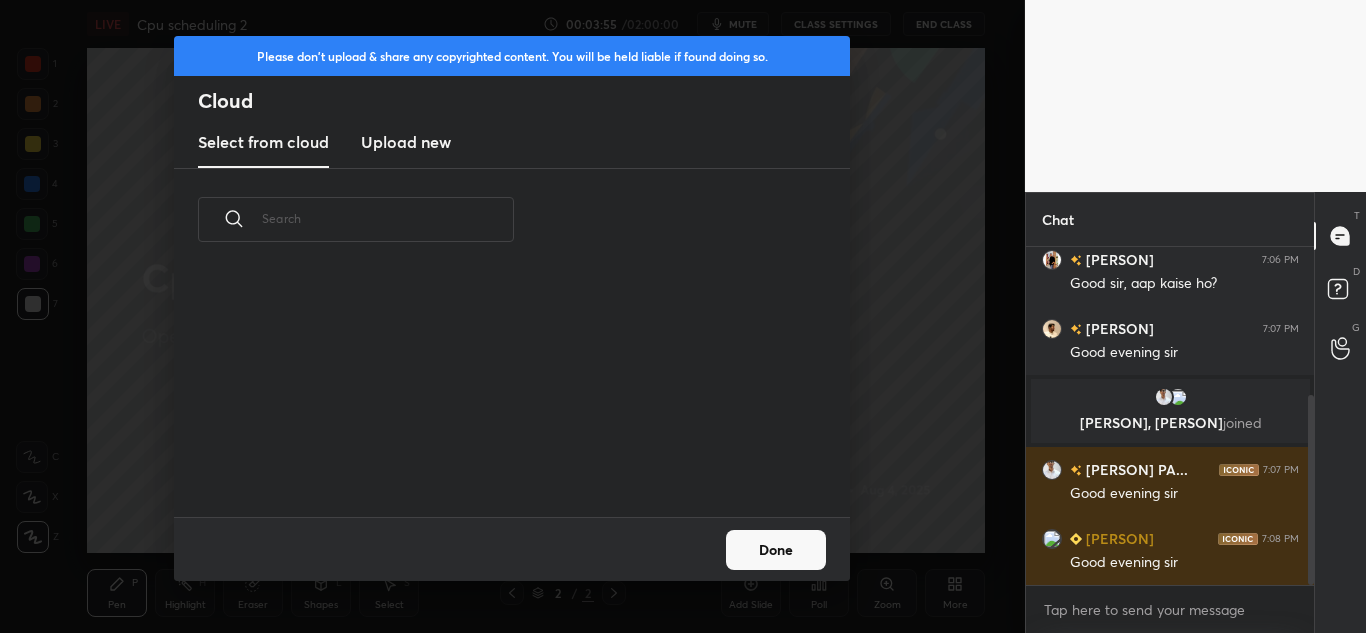 scroll, scrollTop: 7, scrollLeft: 11, axis: both 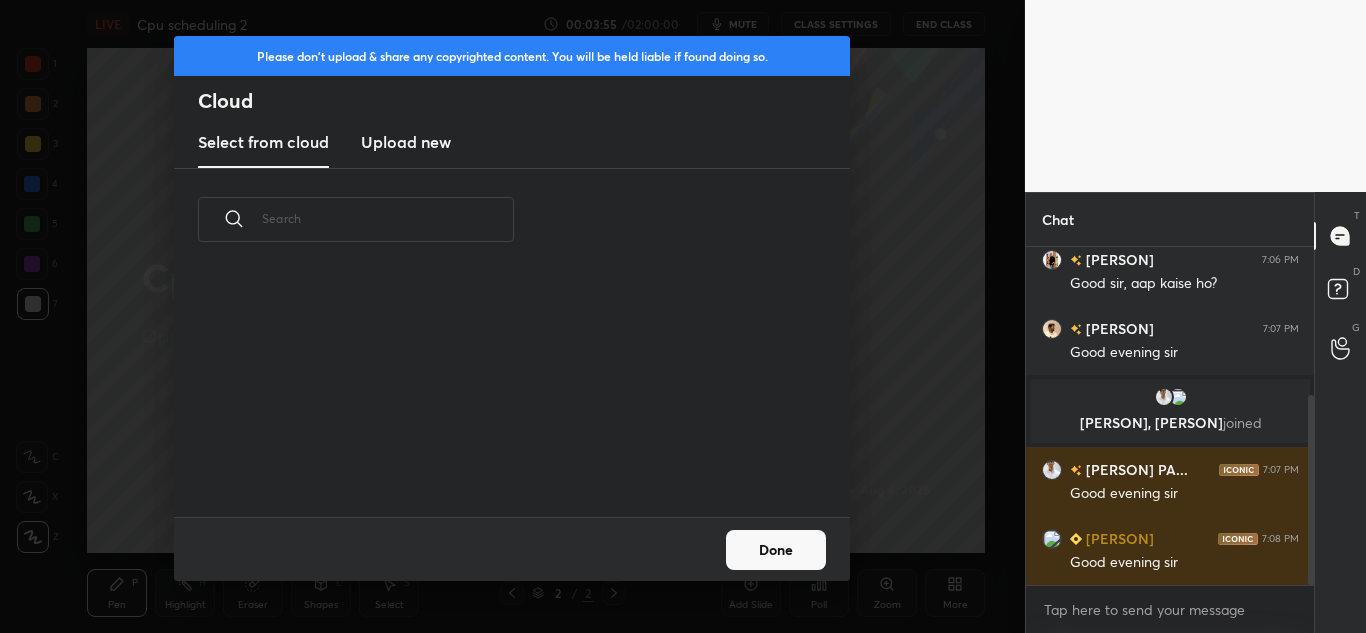 click on "Upload new" at bounding box center (406, 142) 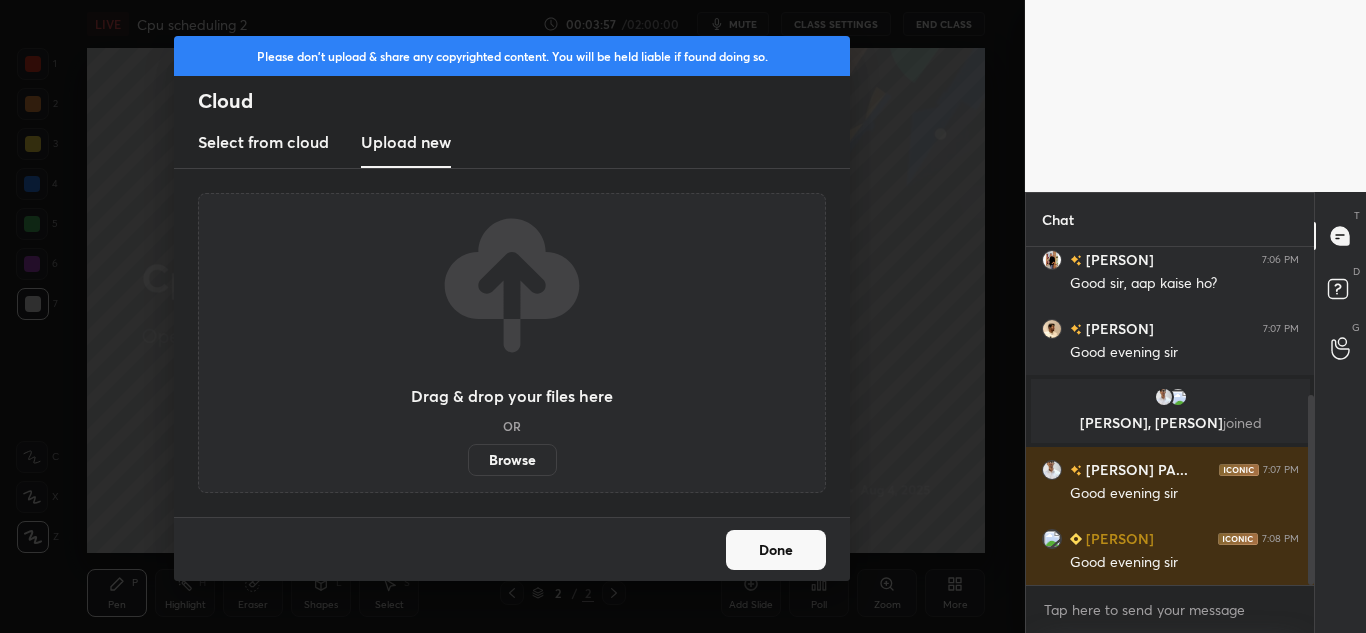 click on "Browse" at bounding box center [512, 460] 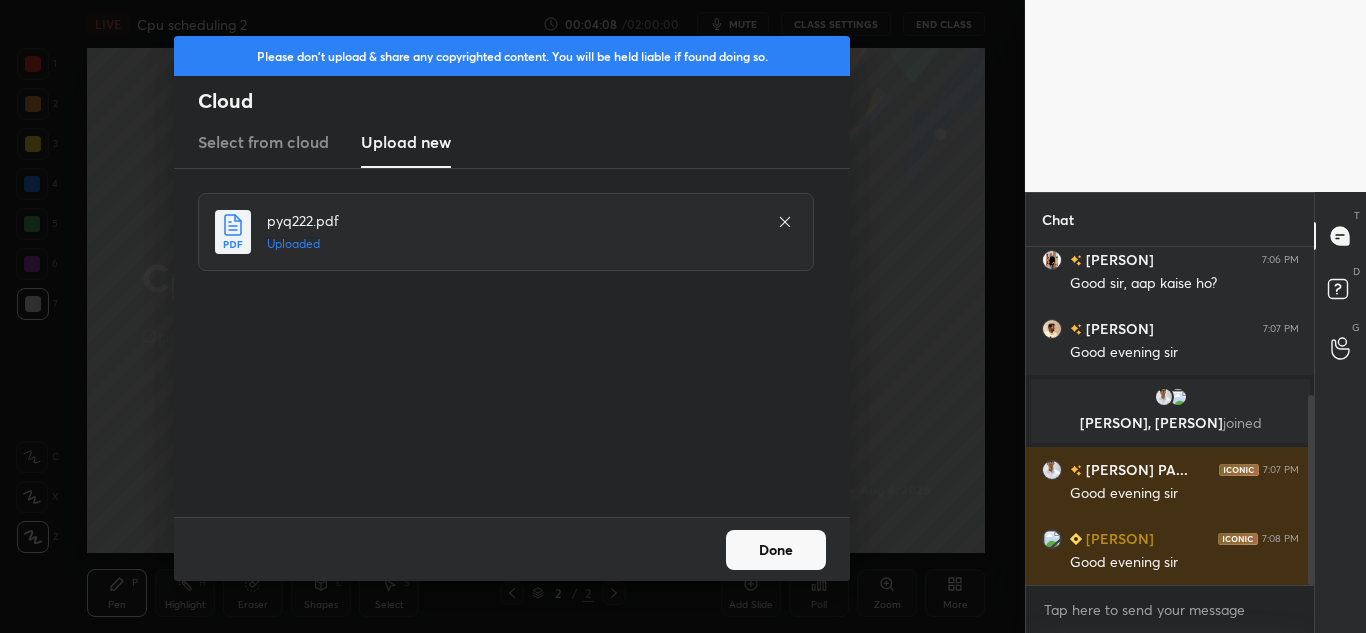 click on "Done" at bounding box center (776, 550) 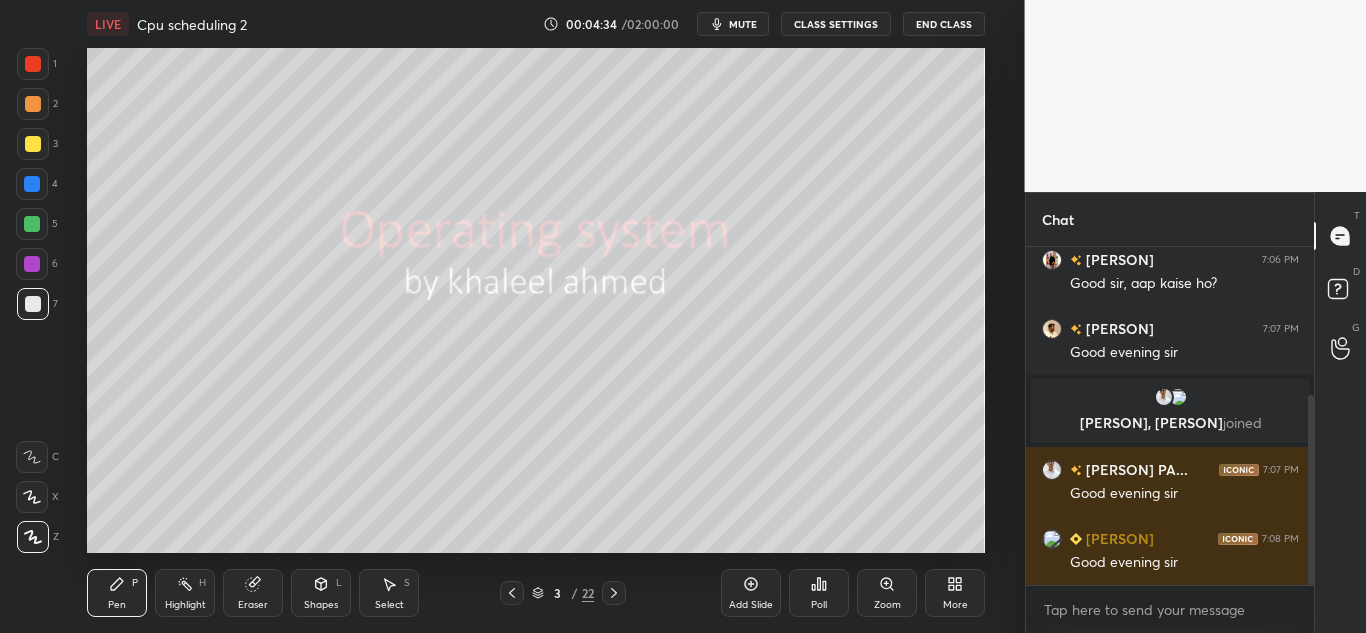 click at bounding box center [33, 144] 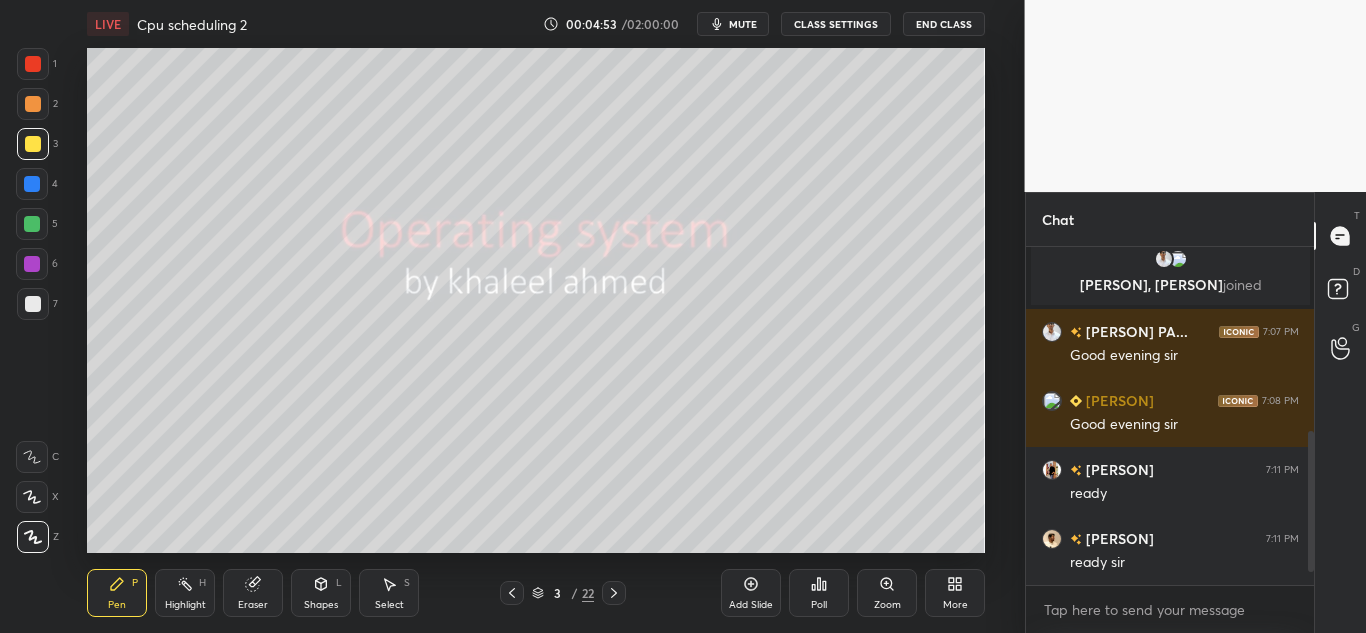 scroll, scrollTop: 471, scrollLeft: 0, axis: vertical 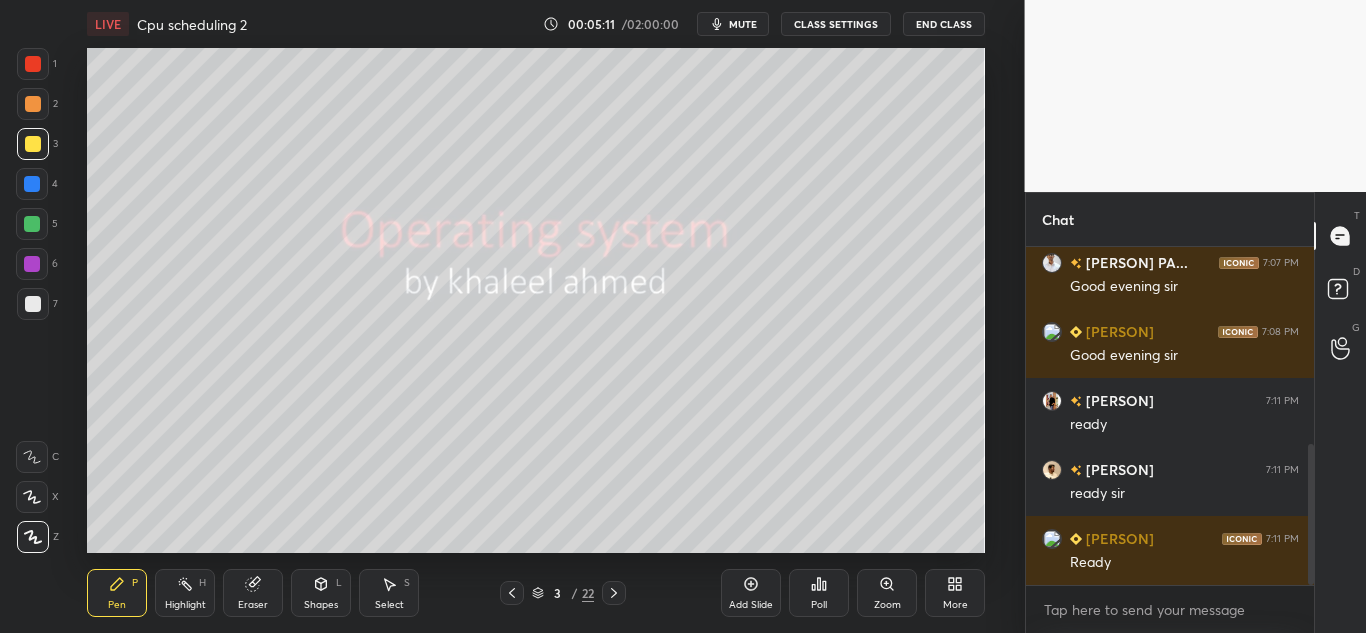 click 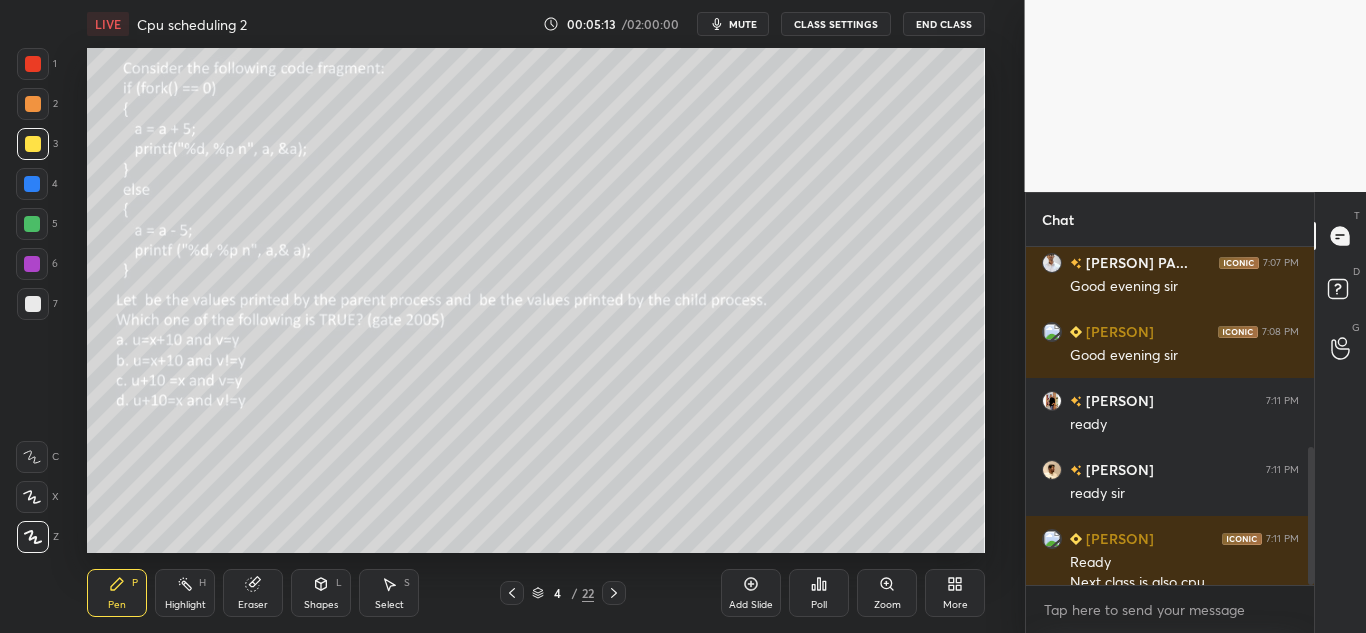 scroll, scrollTop: 491, scrollLeft: 0, axis: vertical 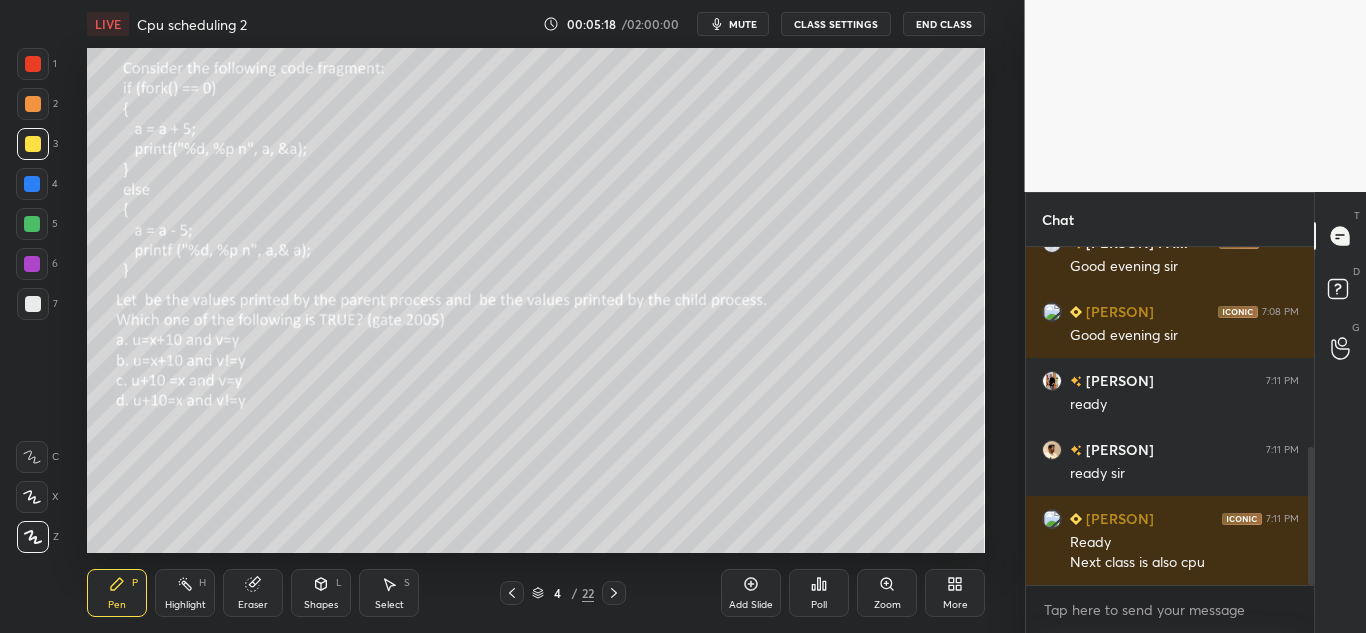 click 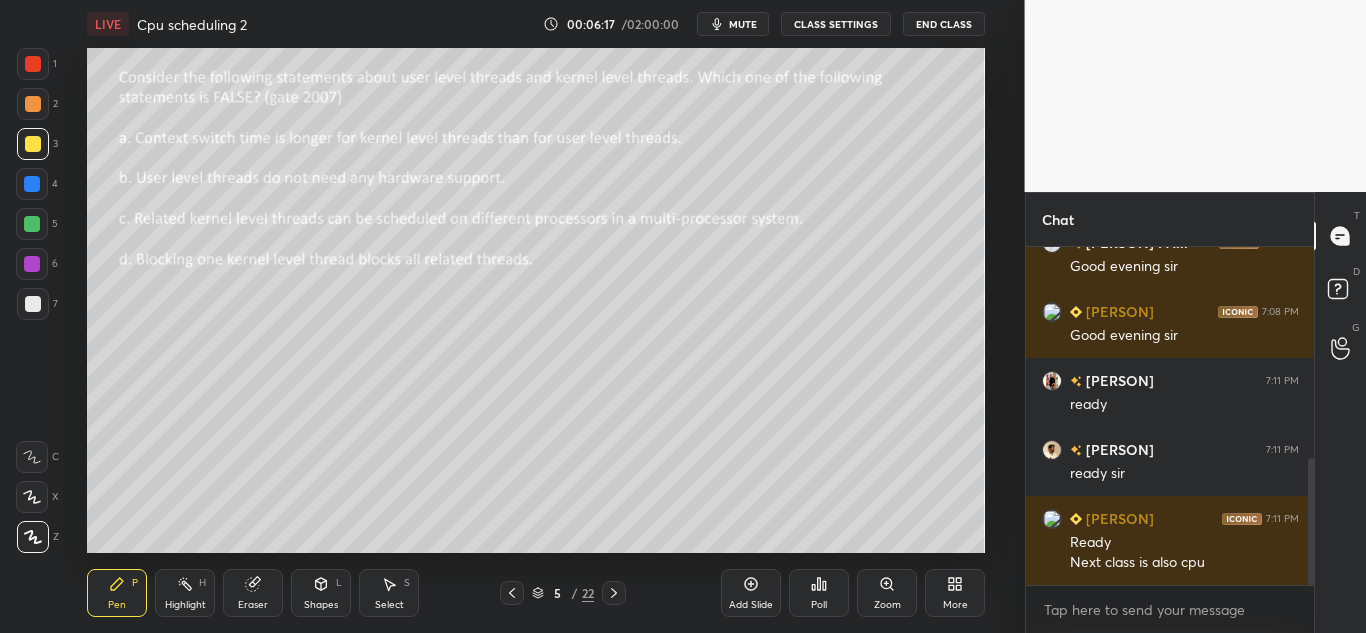 scroll, scrollTop: 560, scrollLeft: 0, axis: vertical 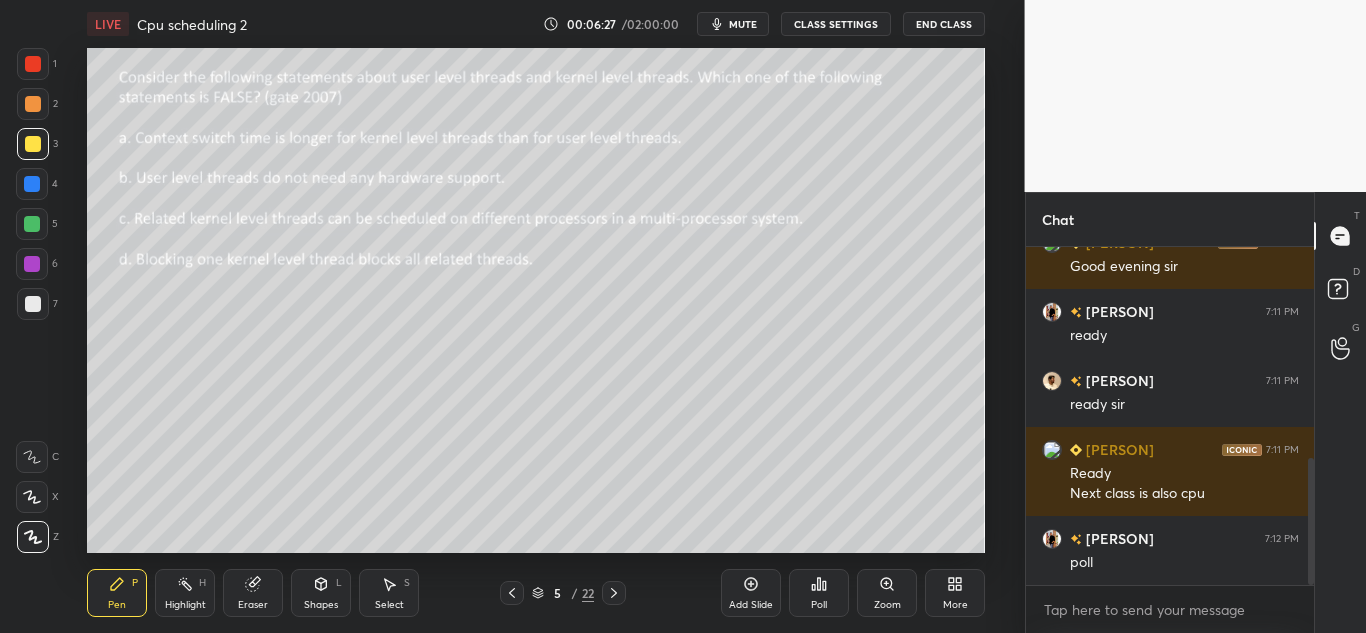 click 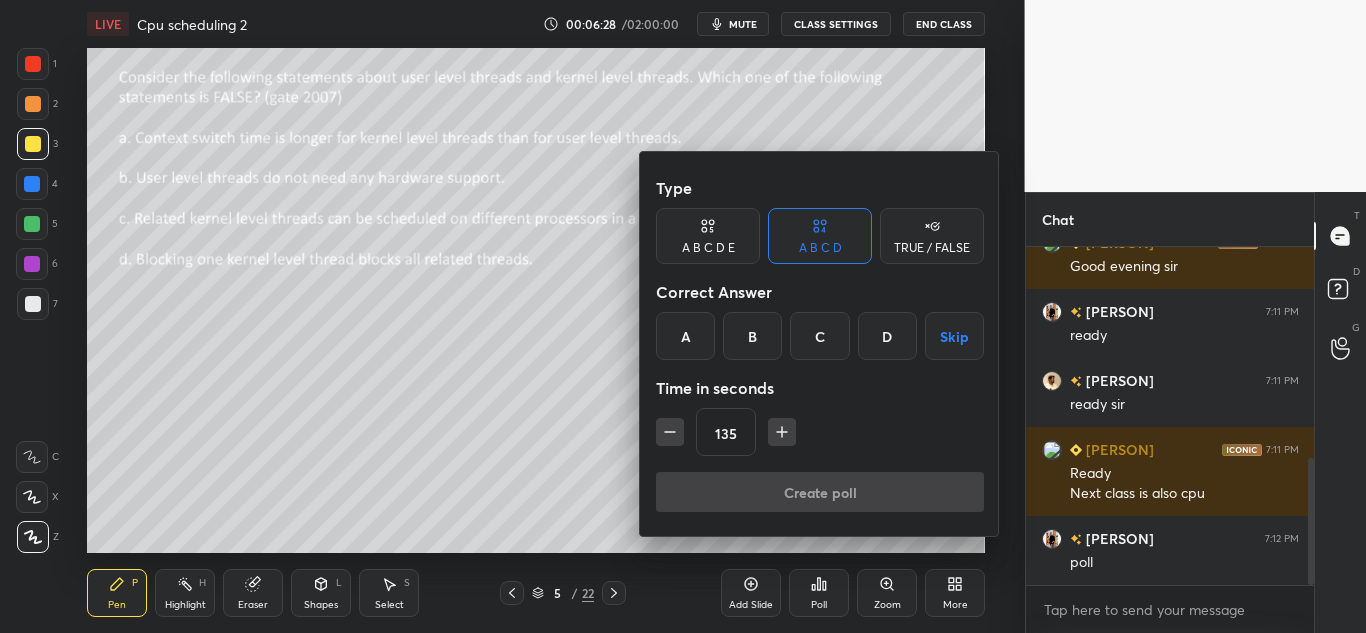 click on "D" at bounding box center (887, 336) 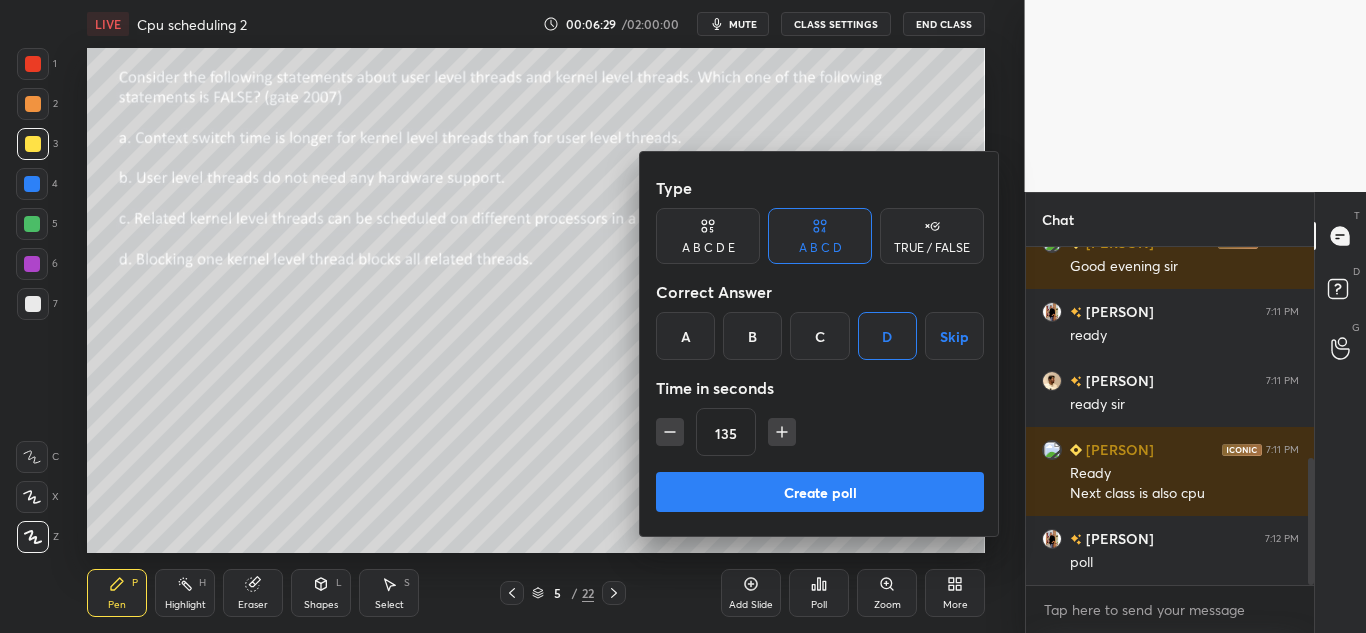 click 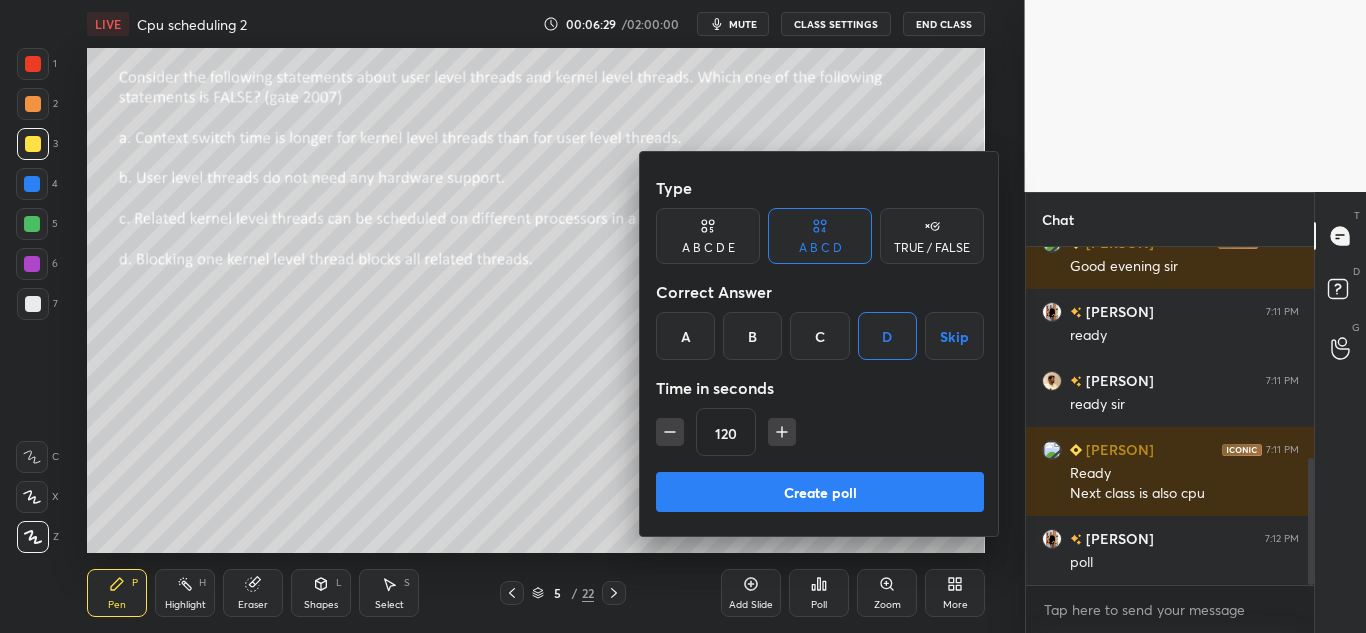 click 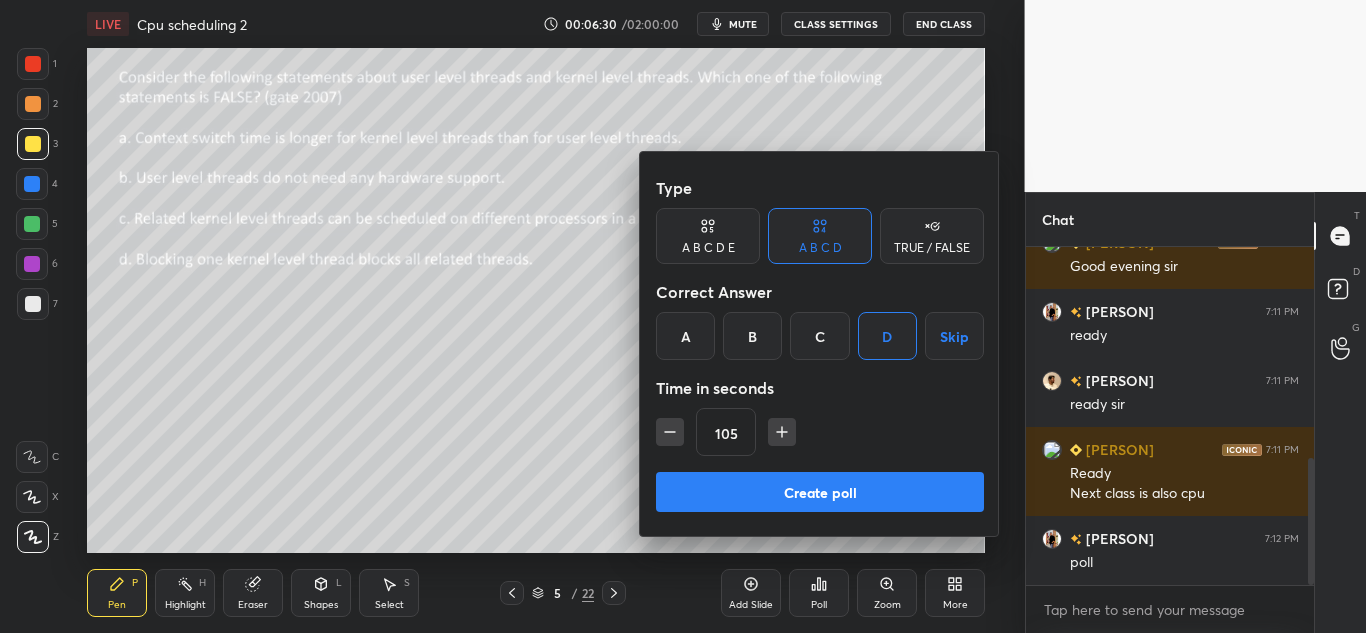 click on "Create poll" at bounding box center [820, 492] 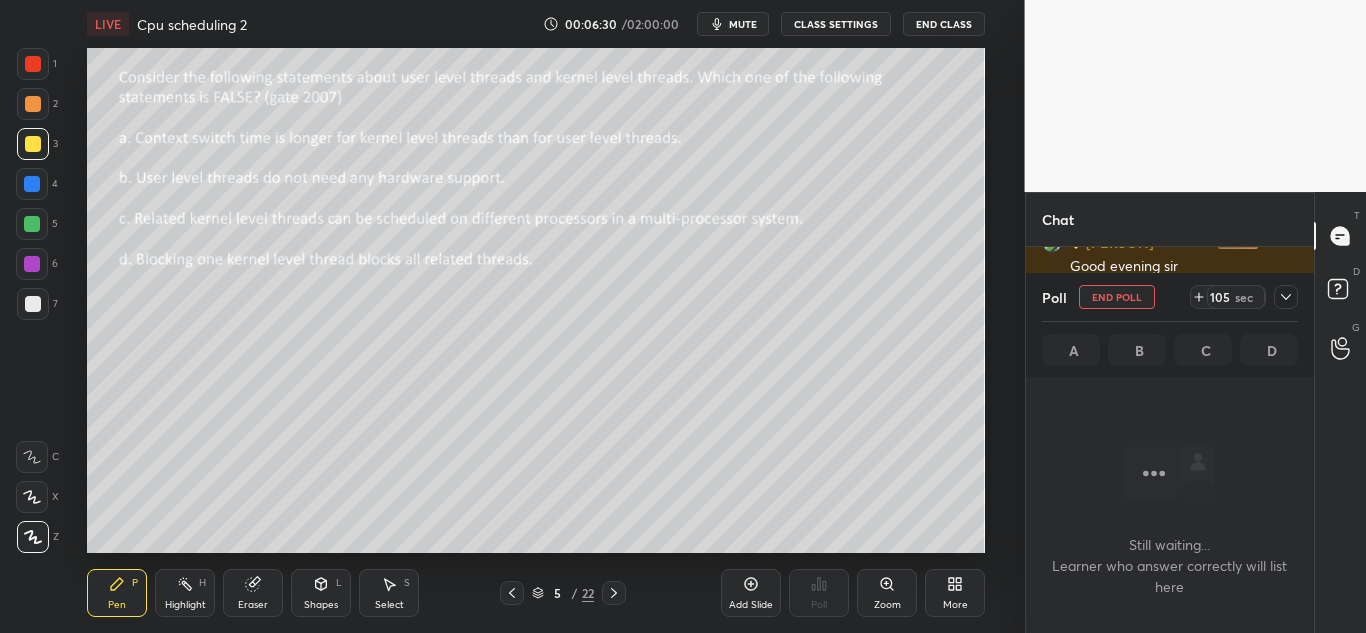 scroll, scrollTop: 234, scrollLeft: 282, axis: both 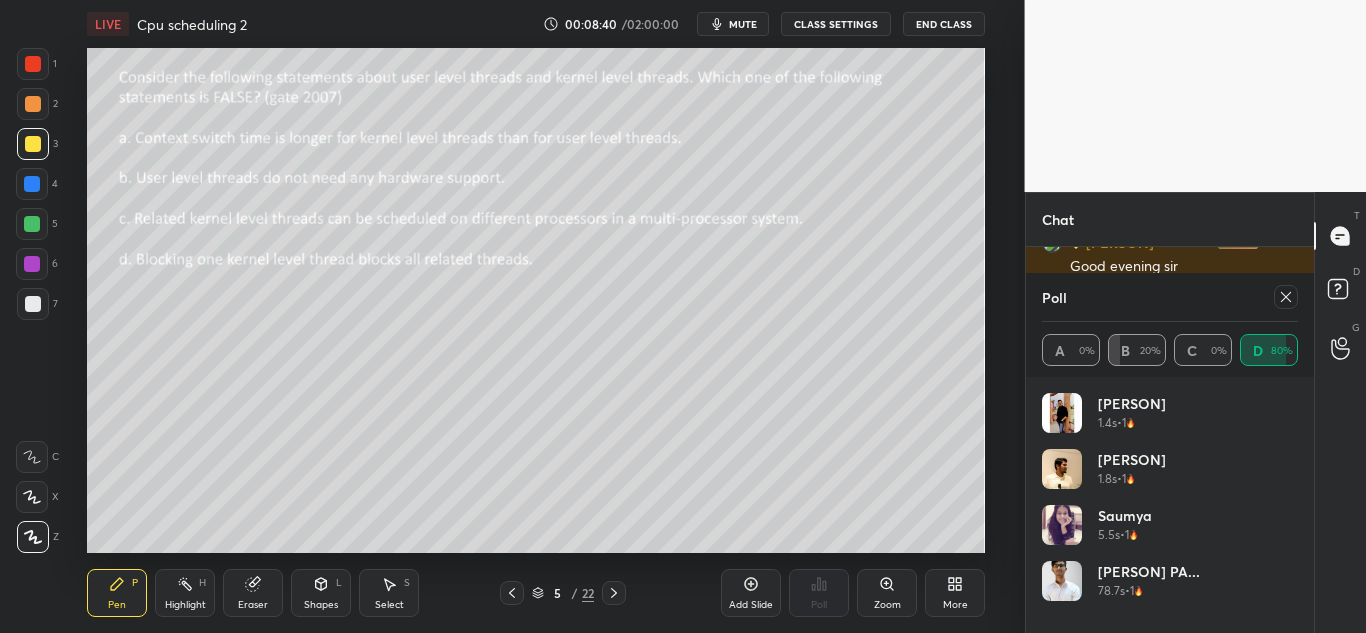click 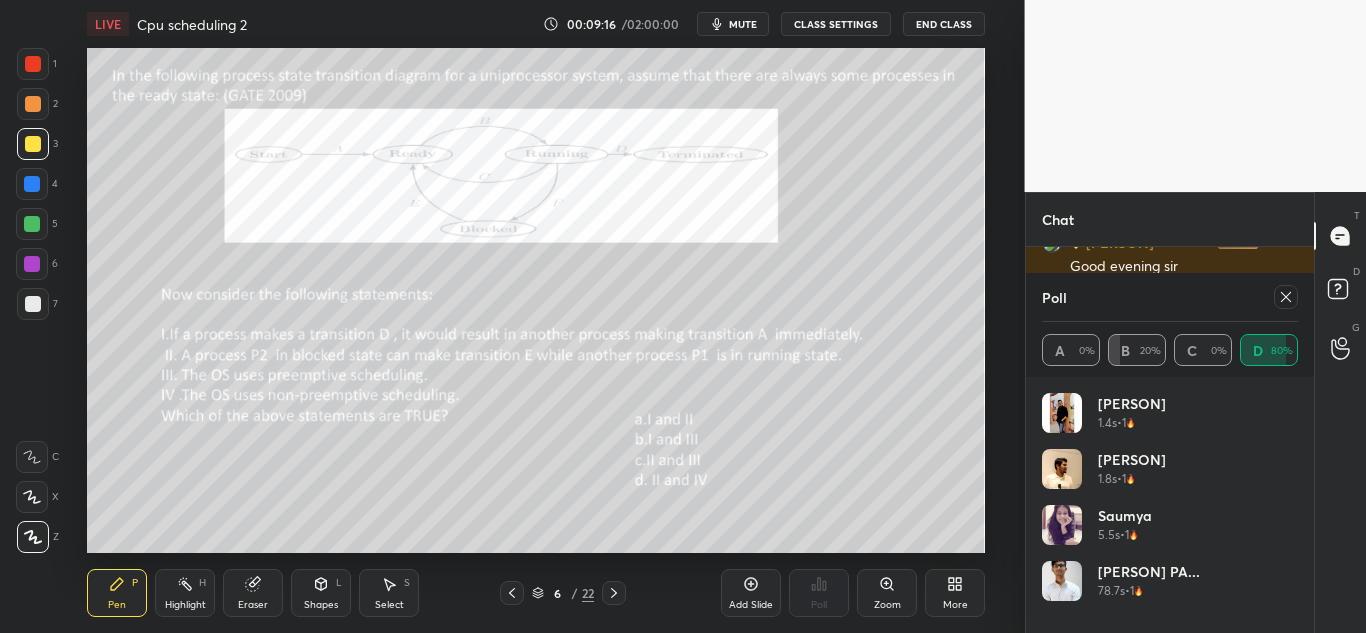 click 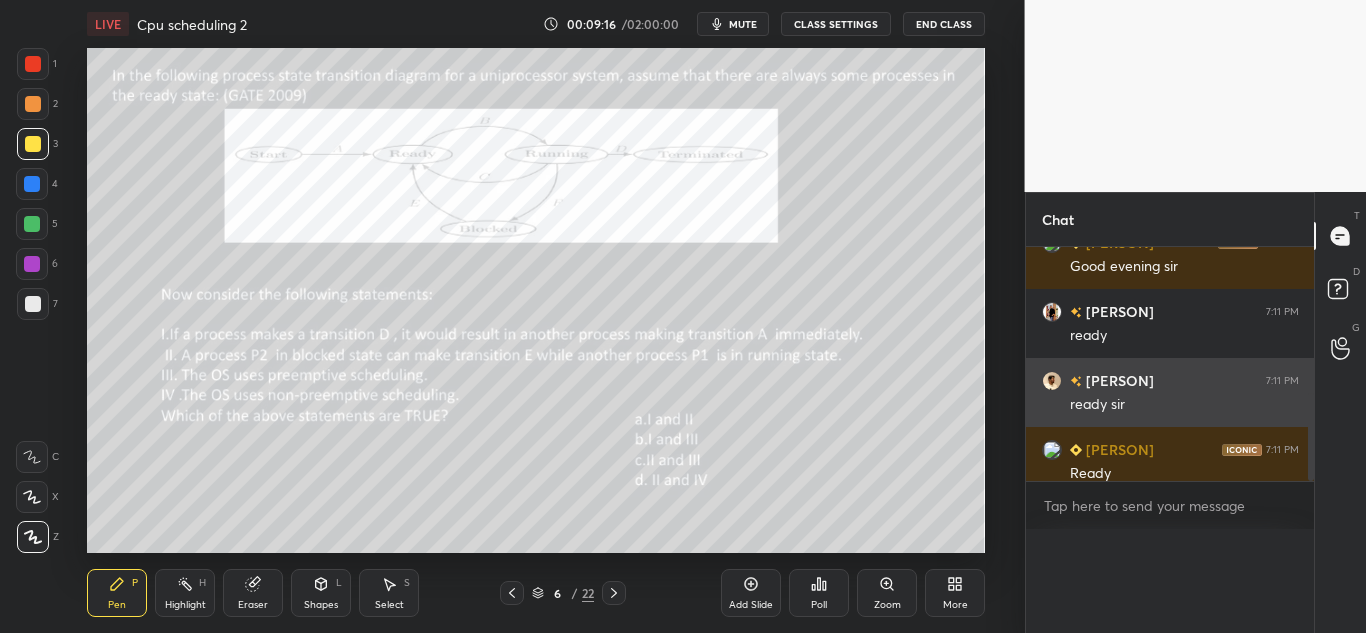 scroll, scrollTop: 0, scrollLeft: 0, axis: both 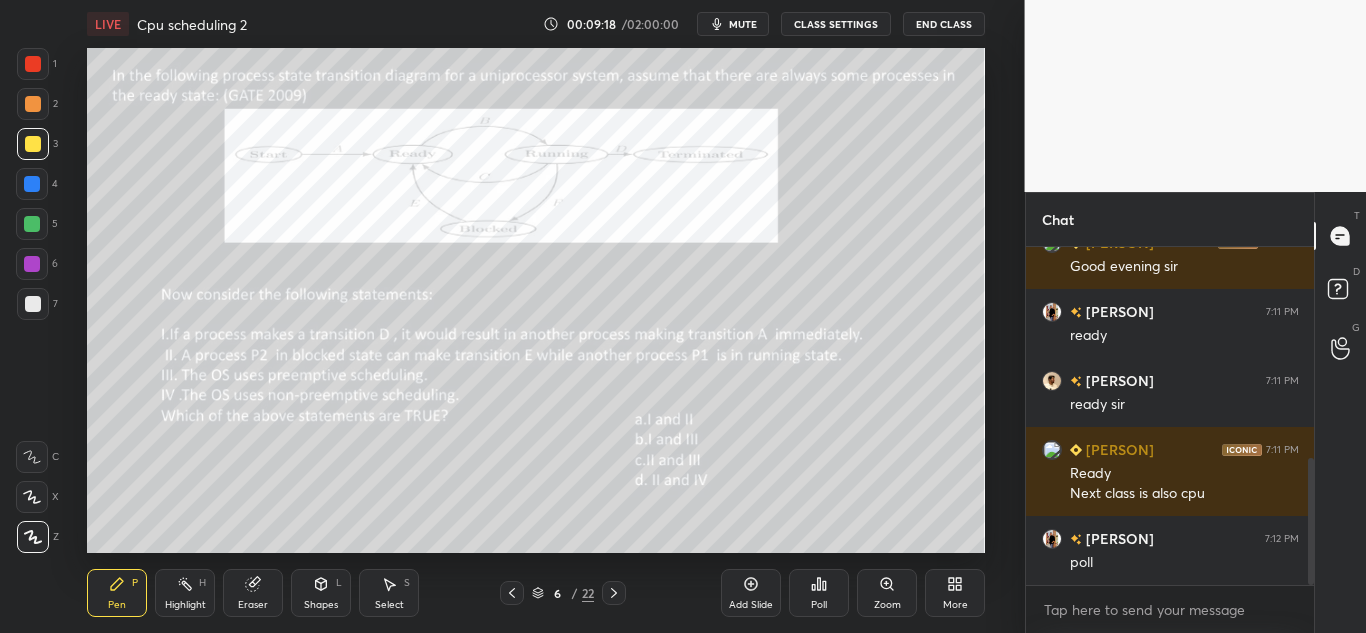click 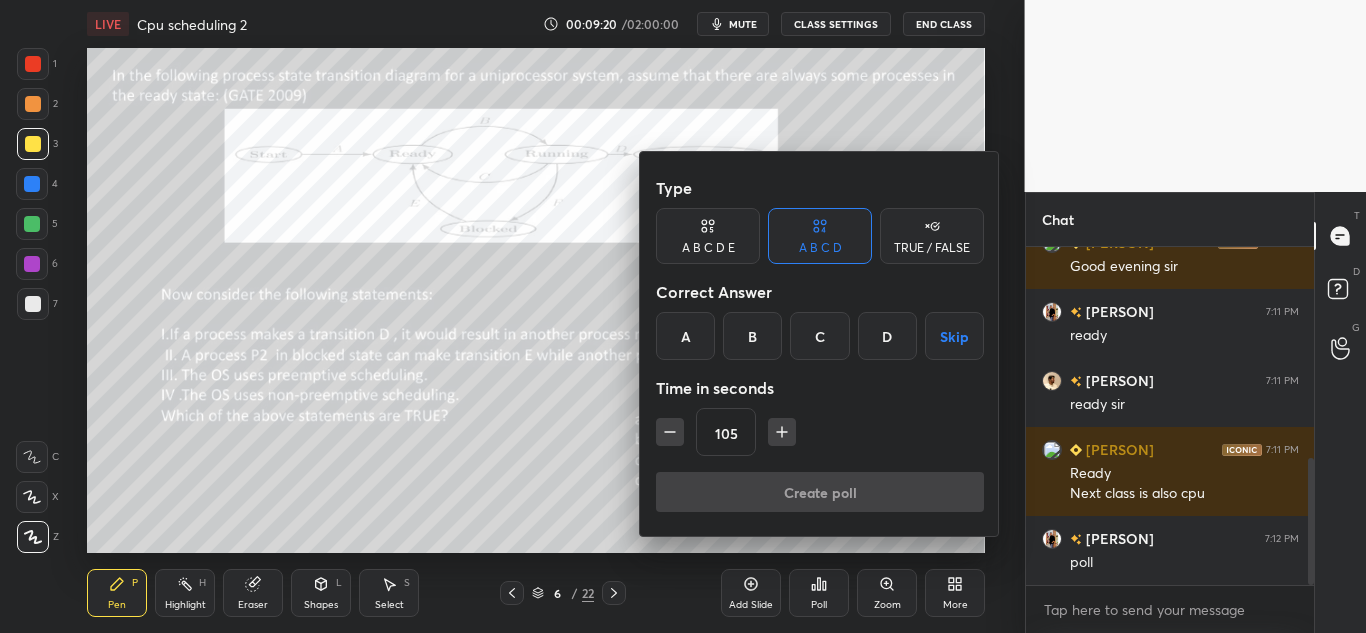 click at bounding box center (683, 316) 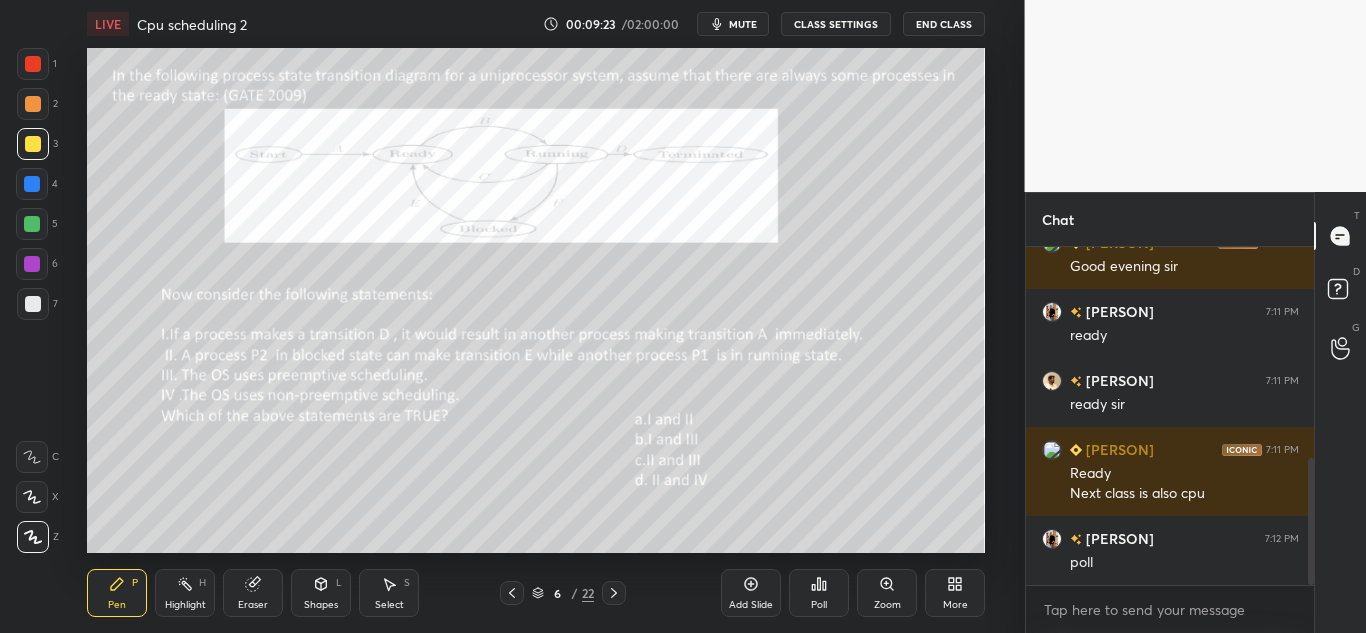 click 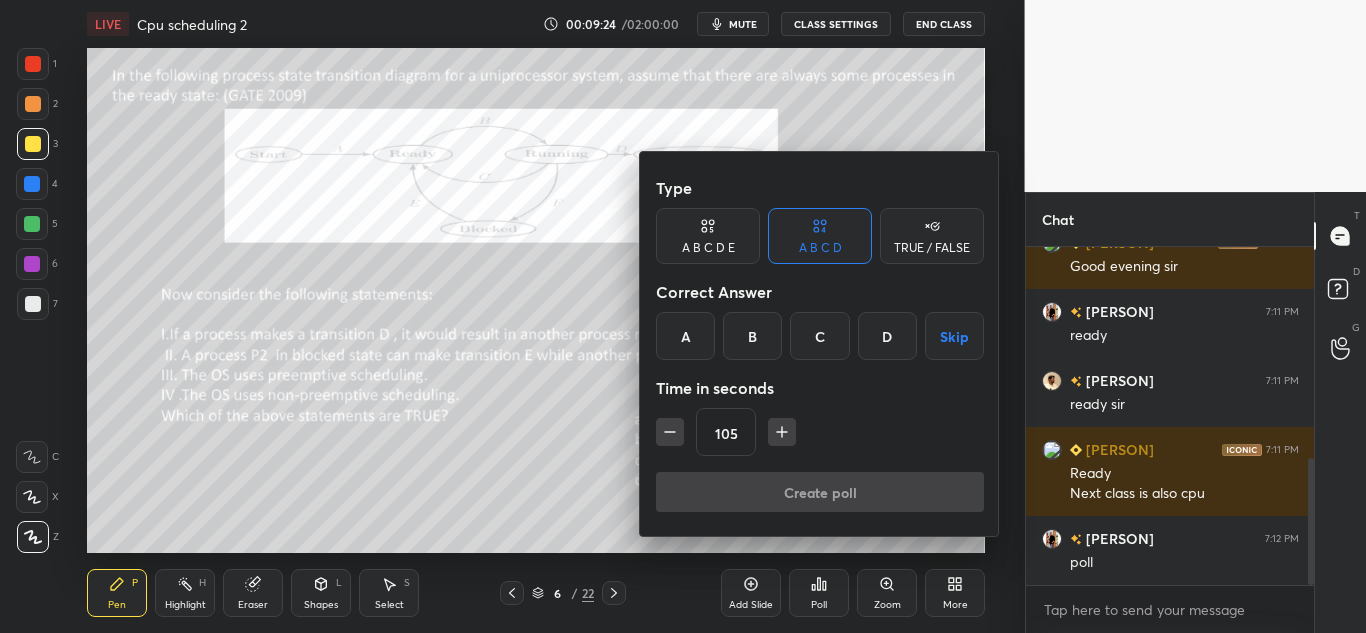 click on "C" at bounding box center (819, 336) 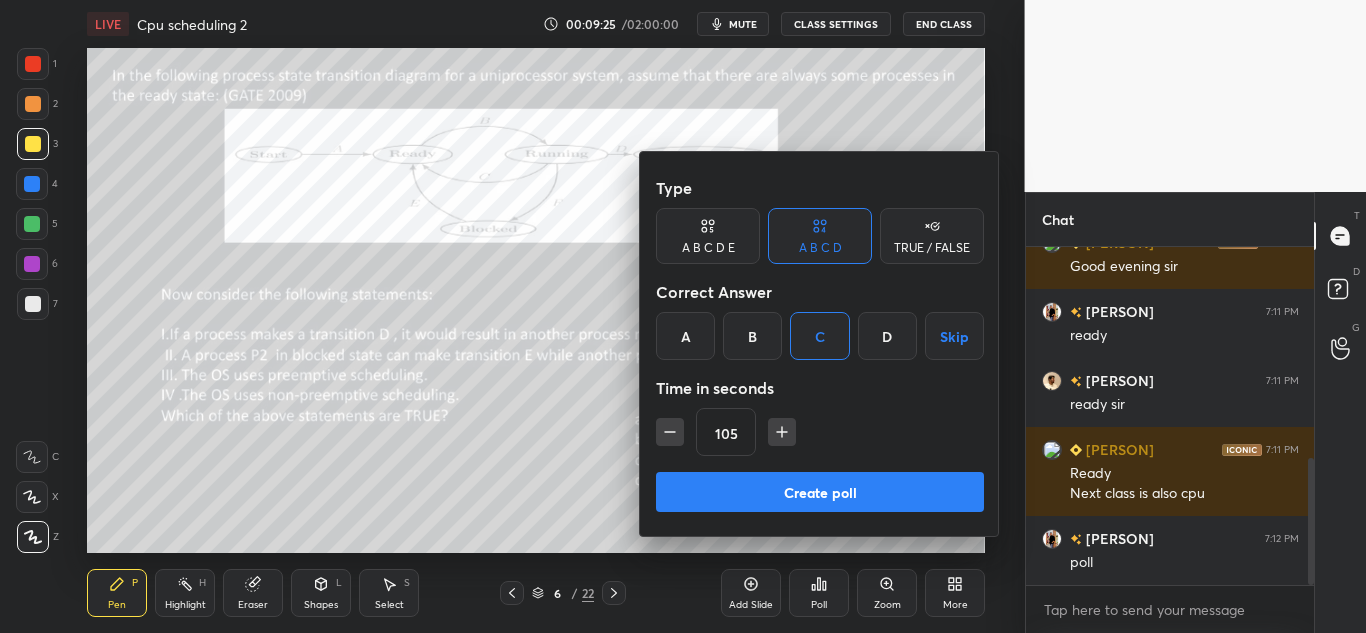 click on "Create poll" at bounding box center (820, 492) 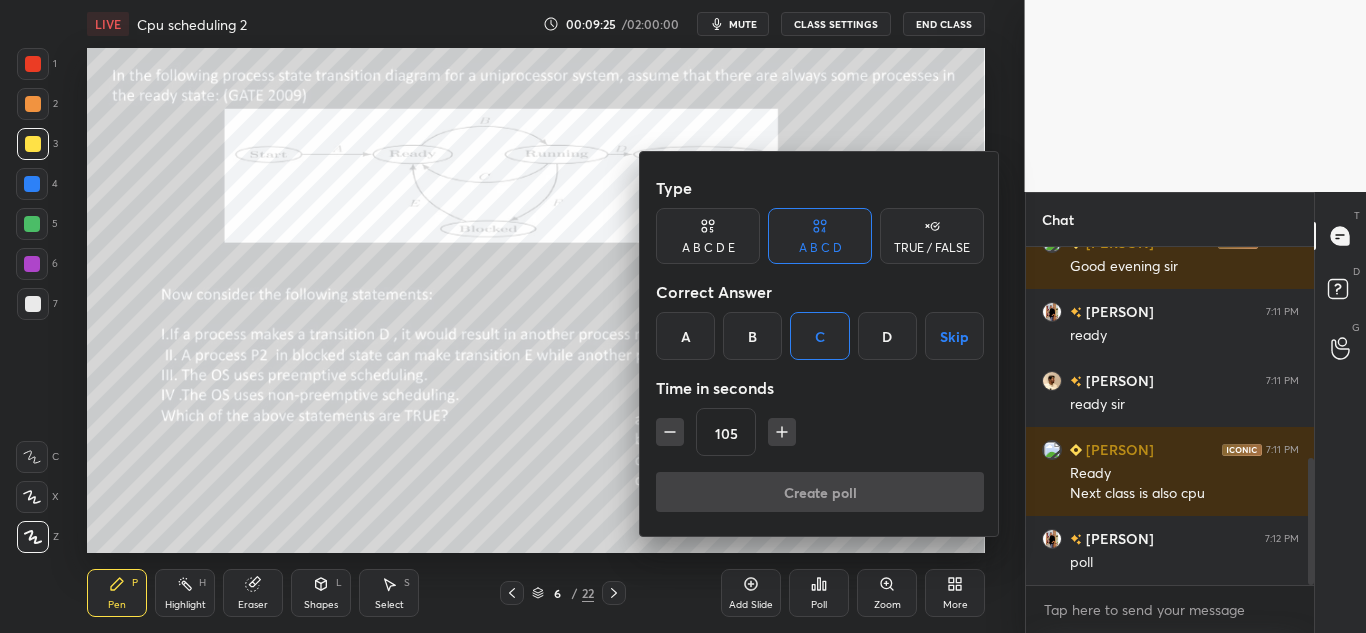 scroll, scrollTop: 270, scrollLeft: 282, axis: both 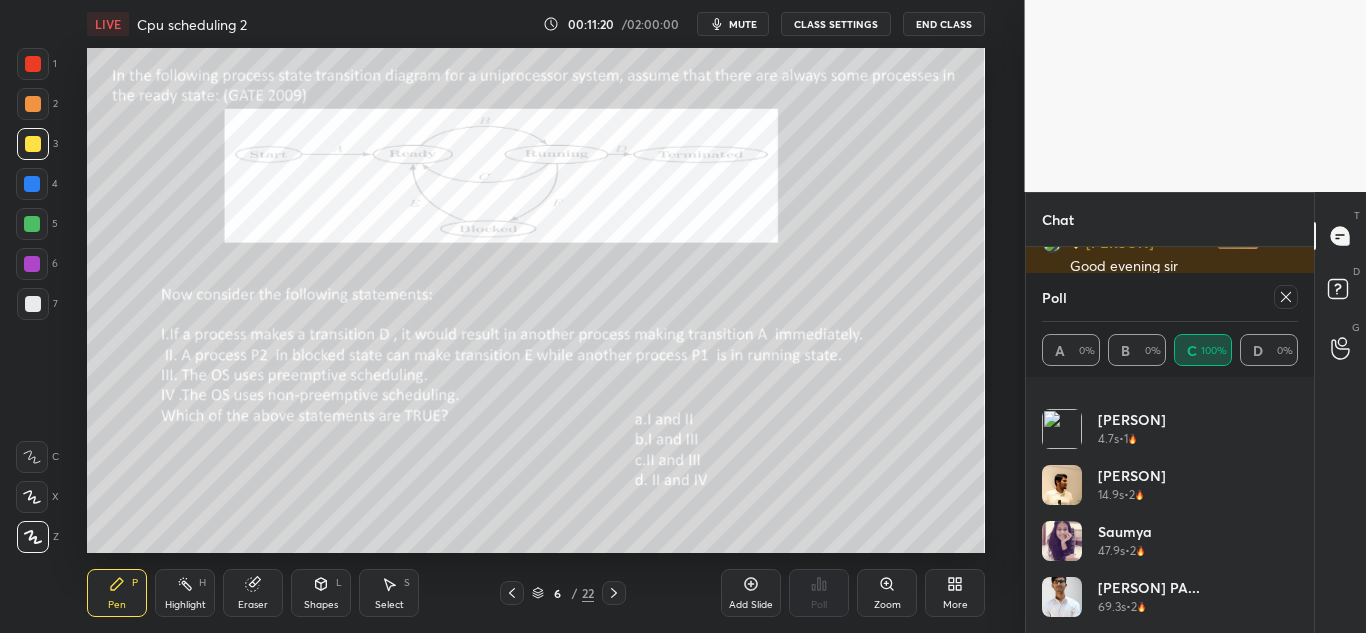click at bounding box center (32, 184) 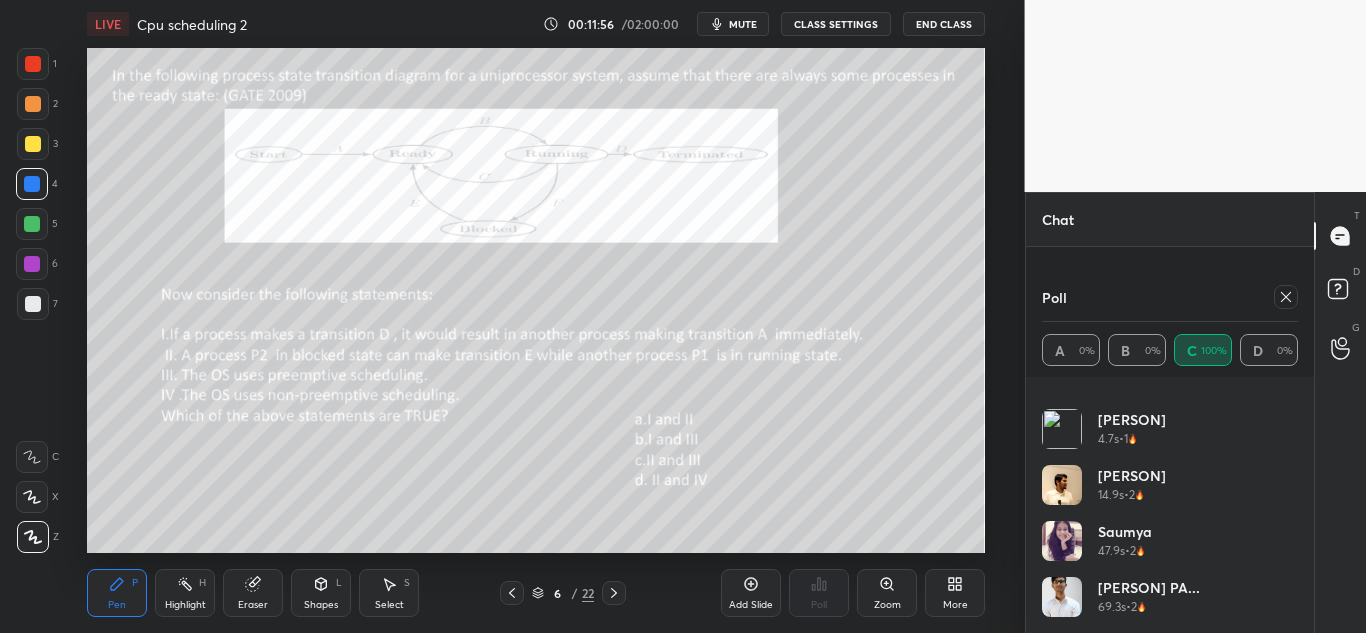 scroll, scrollTop: 733, scrollLeft: 0, axis: vertical 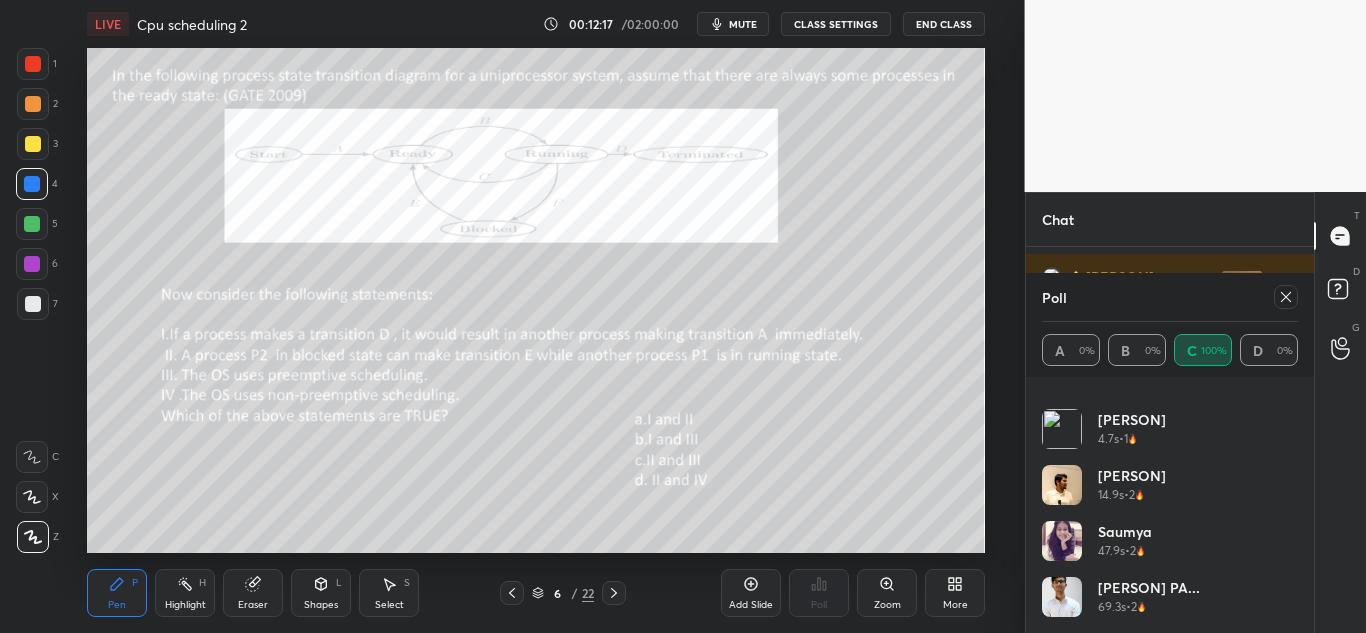 click 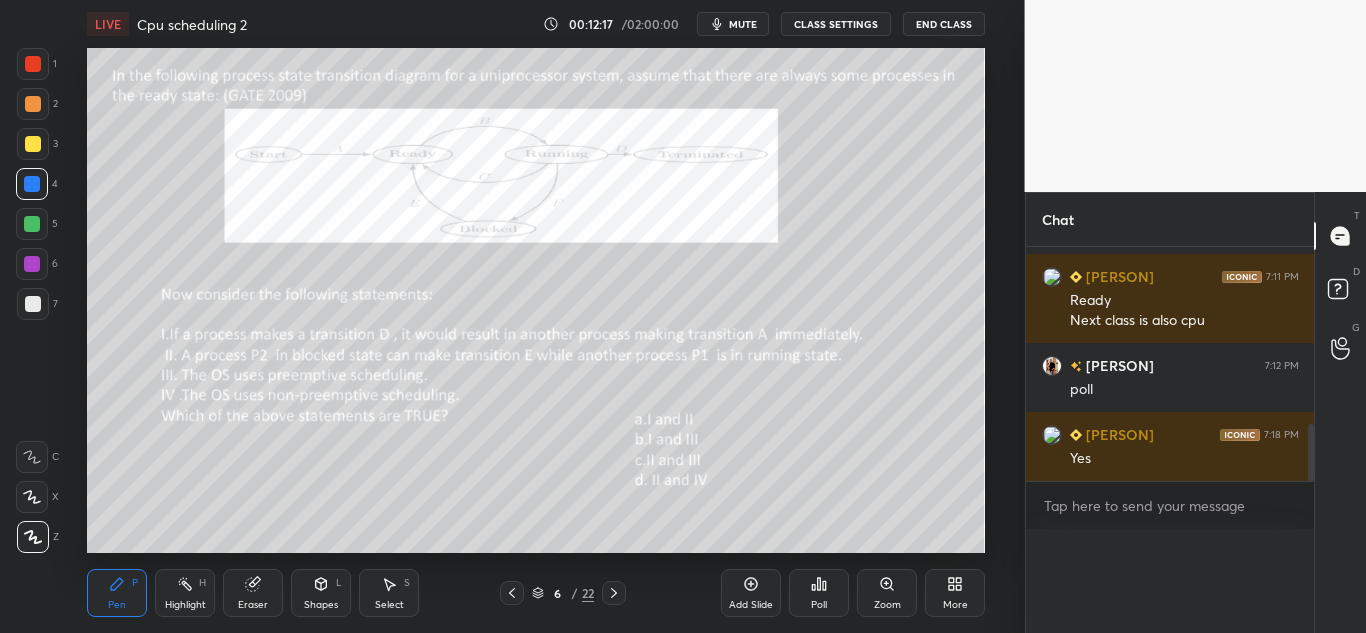 scroll, scrollTop: 0, scrollLeft: 0, axis: both 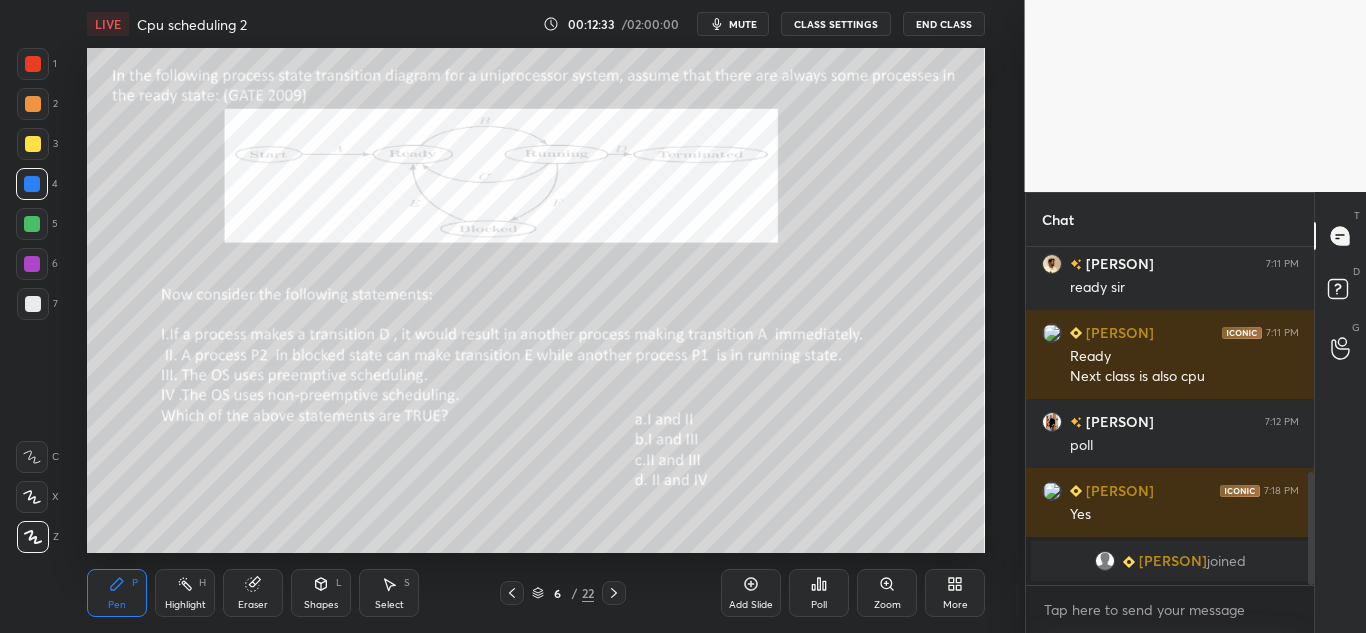 click 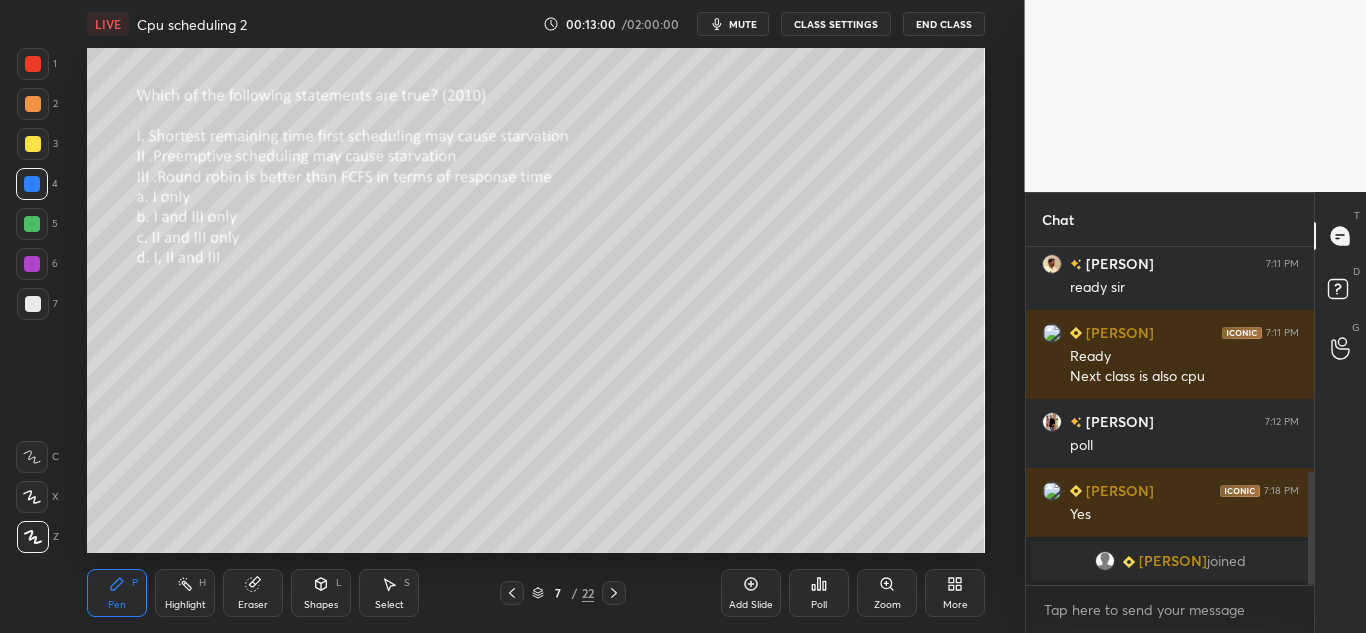 click 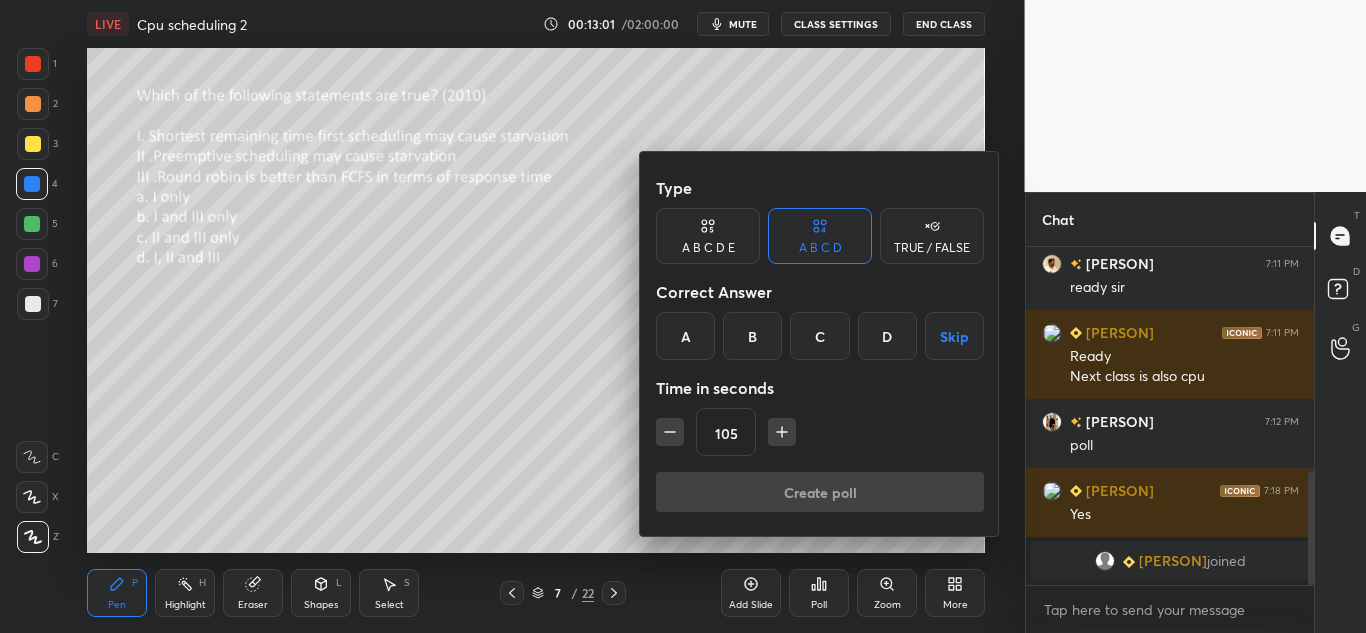 click on "D" at bounding box center (887, 336) 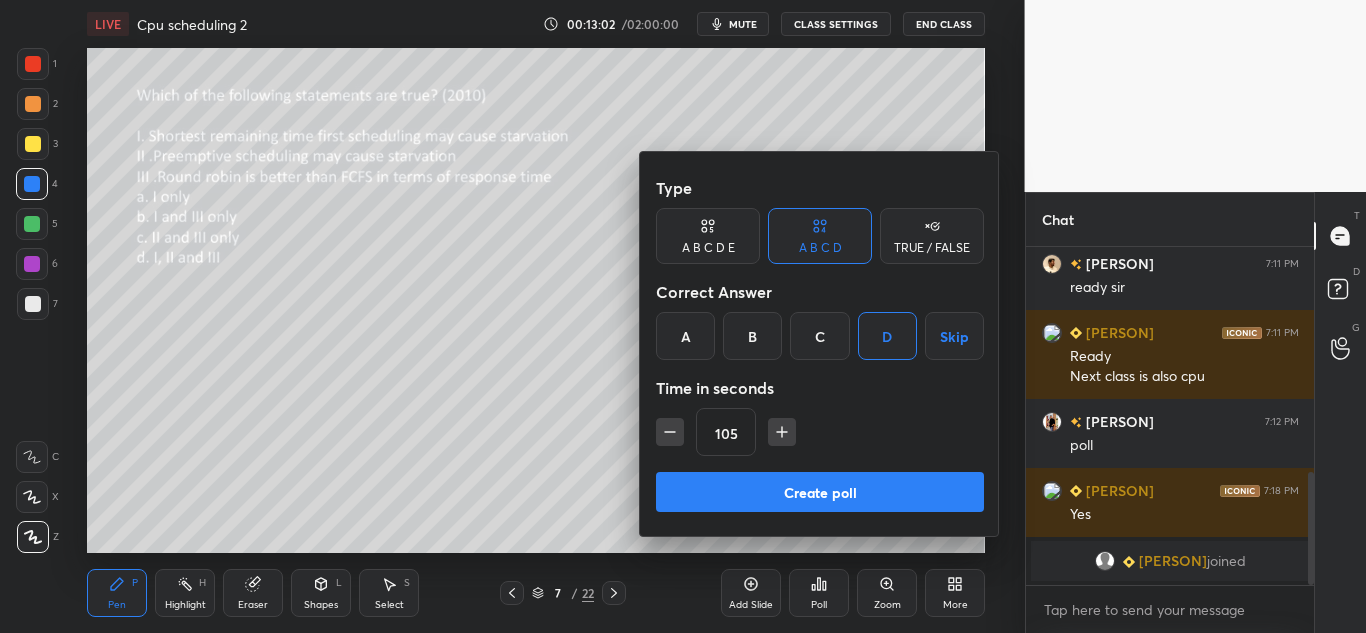 click 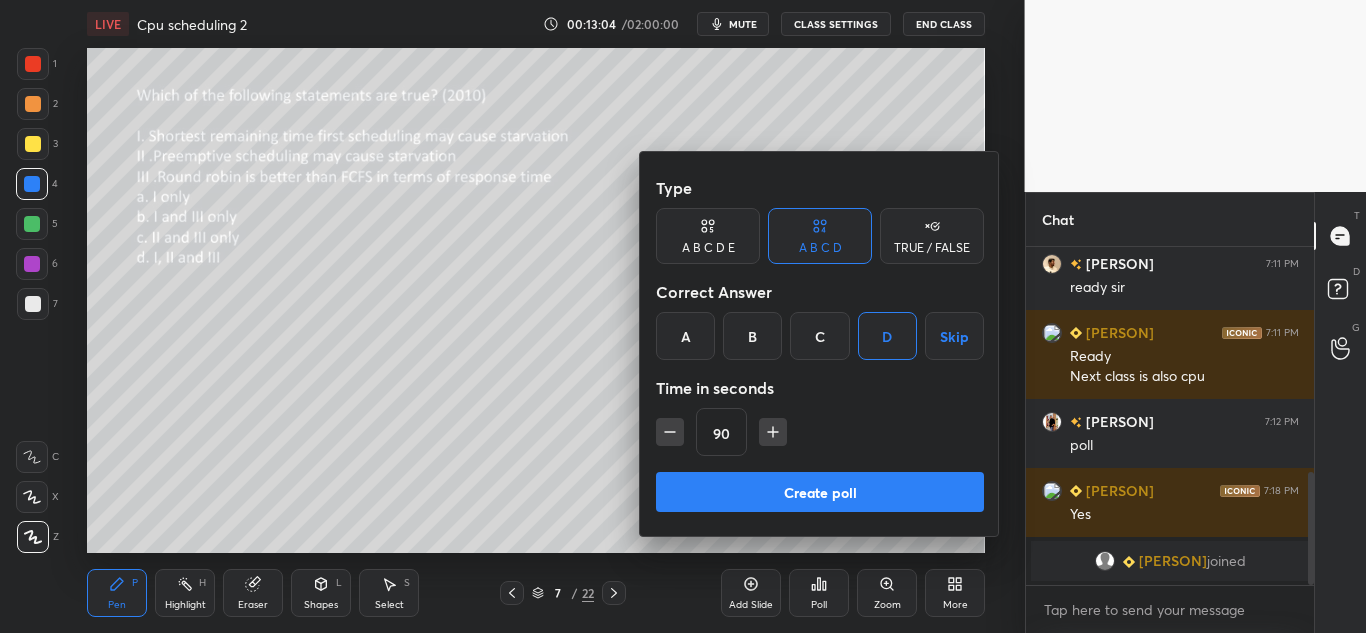 click on "Create poll" at bounding box center [820, 492] 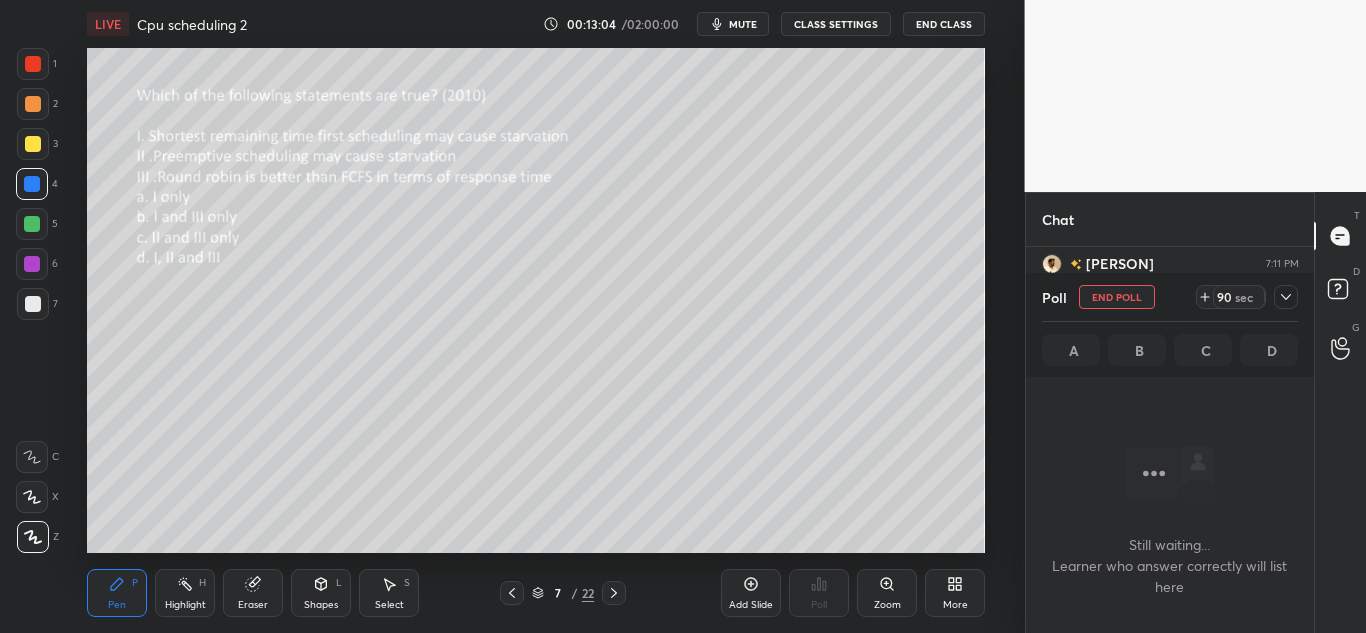click on "Create poll" at bounding box center [820, 513] 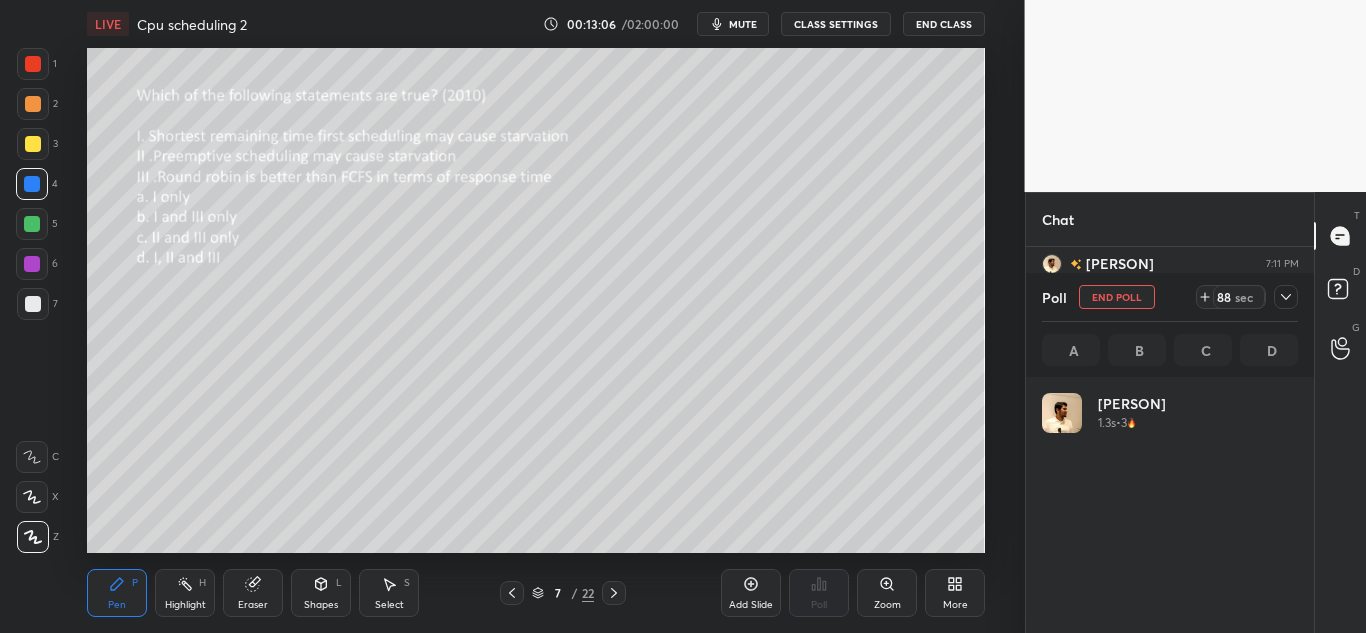 scroll, scrollTop: 7, scrollLeft: 7, axis: both 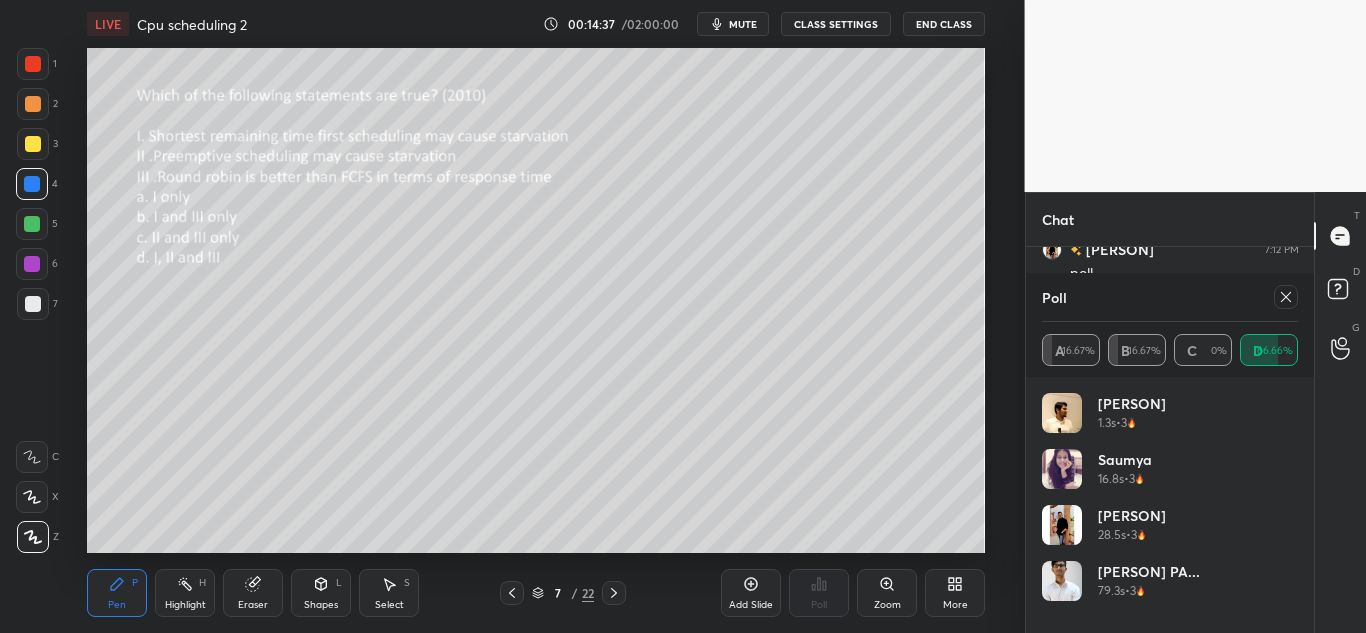 click 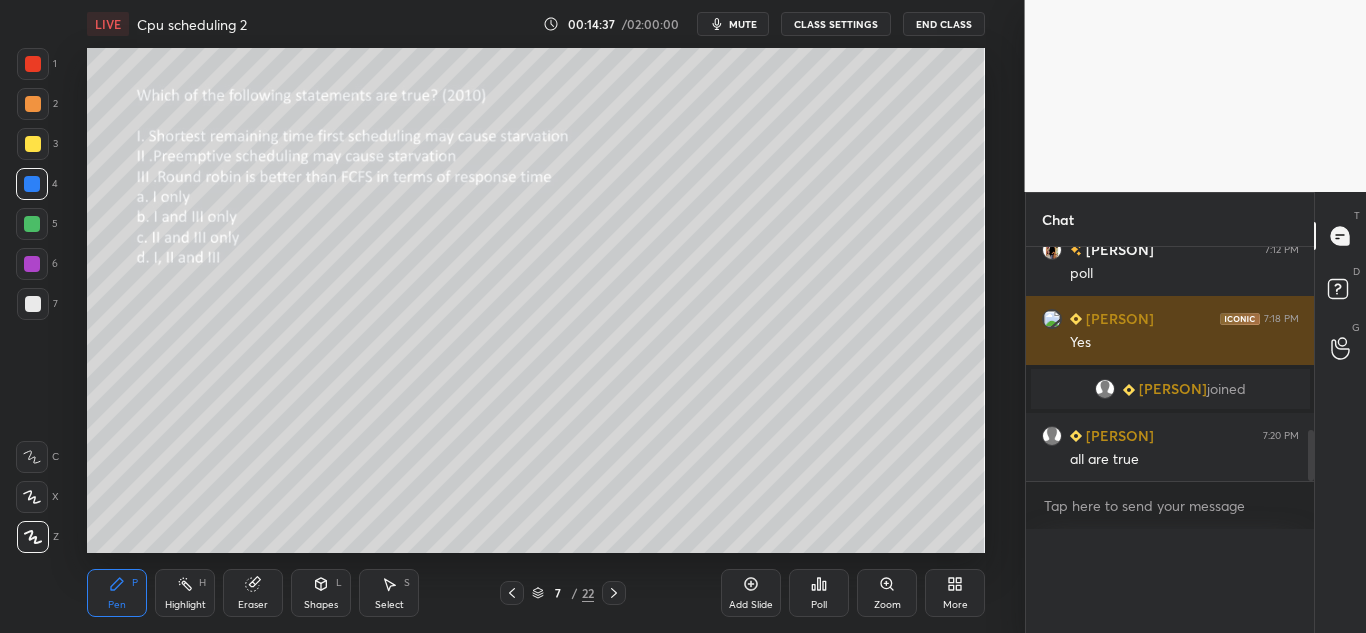 scroll, scrollTop: 0, scrollLeft: 0, axis: both 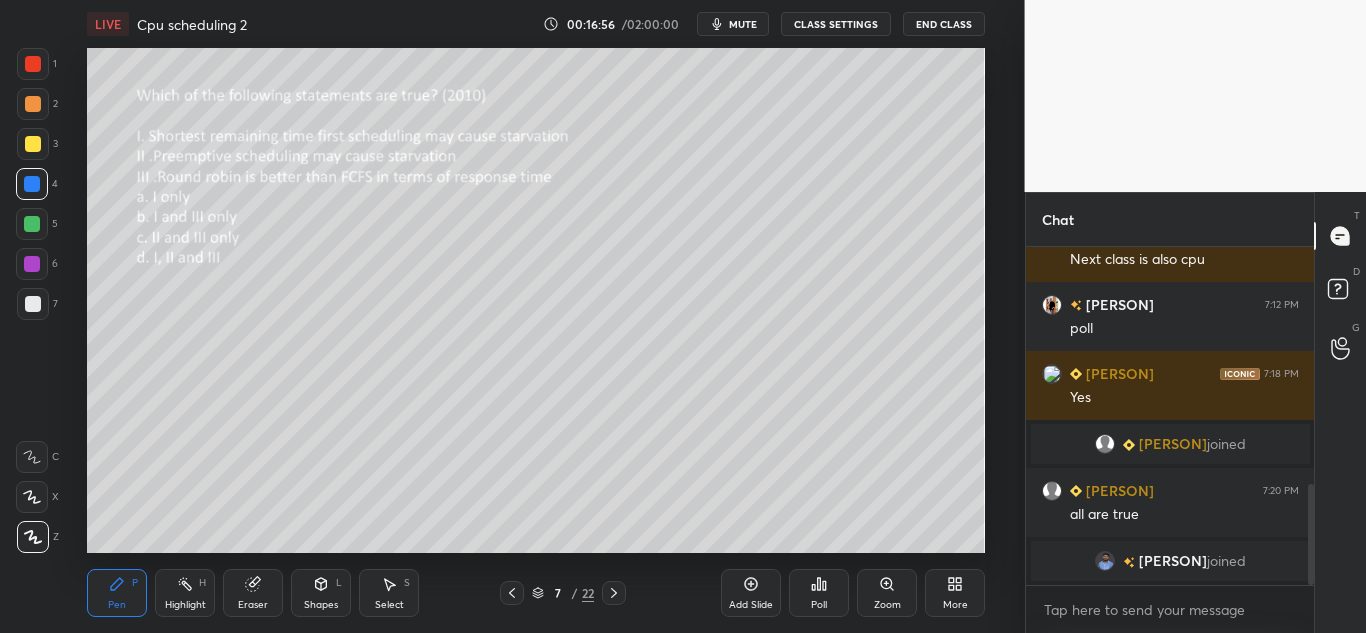 click 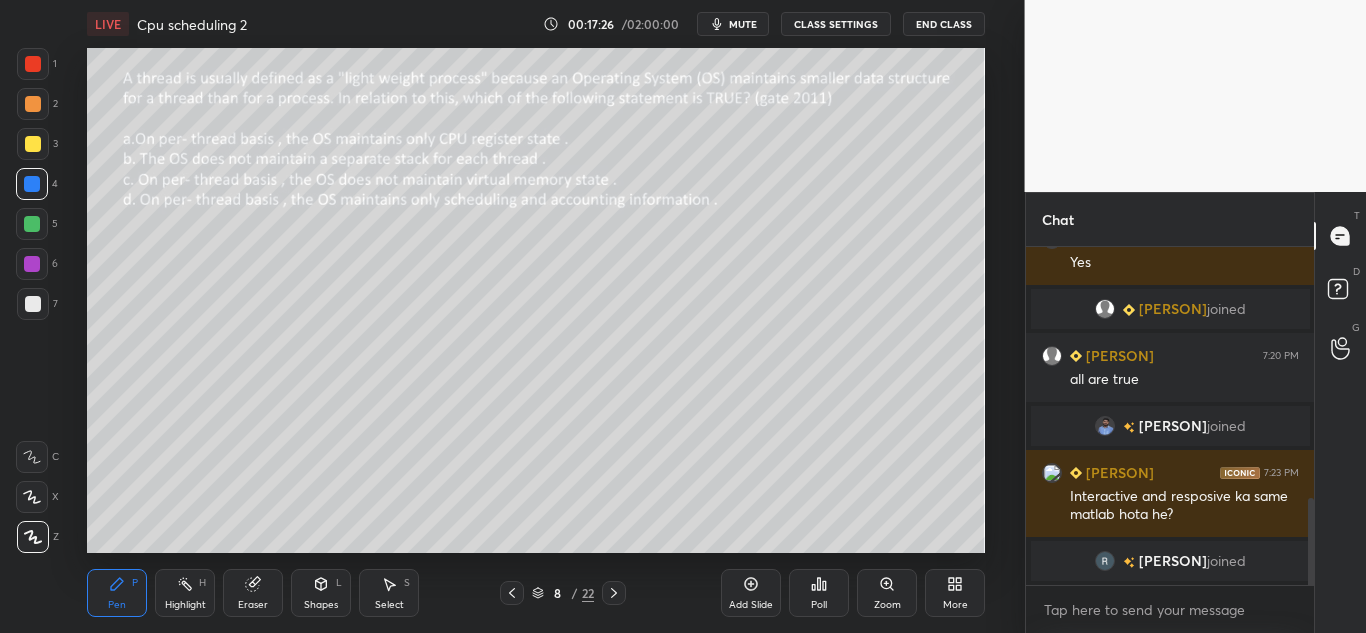 scroll, scrollTop: 976, scrollLeft: 0, axis: vertical 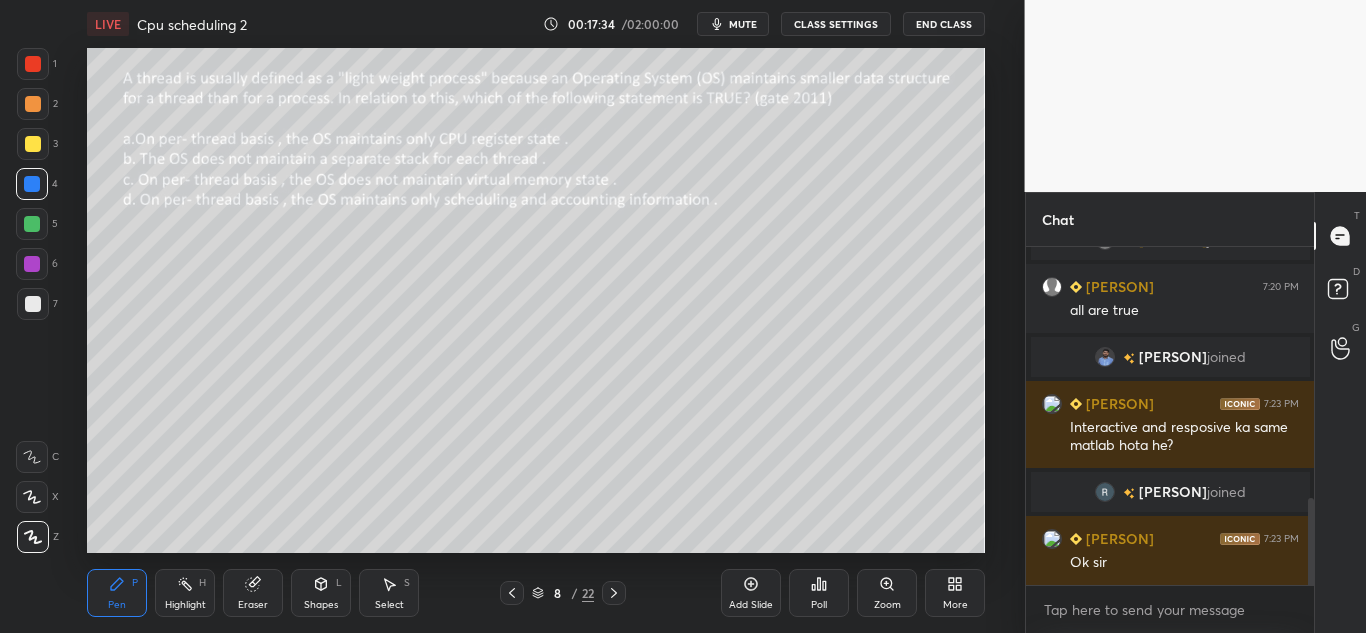 click 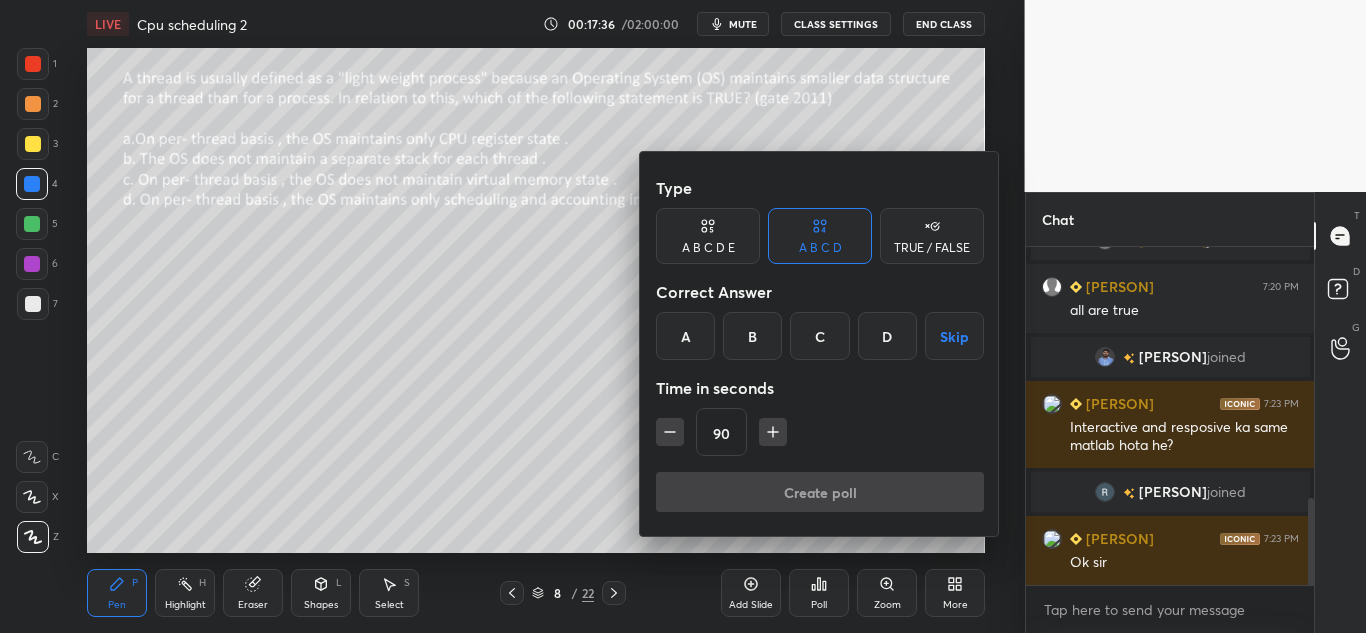 click on "C" at bounding box center (819, 336) 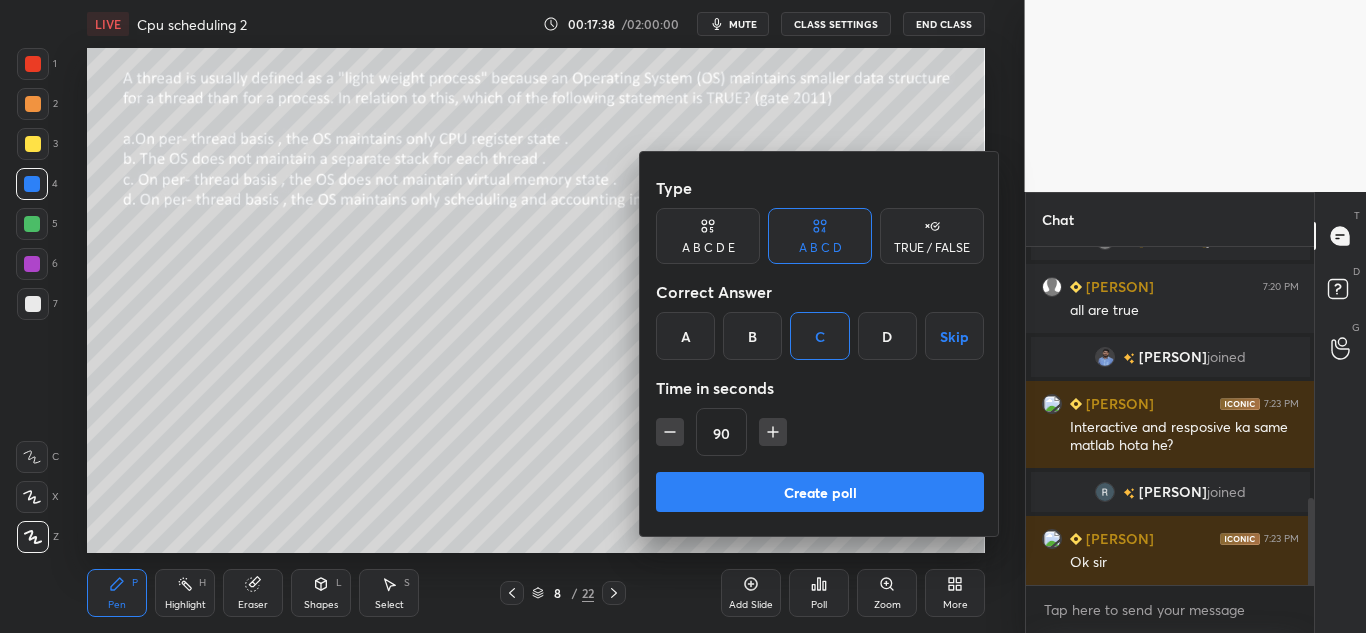click on "Create poll" at bounding box center [820, 492] 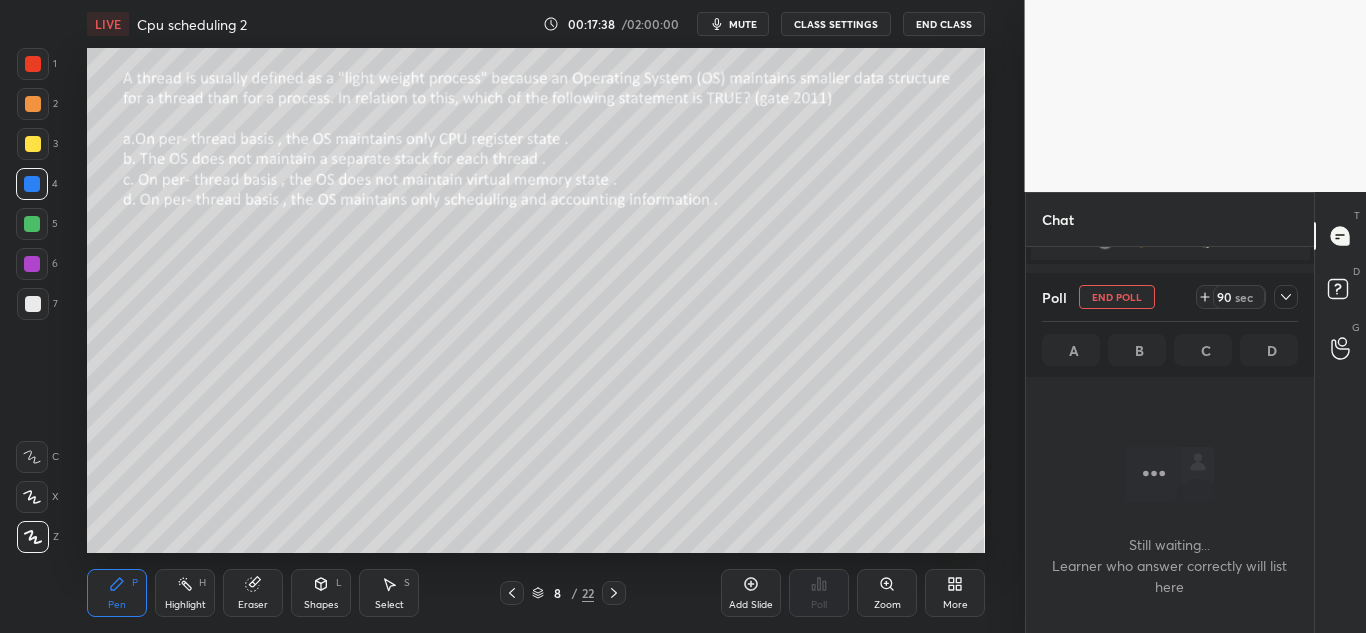 scroll, scrollTop: 234, scrollLeft: 282, axis: both 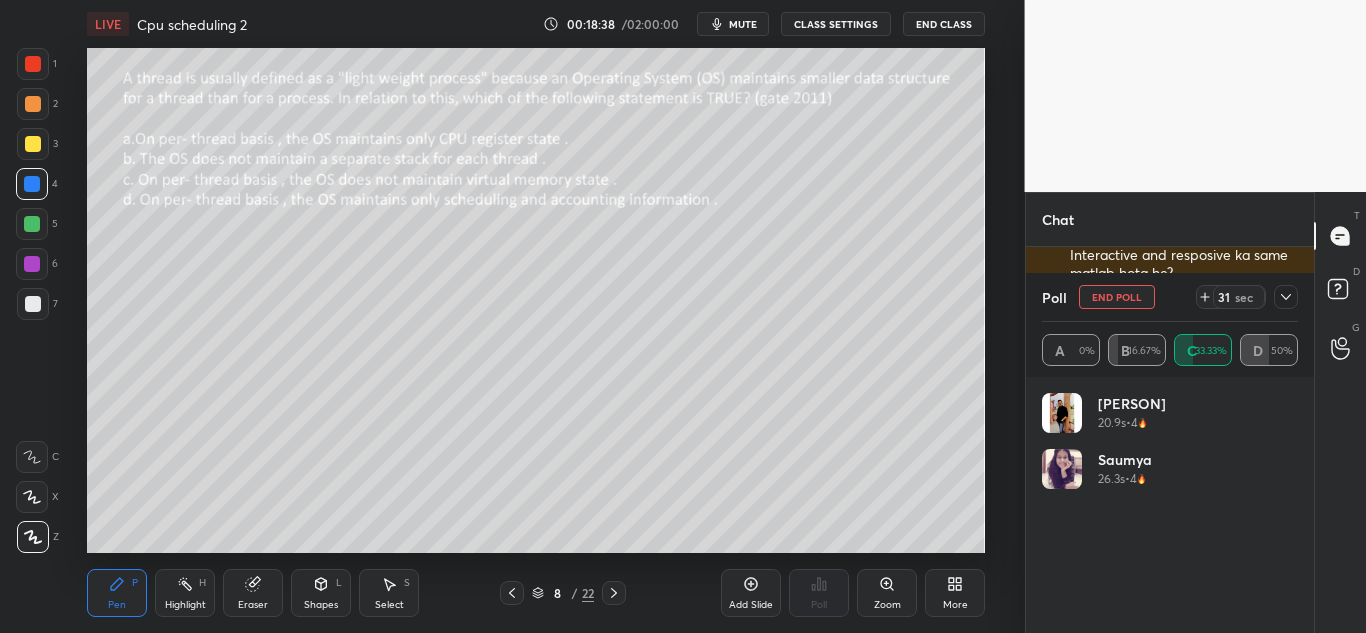 click 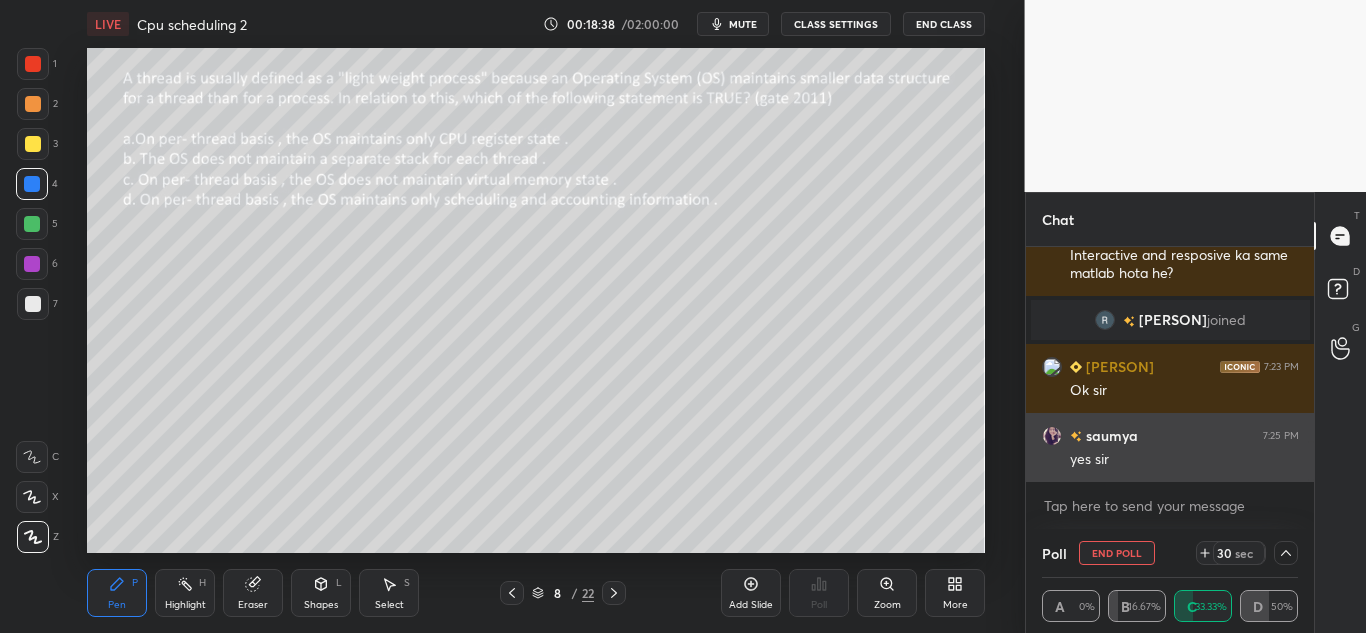 scroll, scrollTop: 0, scrollLeft: 0, axis: both 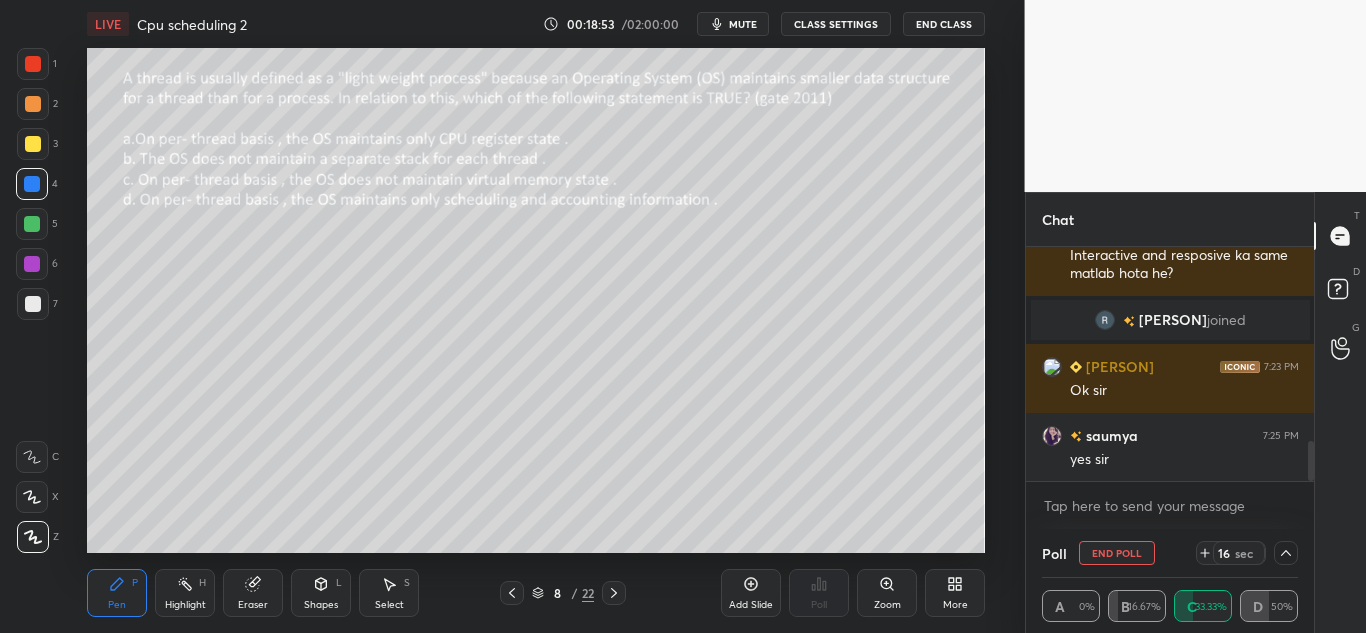 click 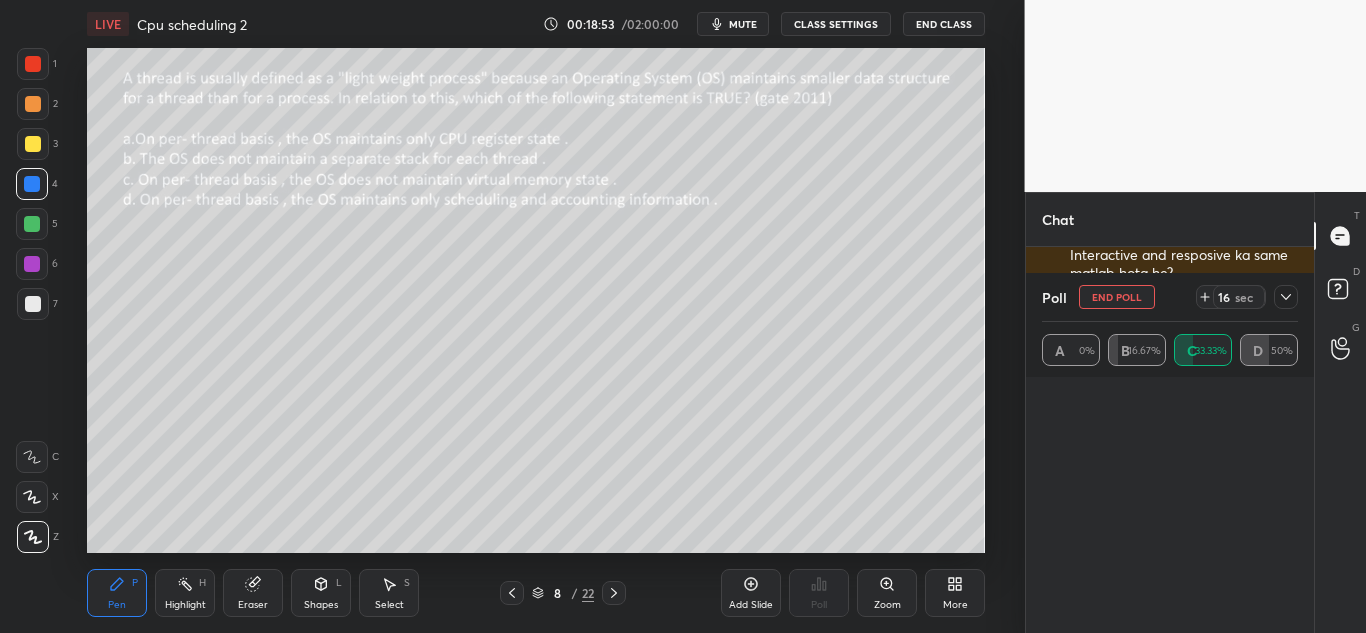 scroll, scrollTop: 7, scrollLeft: 7, axis: both 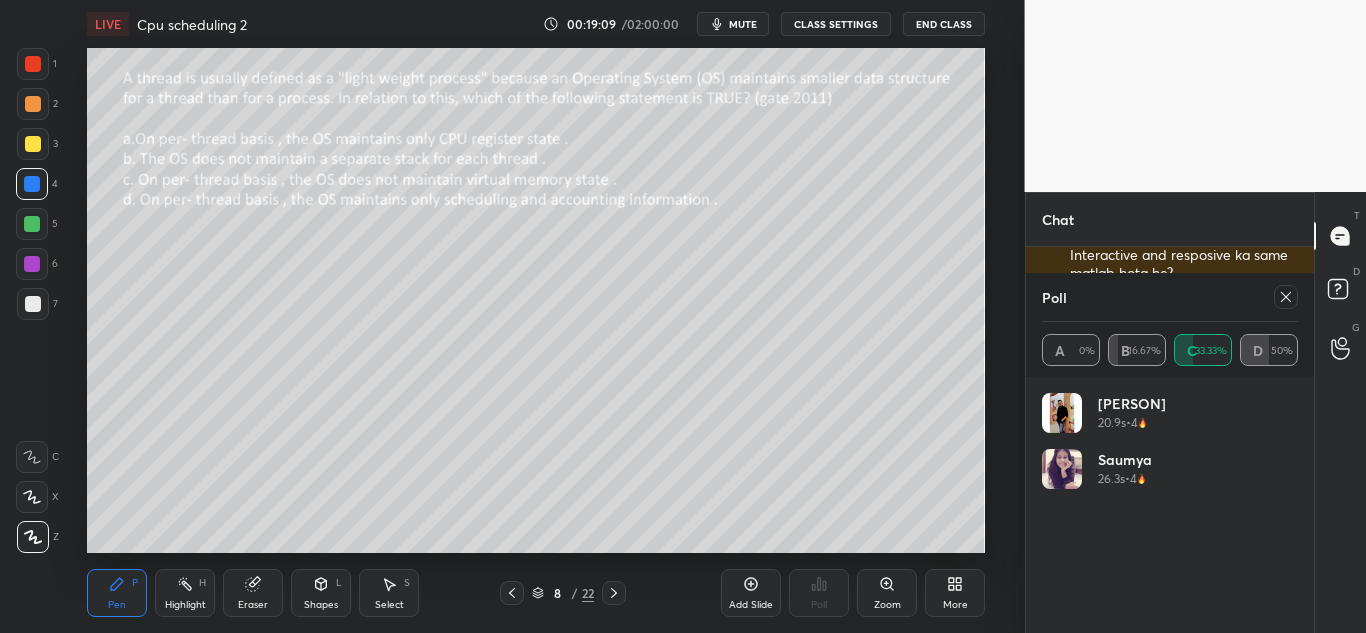 click 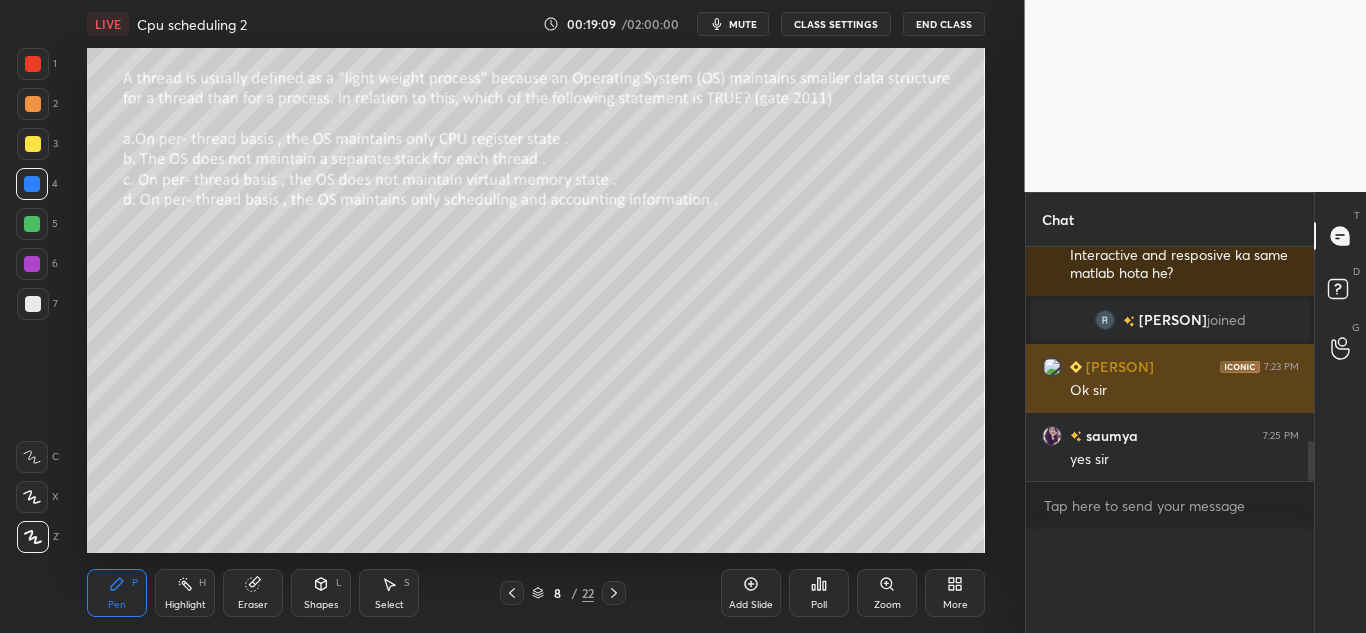 scroll, scrollTop: 0, scrollLeft: 0, axis: both 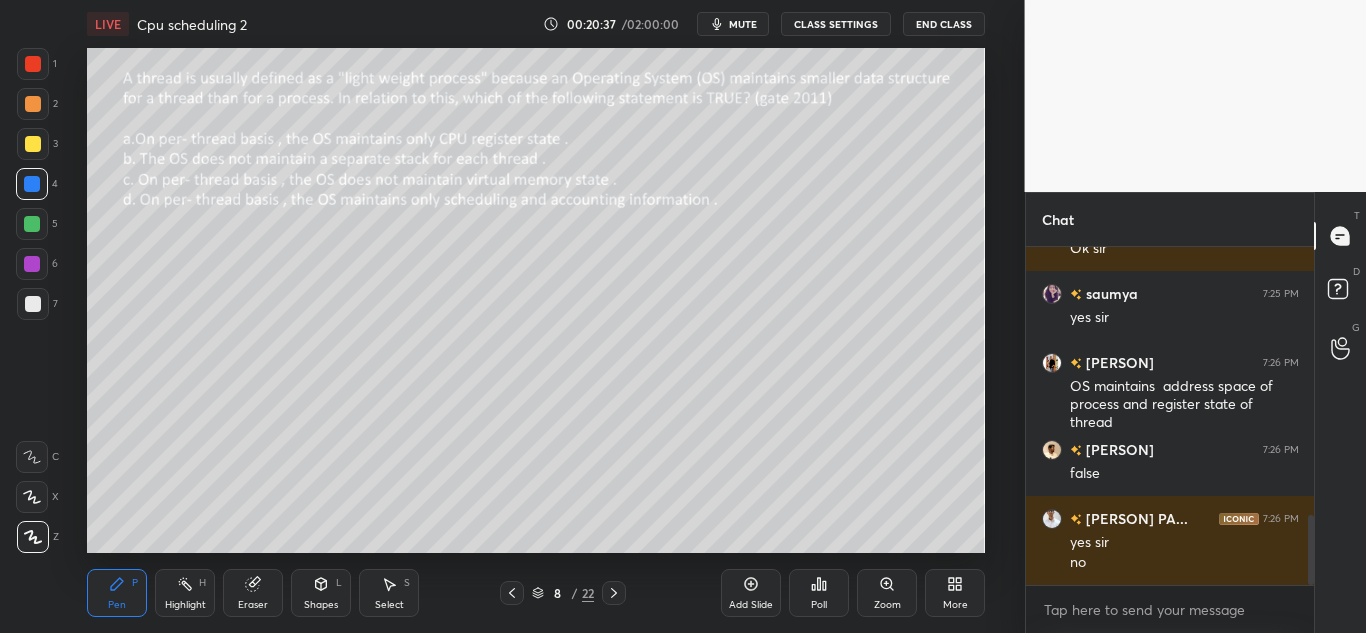 click 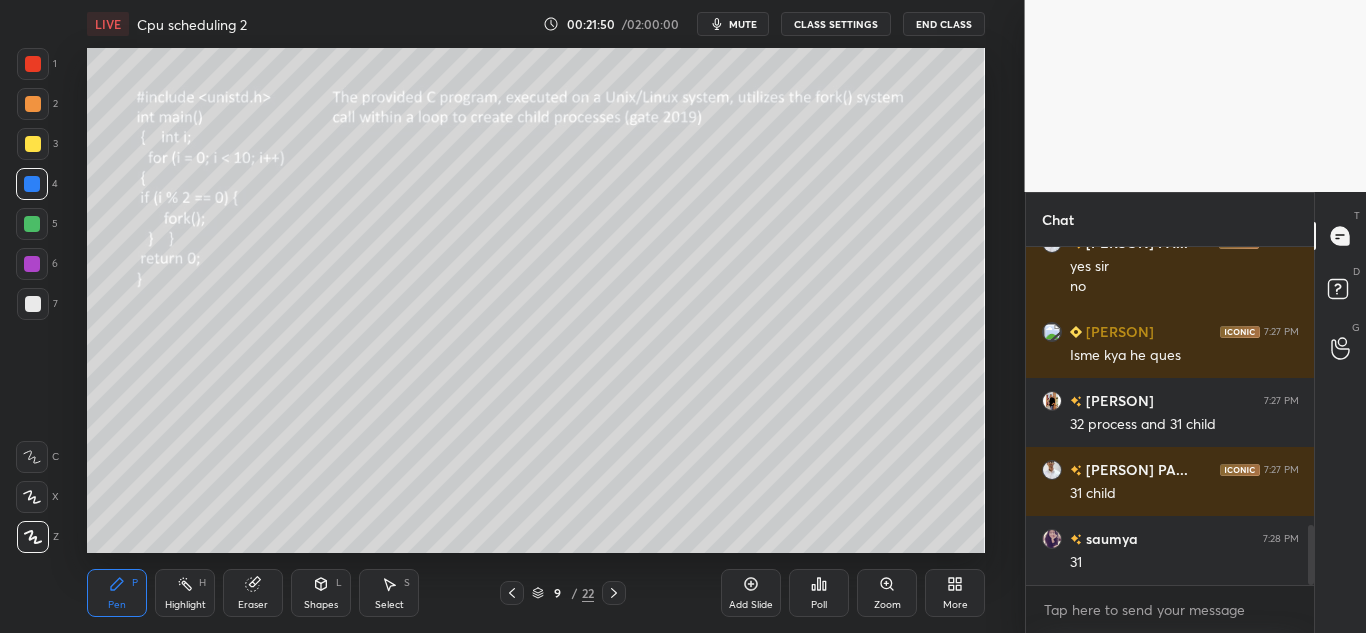 scroll, scrollTop: 1635, scrollLeft: 0, axis: vertical 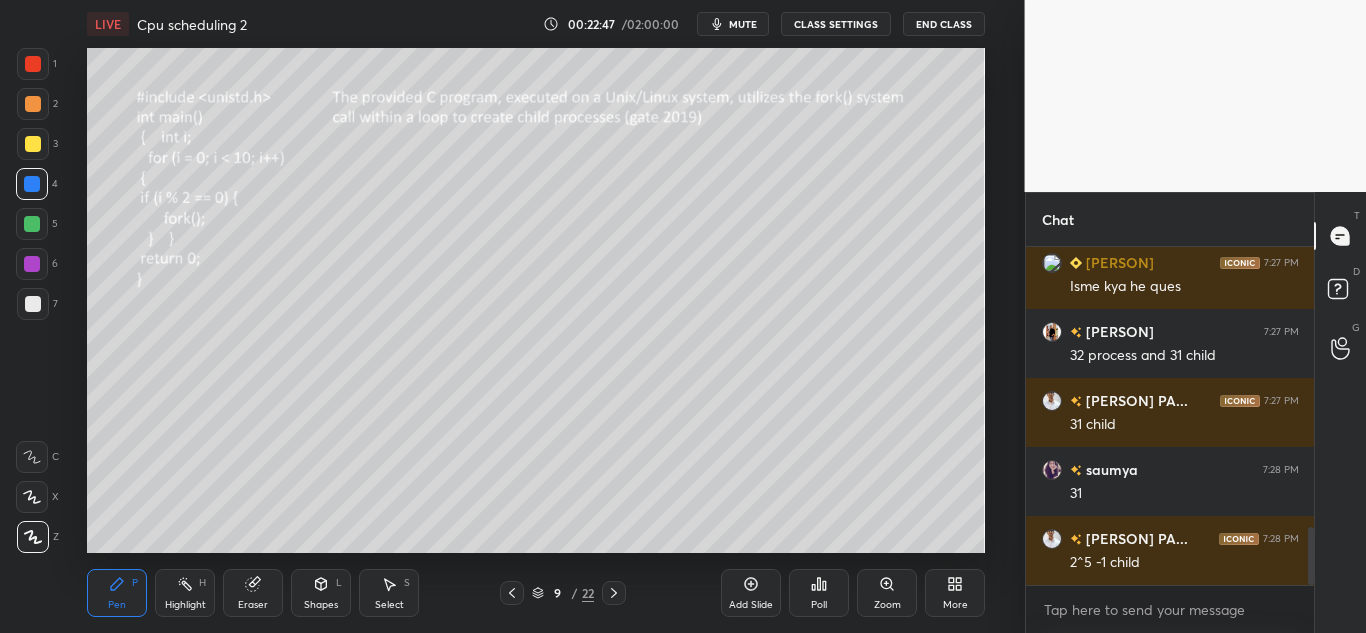 click 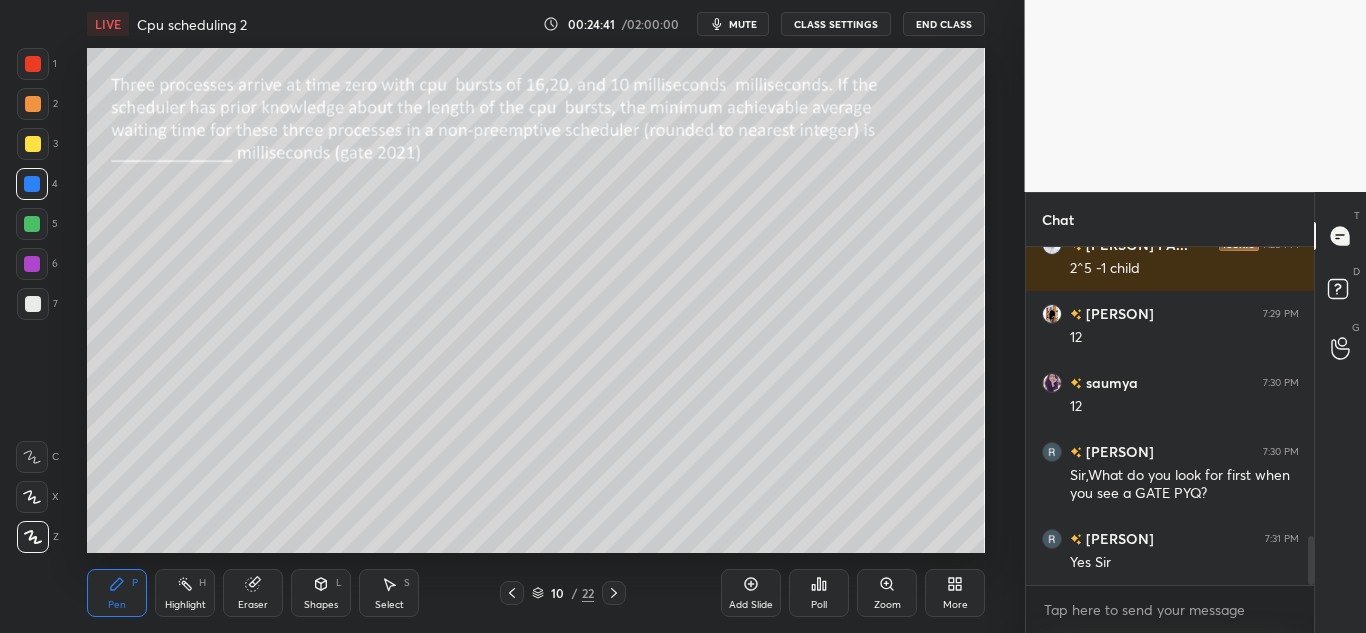 scroll, scrollTop: 1998, scrollLeft: 0, axis: vertical 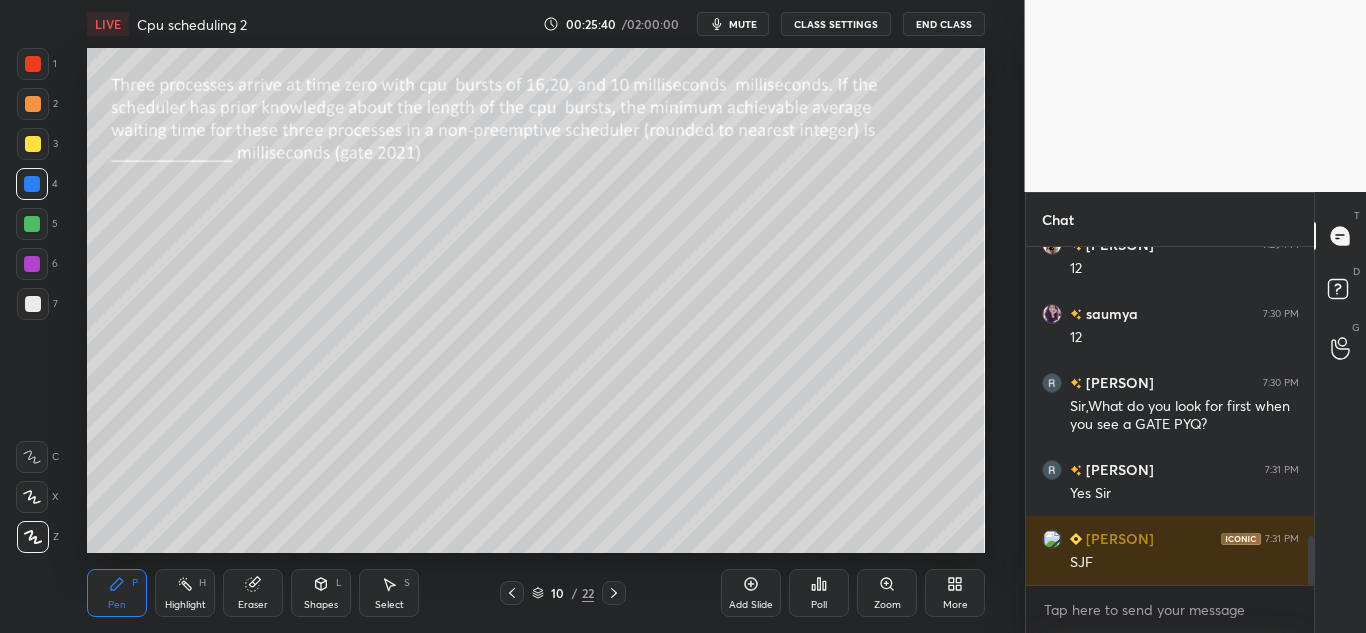 click 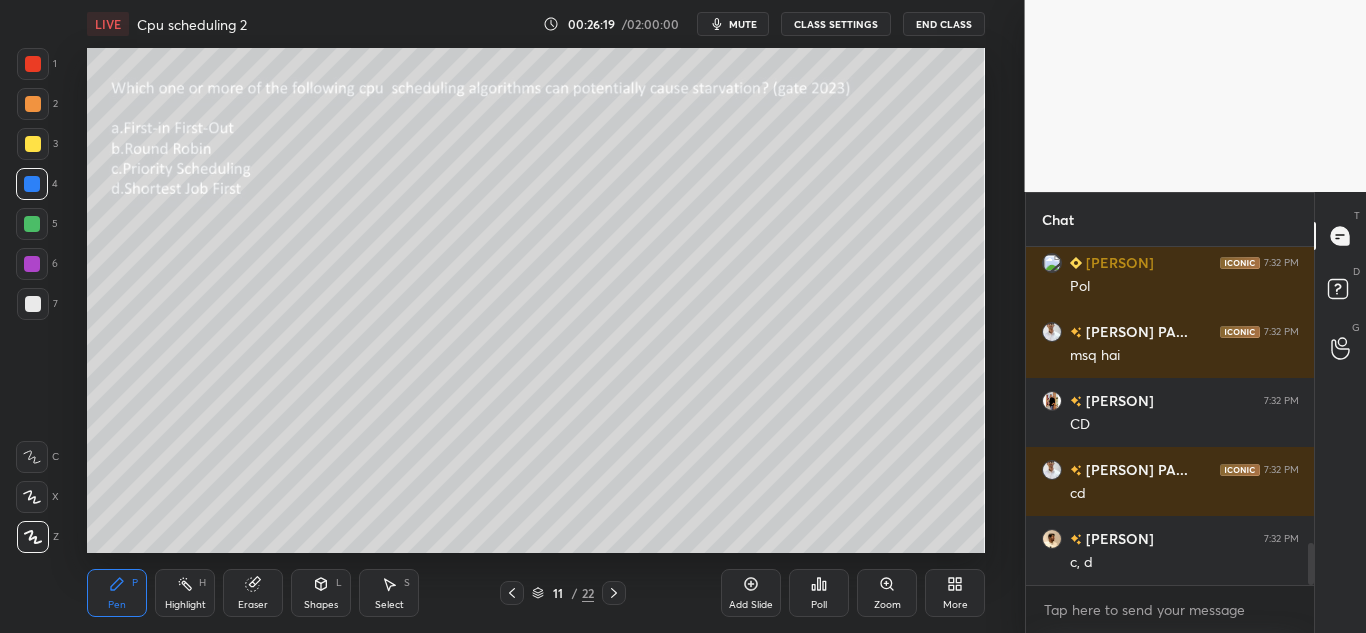 scroll, scrollTop: 2412, scrollLeft: 0, axis: vertical 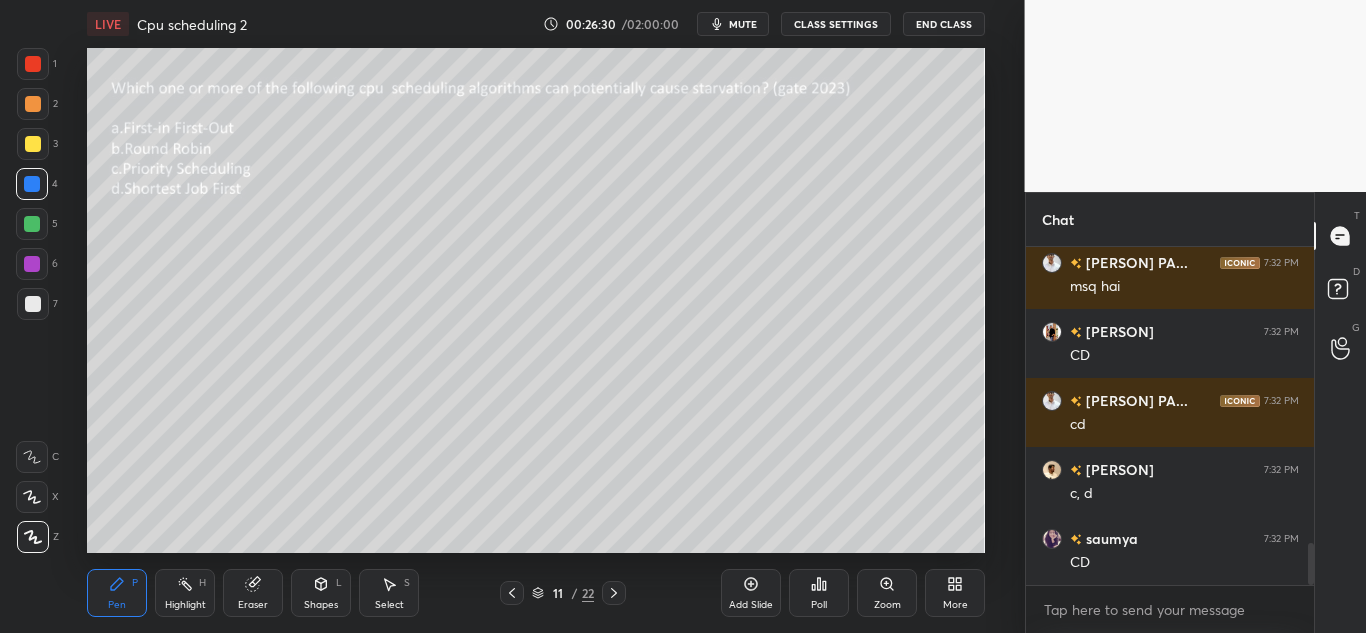 click 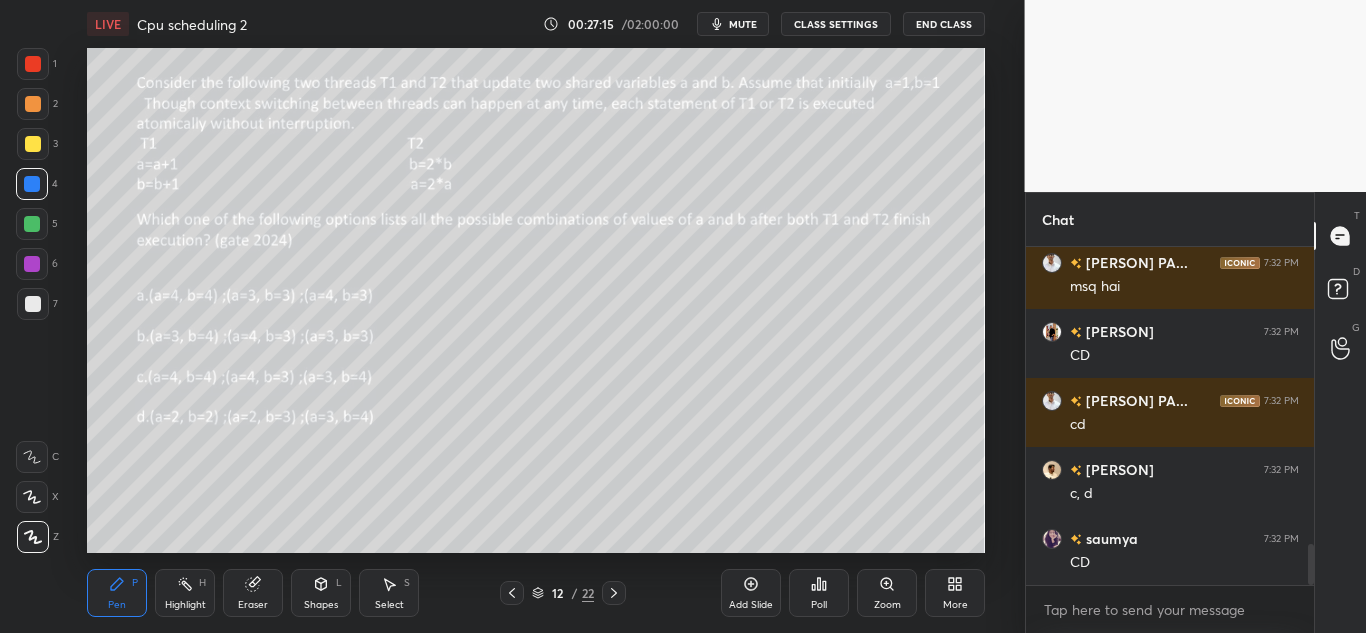 scroll, scrollTop: 2481, scrollLeft: 0, axis: vertical 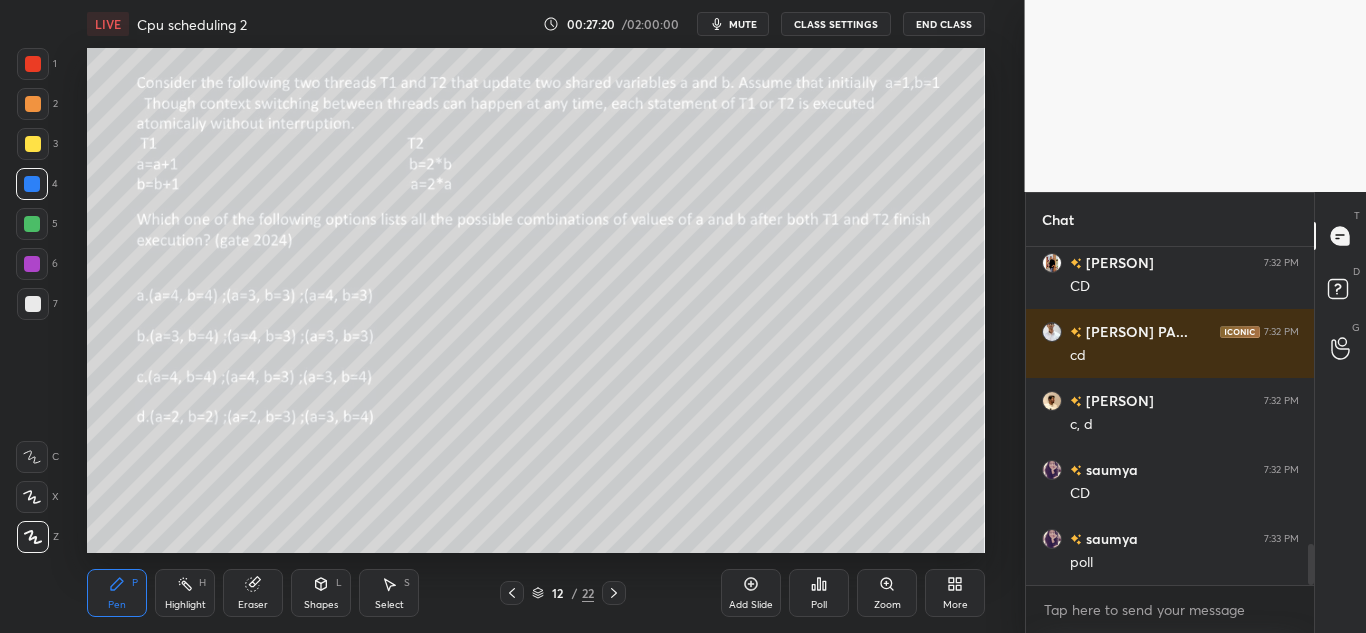 click 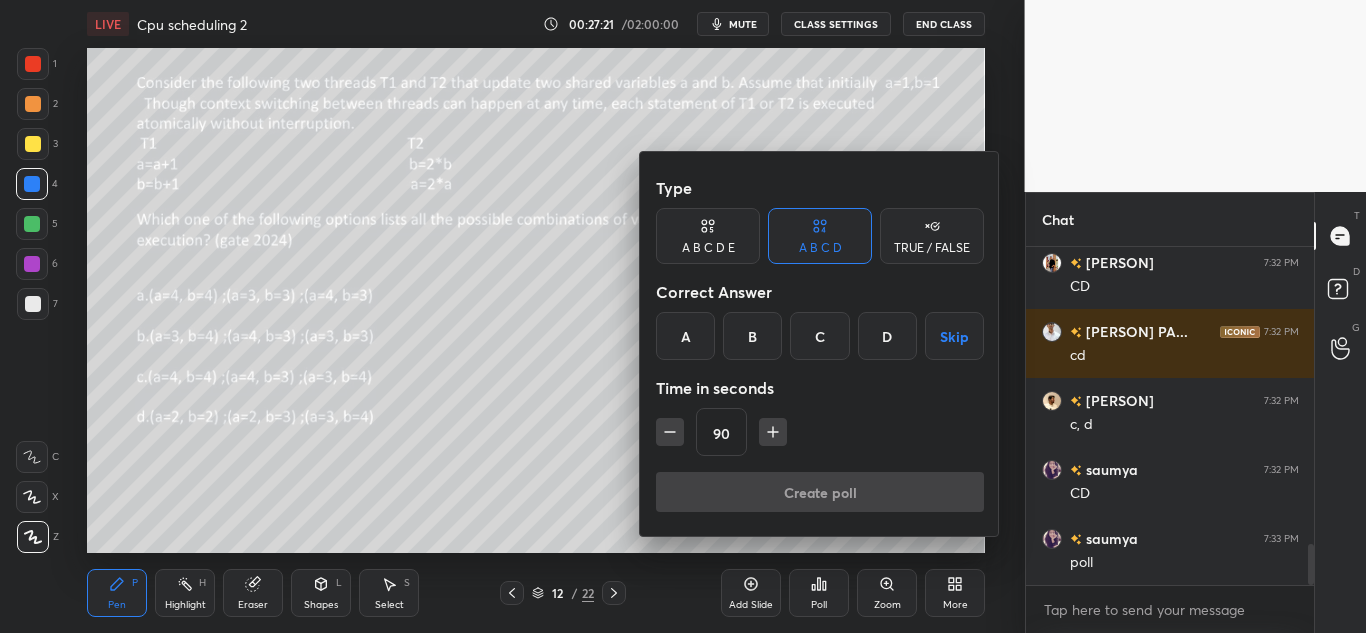 click on "A" at bounding box center (685, 336) 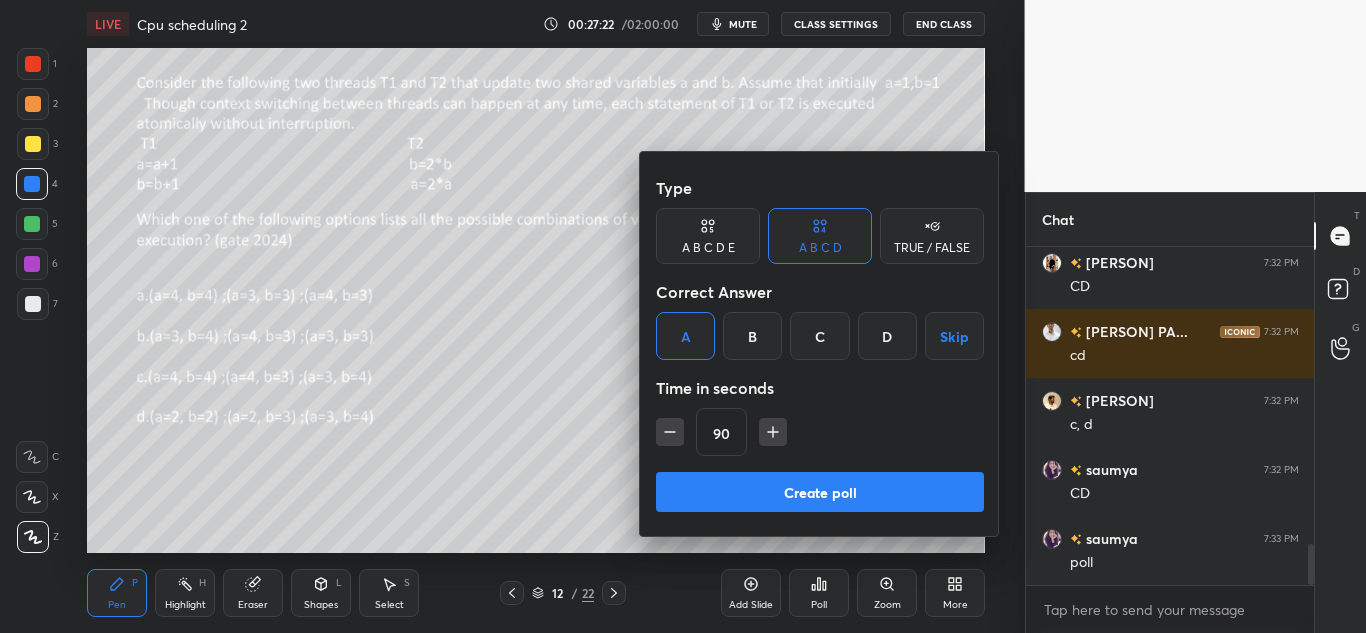 click 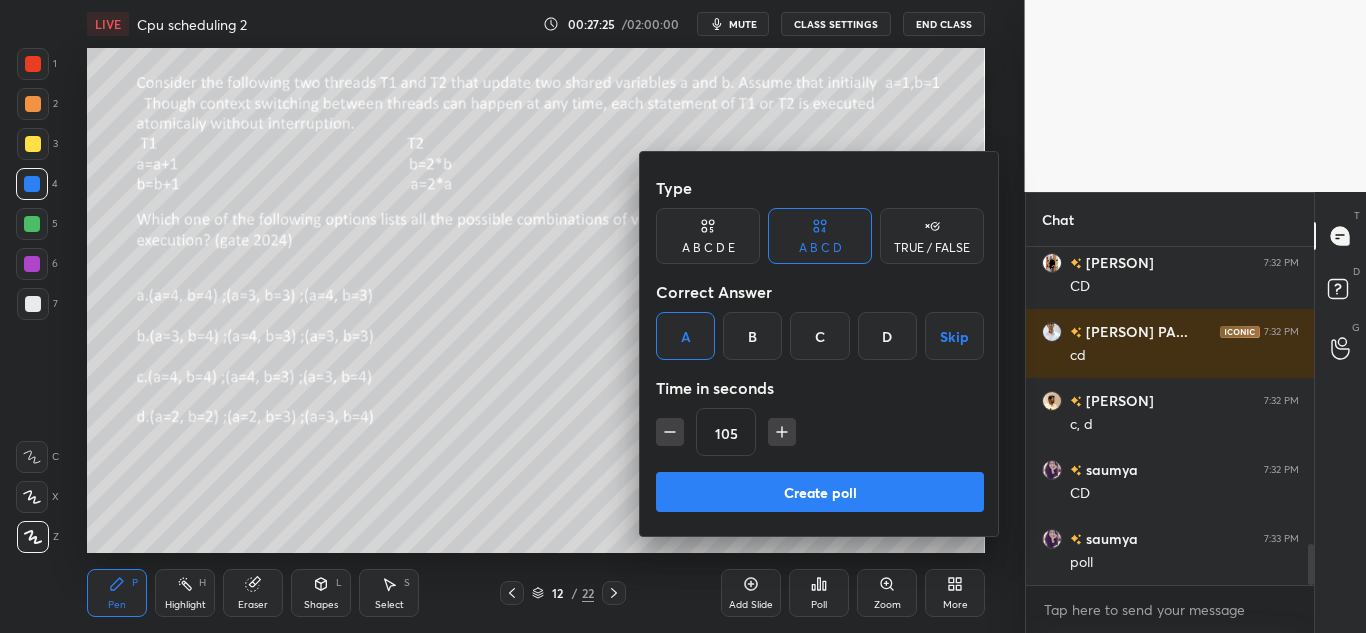 click on "Create poll" at bounding box center (820, 492) 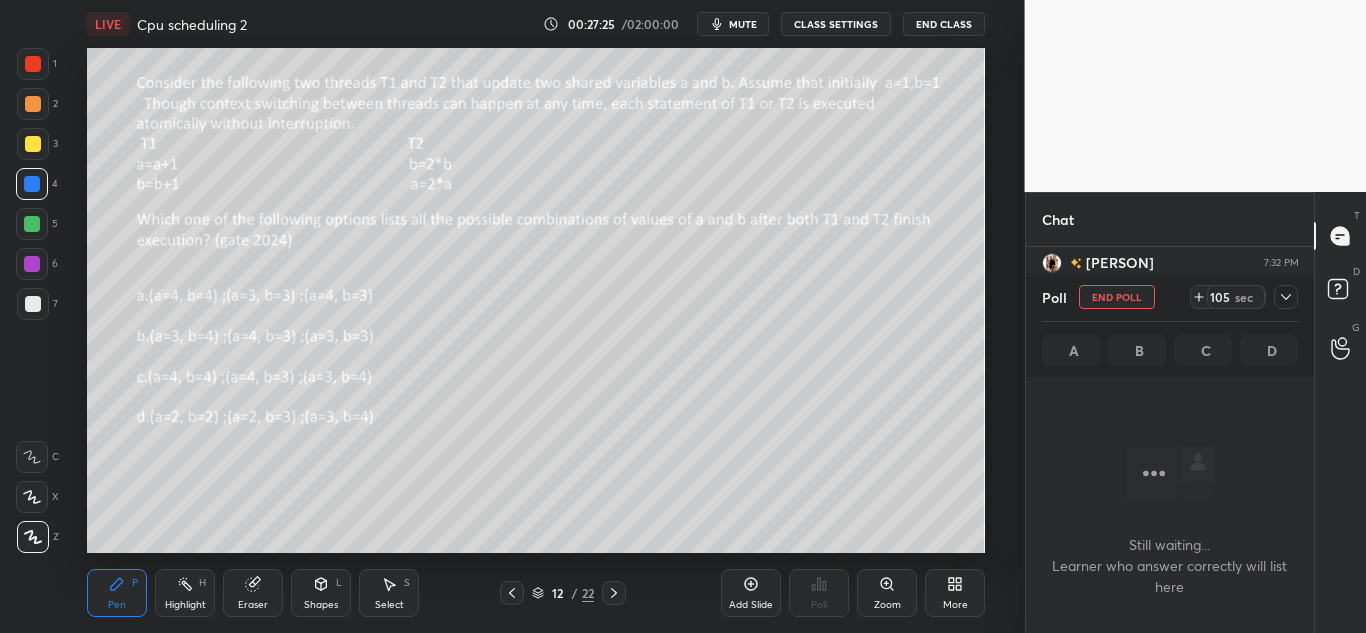 scroll, scrollTop: 290, scrollLeft: 282, axis: both 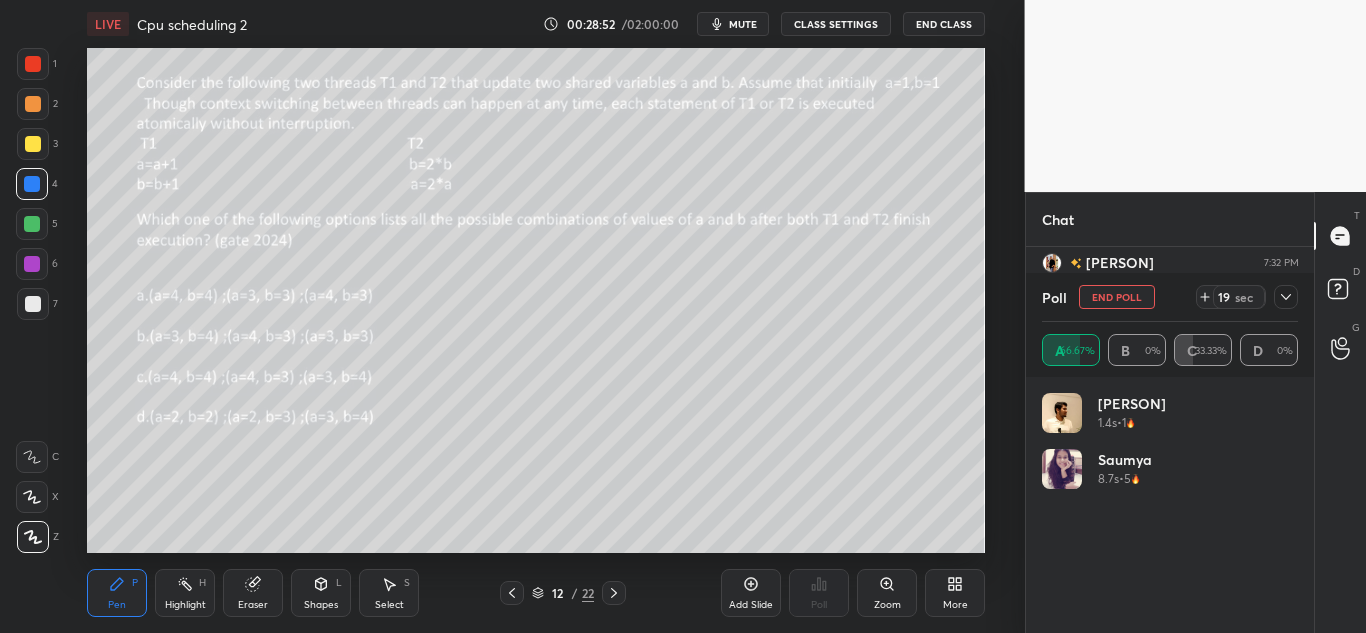 click 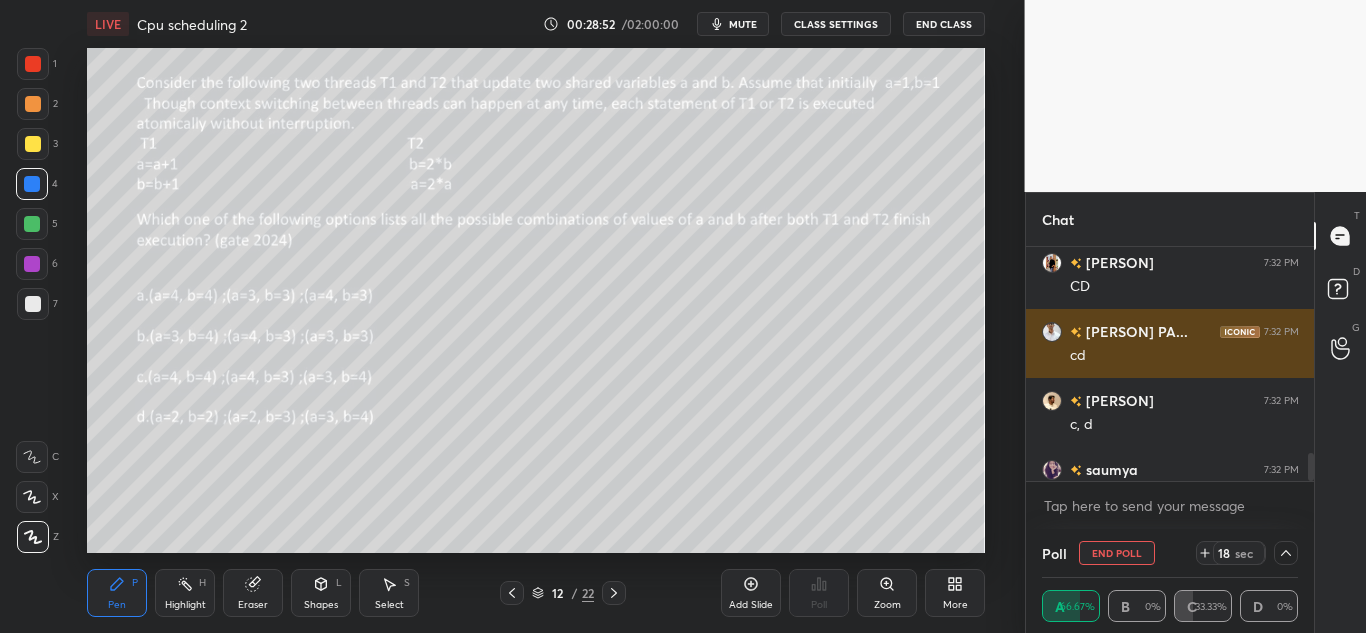 scroll, scrollTop: 0, scrollLeft: 0, axis: both 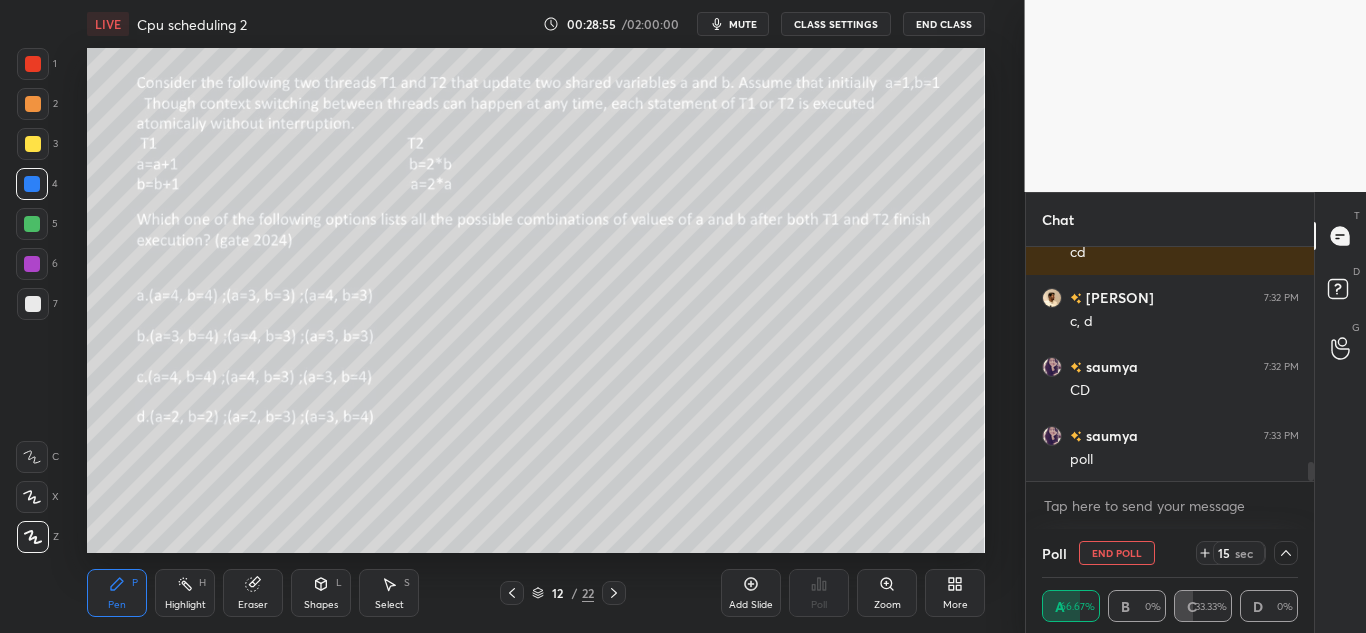 click 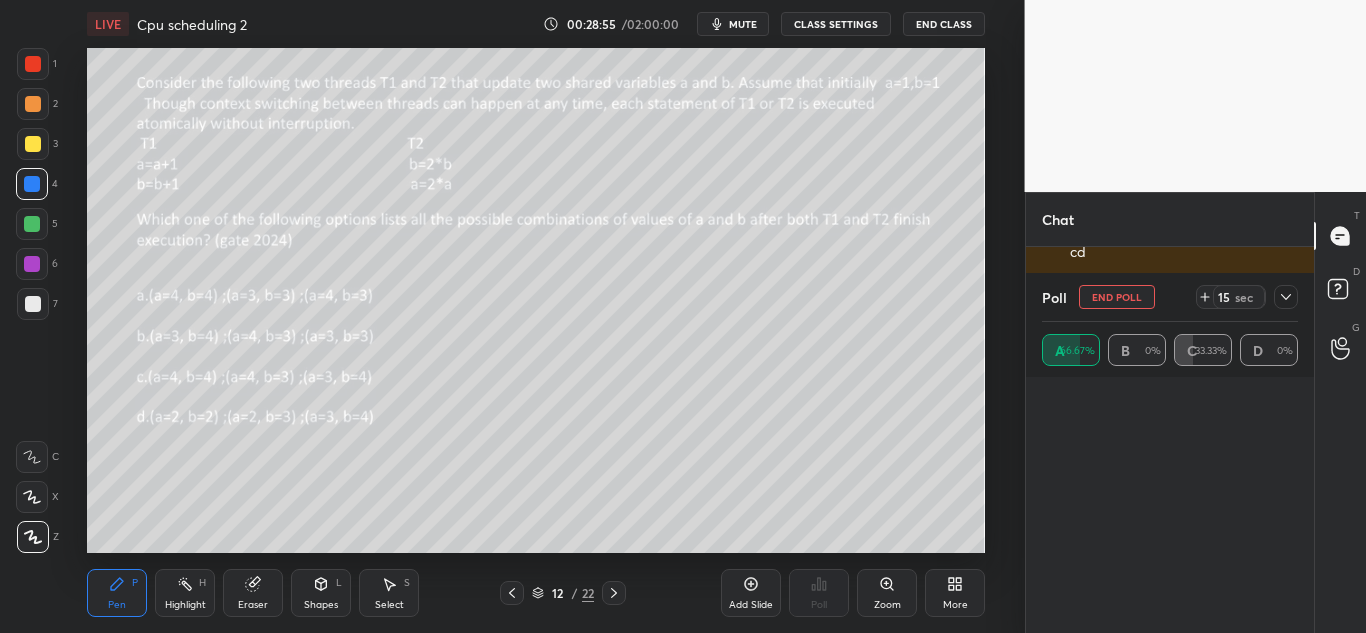 scroll, scrollTop: 7, scrollLeft: 7, axis: both 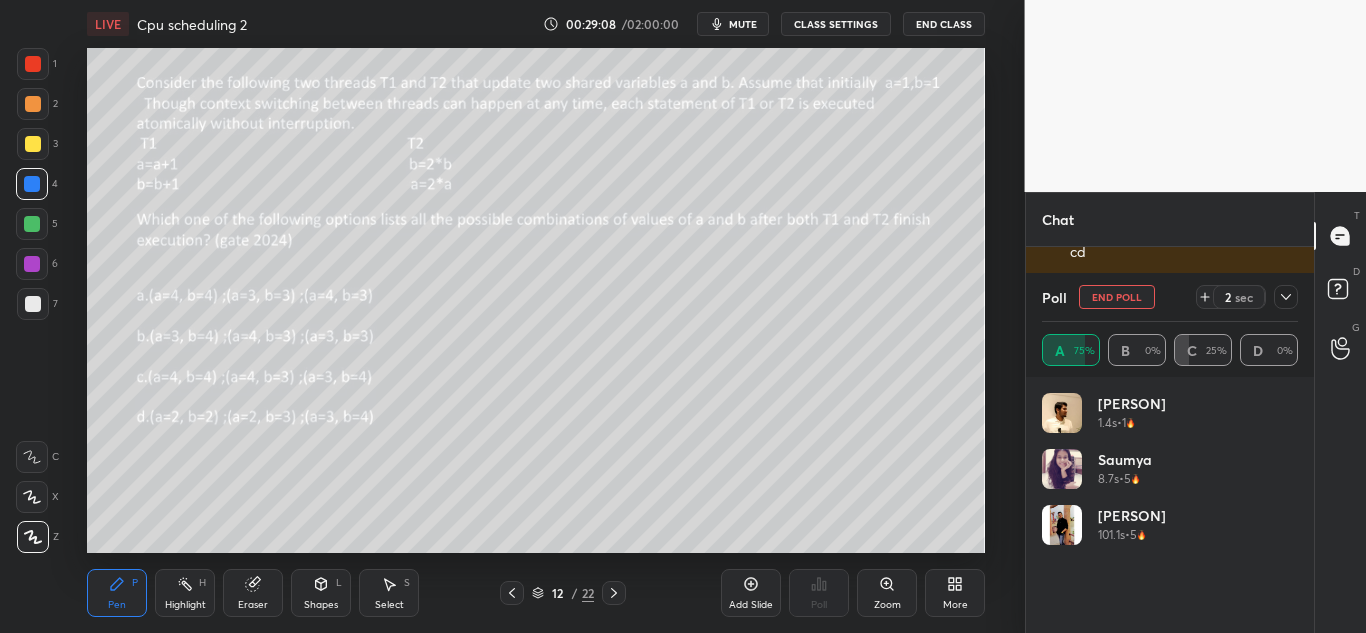 click 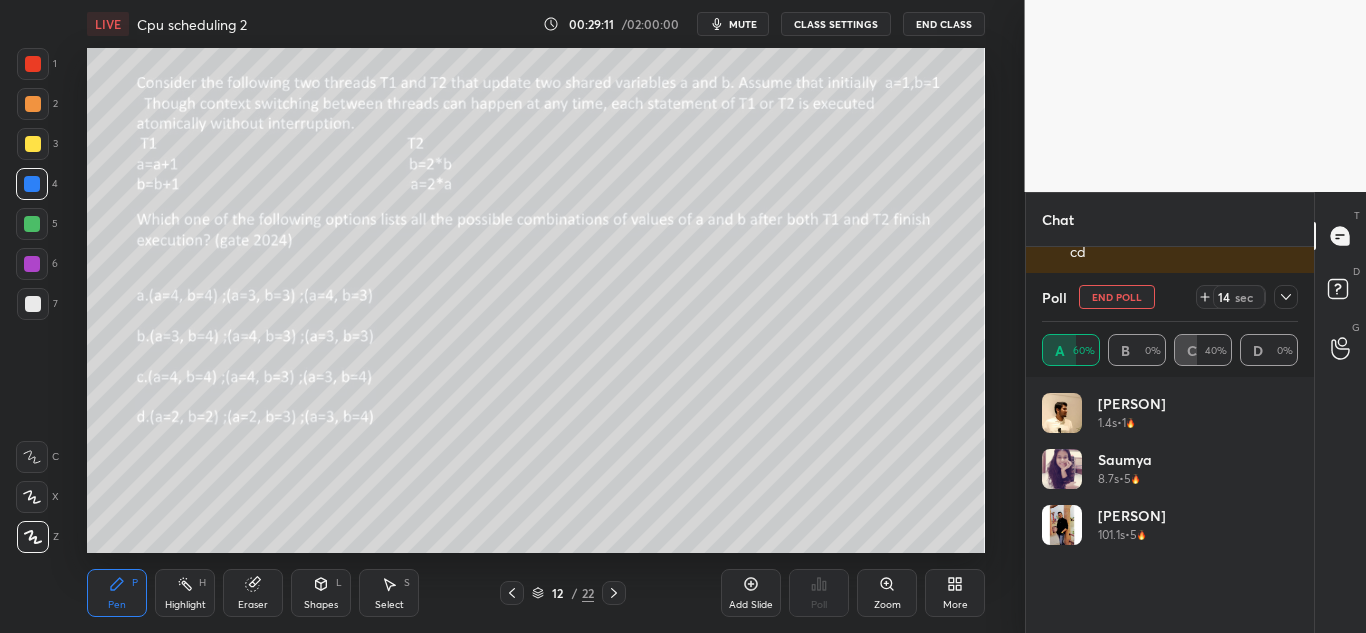 click 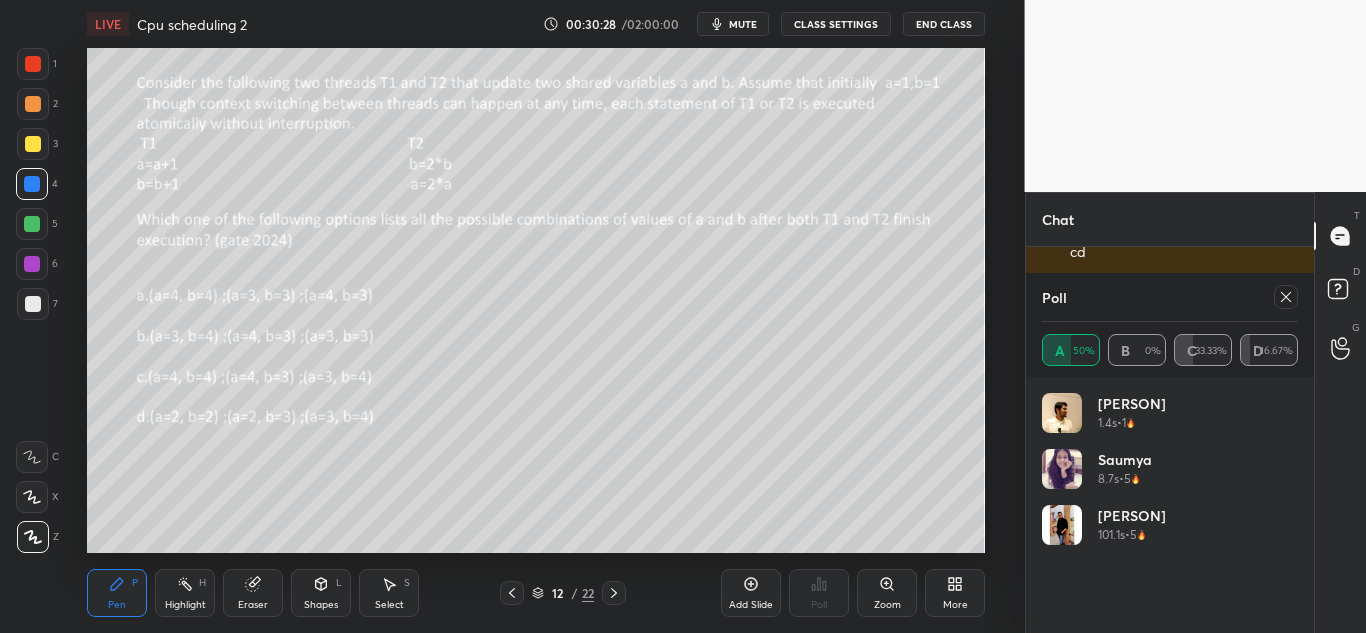 click 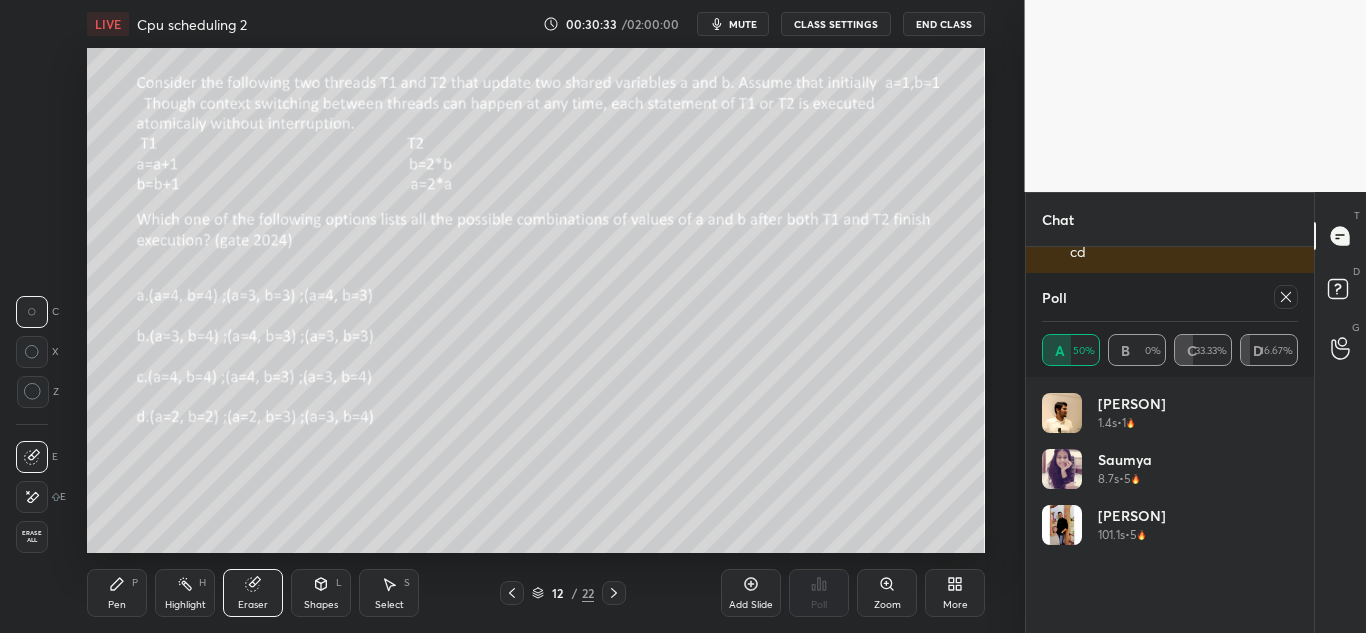 click 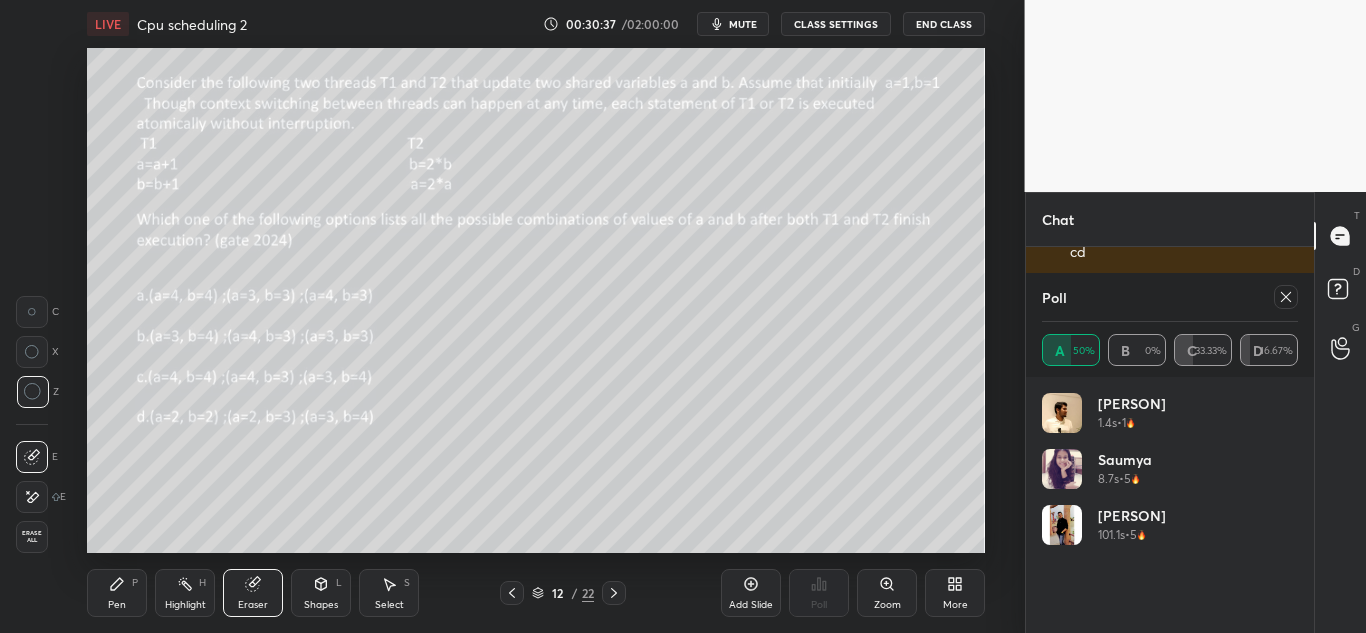 click on "Pen P" at bounding box center [117, 593] 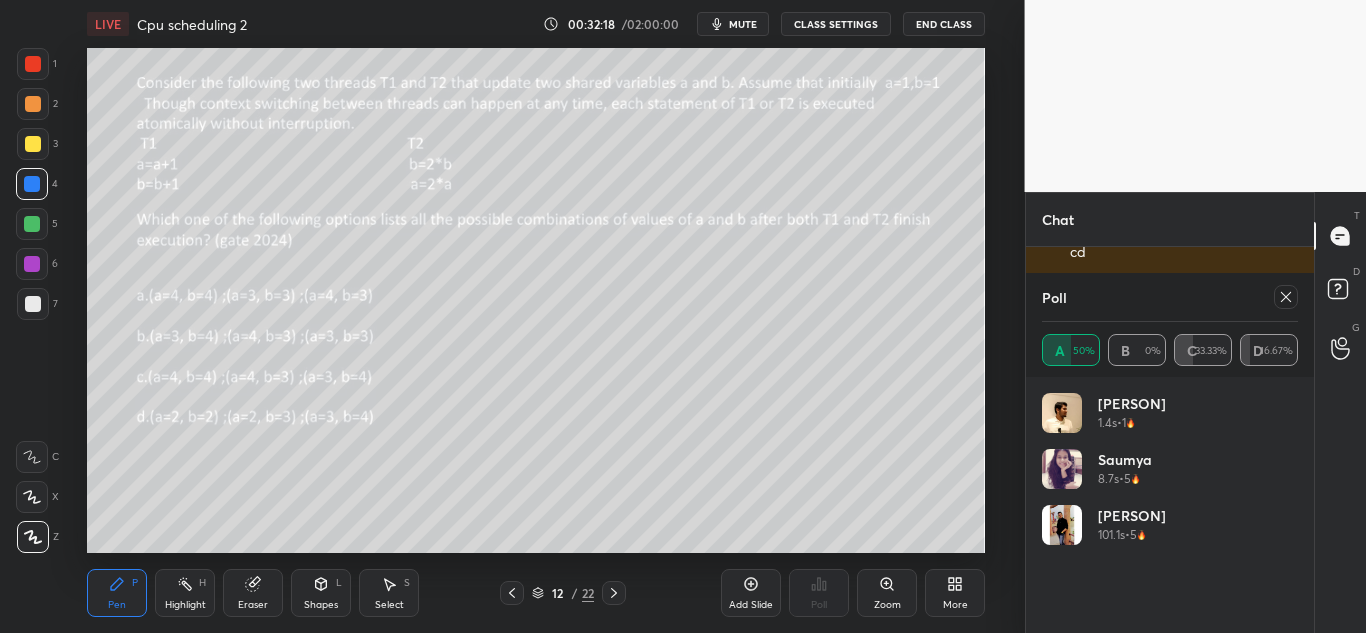 click on "Eraser" at bounding box center (253, 593) 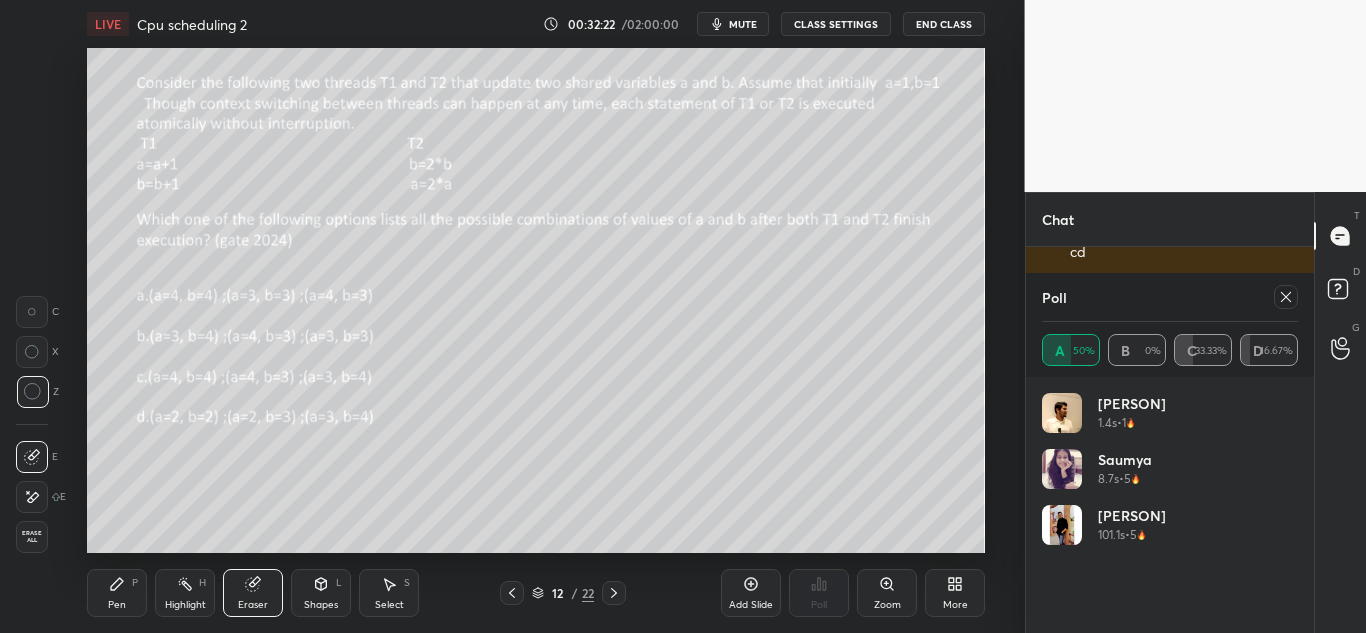 click on "Pen" at bounding box center (117, 605) 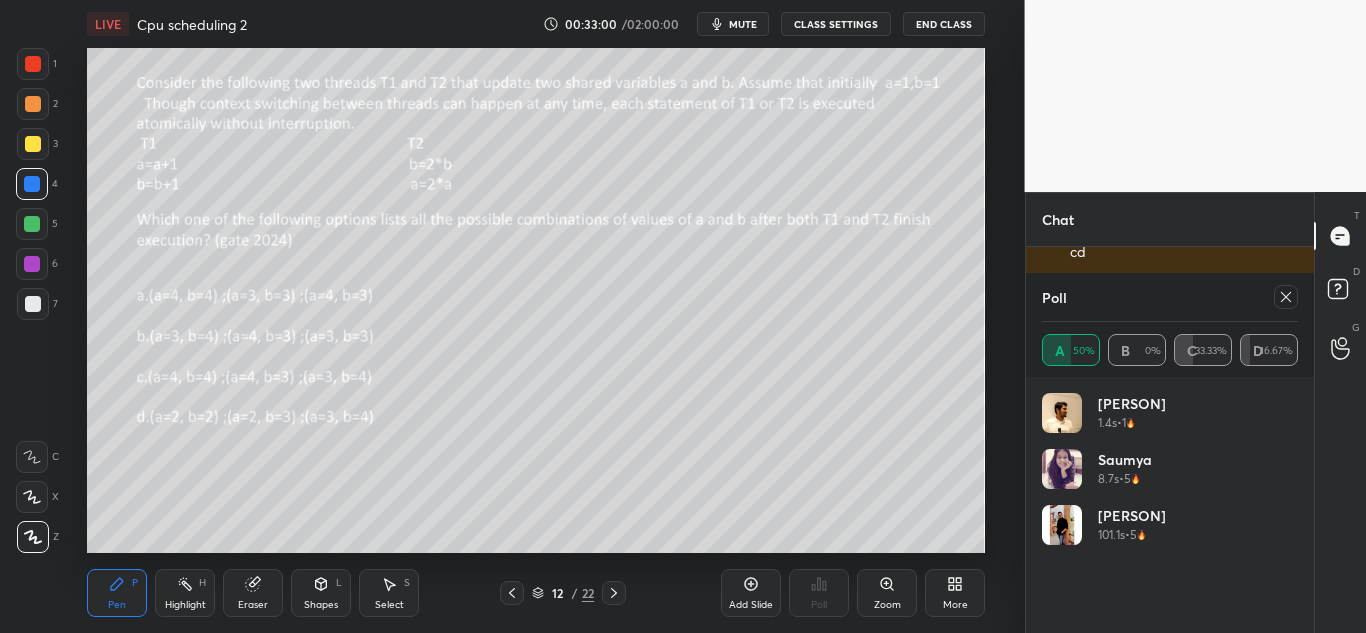 click 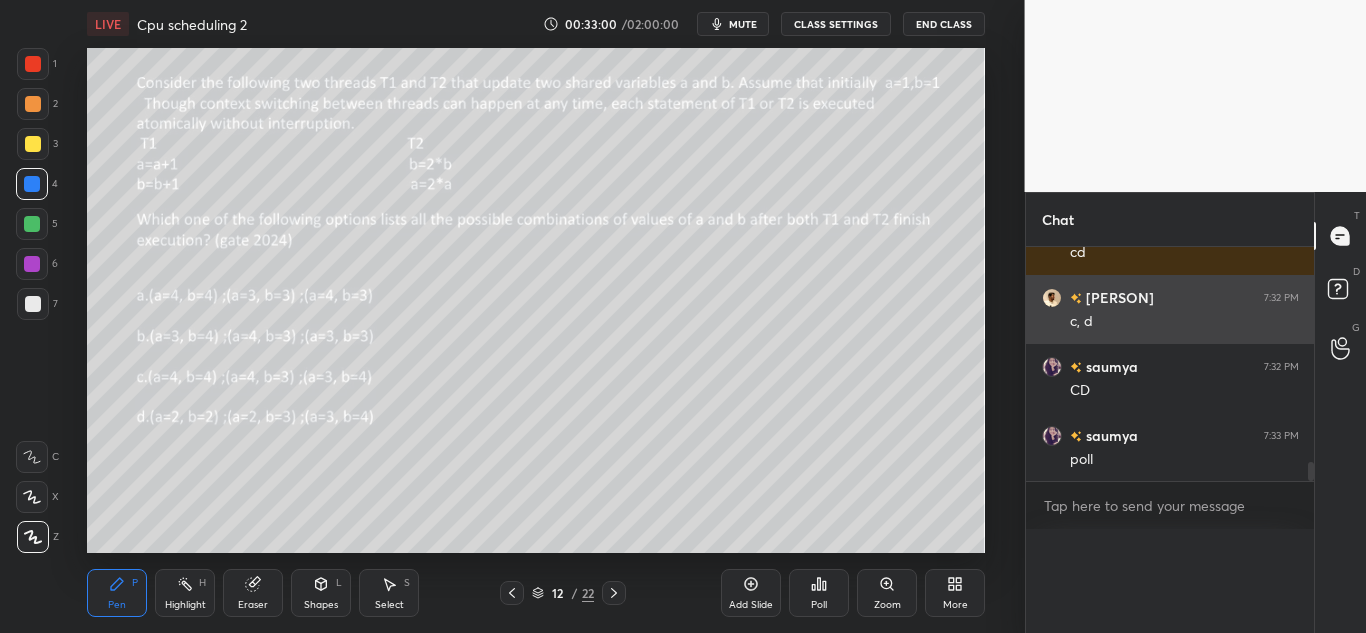 scroll, scrollTop: 0, scrollLeft: 0, axis: both 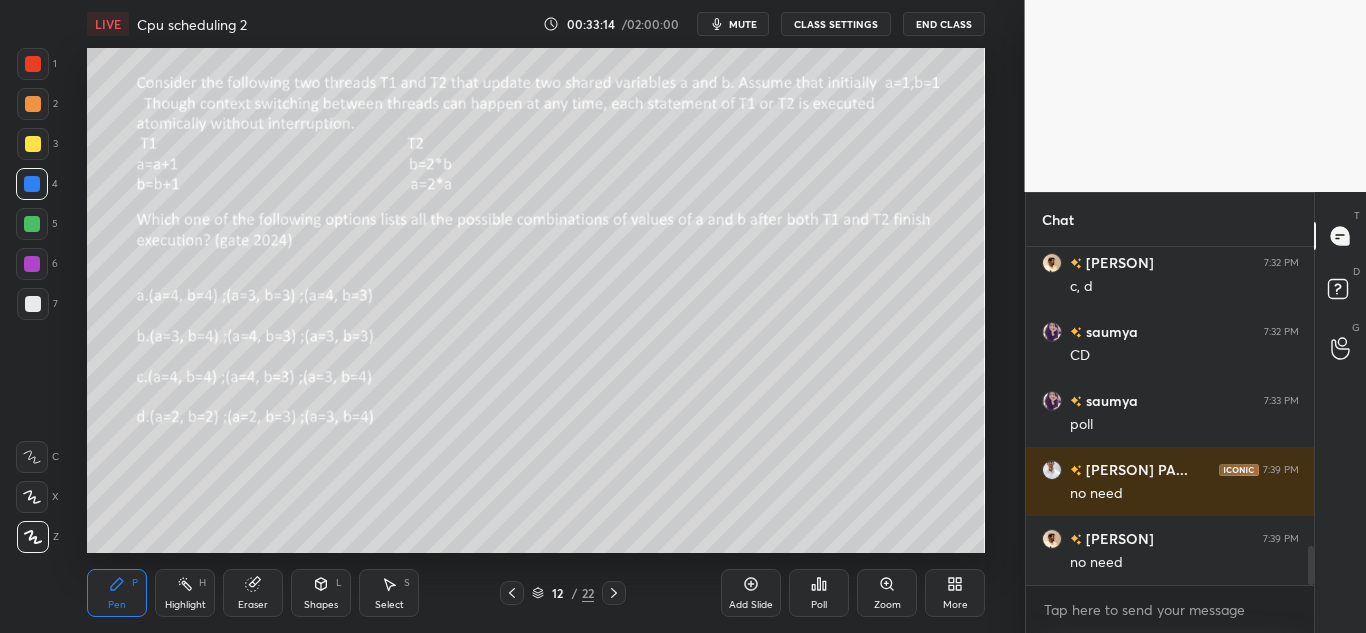 click at bounding box center [614, 593] 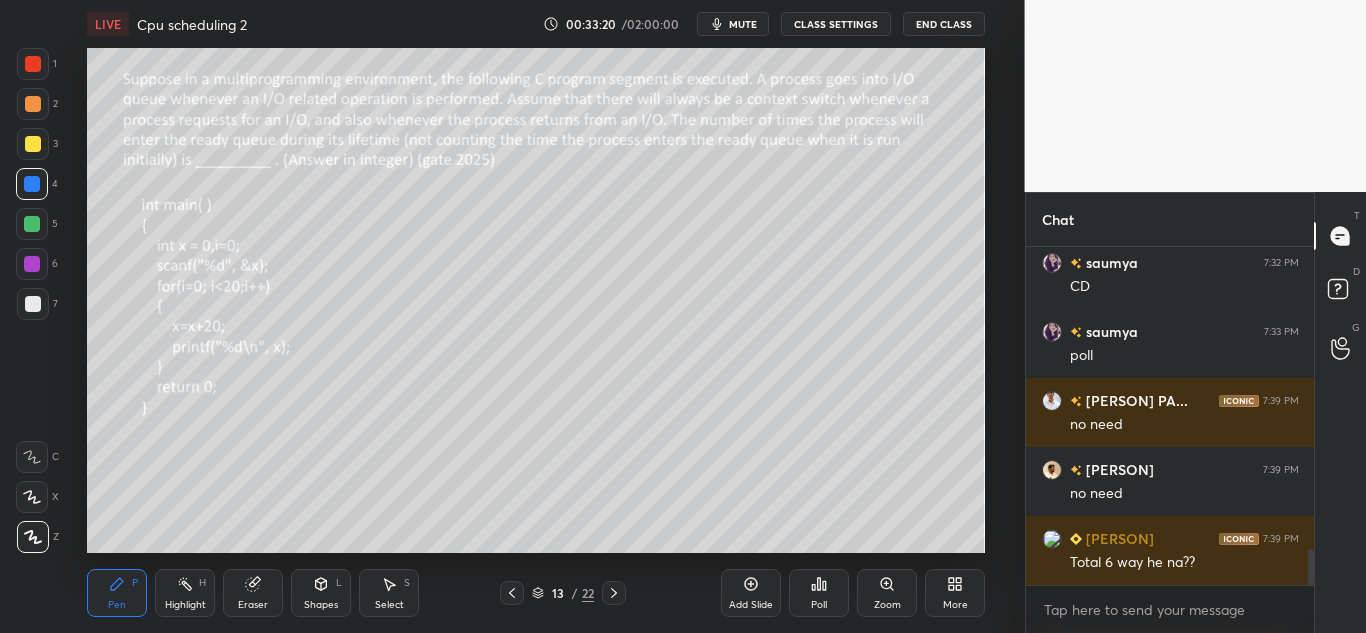 scroll, scrollTop: 2793, scrollLeft: 0, axis: vertical 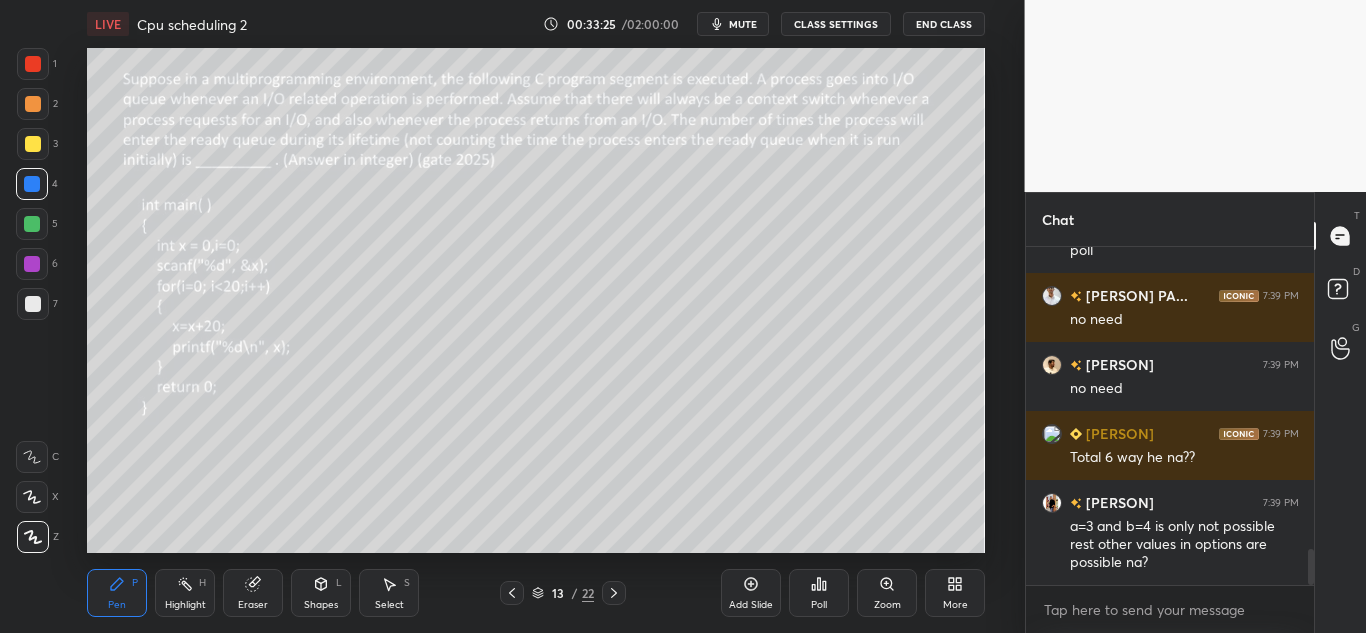 click 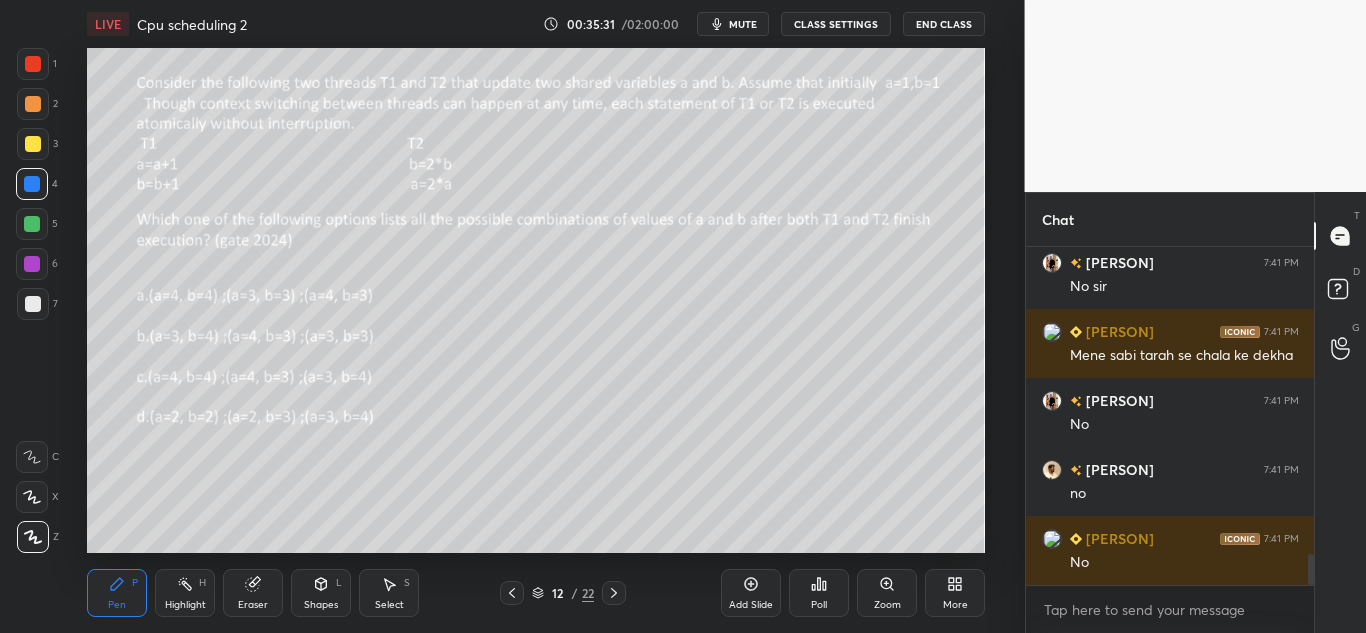 scroll, scrollTop: 3414, scrollLeft: 0, axis: vertical 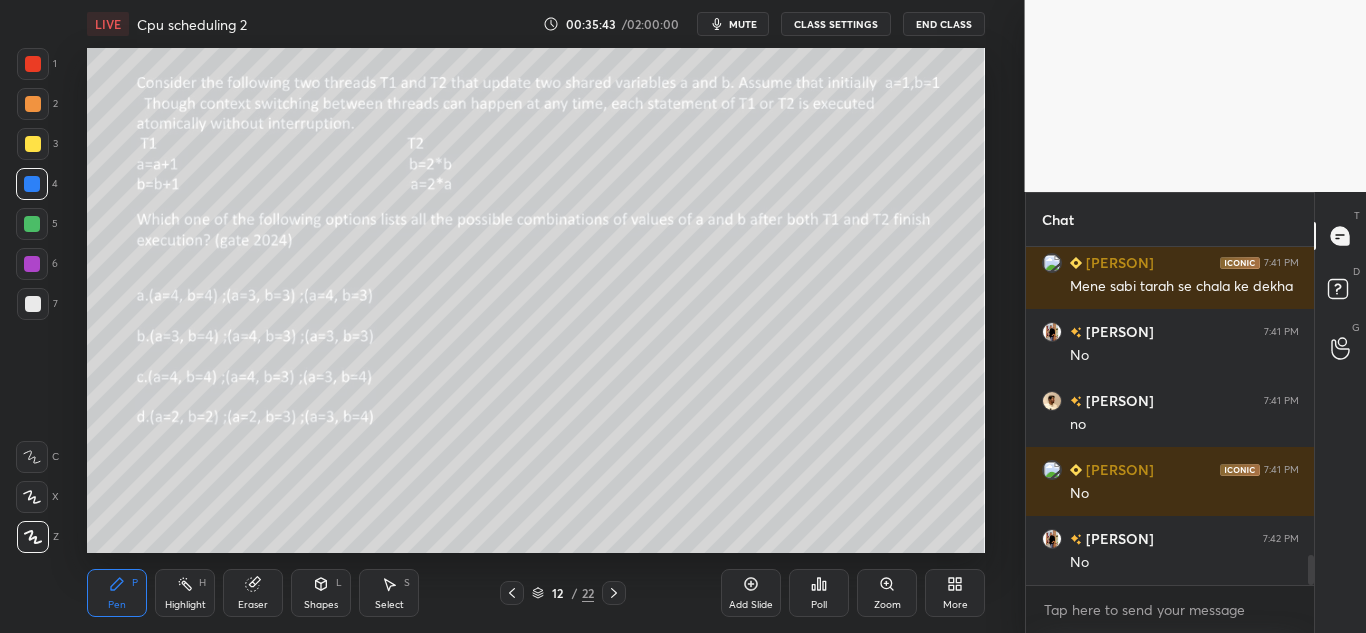 click 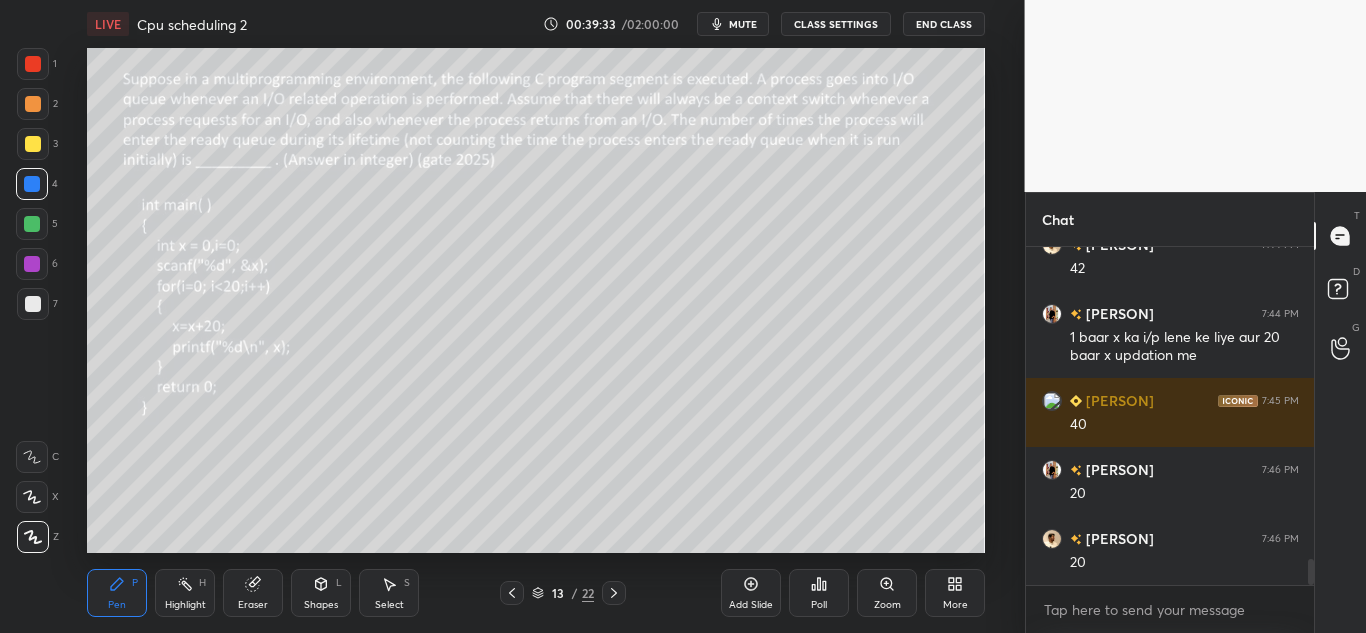 scroll, scrollTop: 4131, scrollLeft: 0, axis: vertical 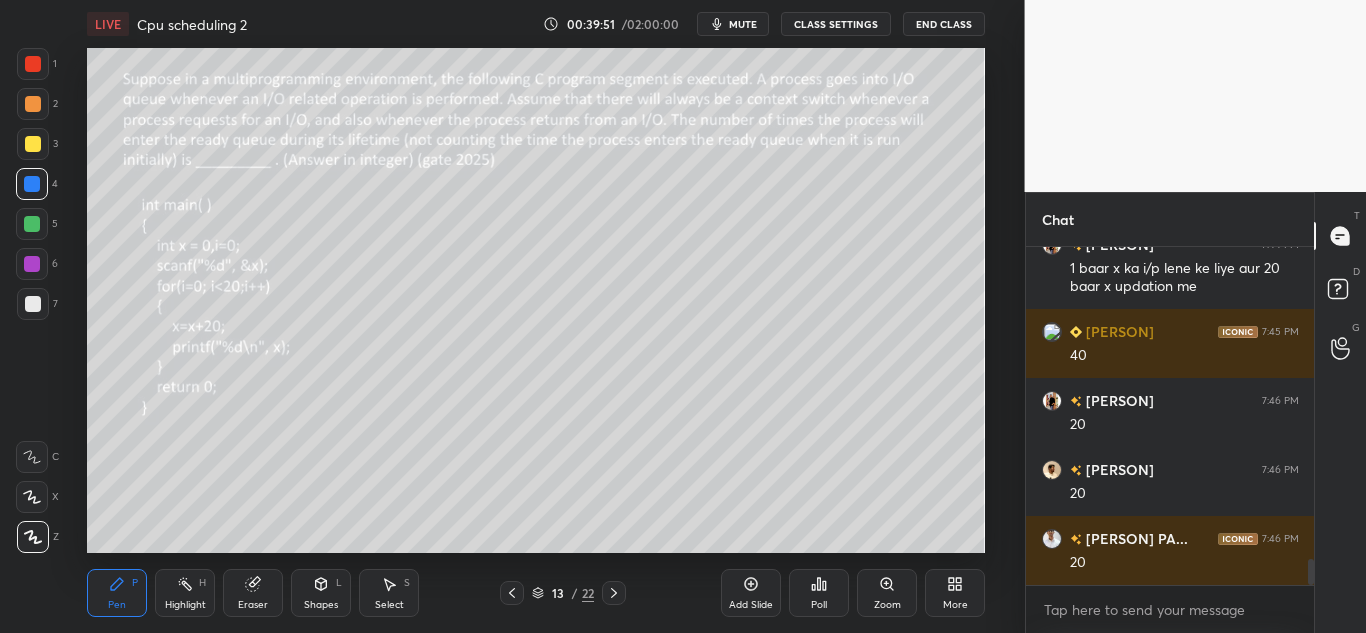 click 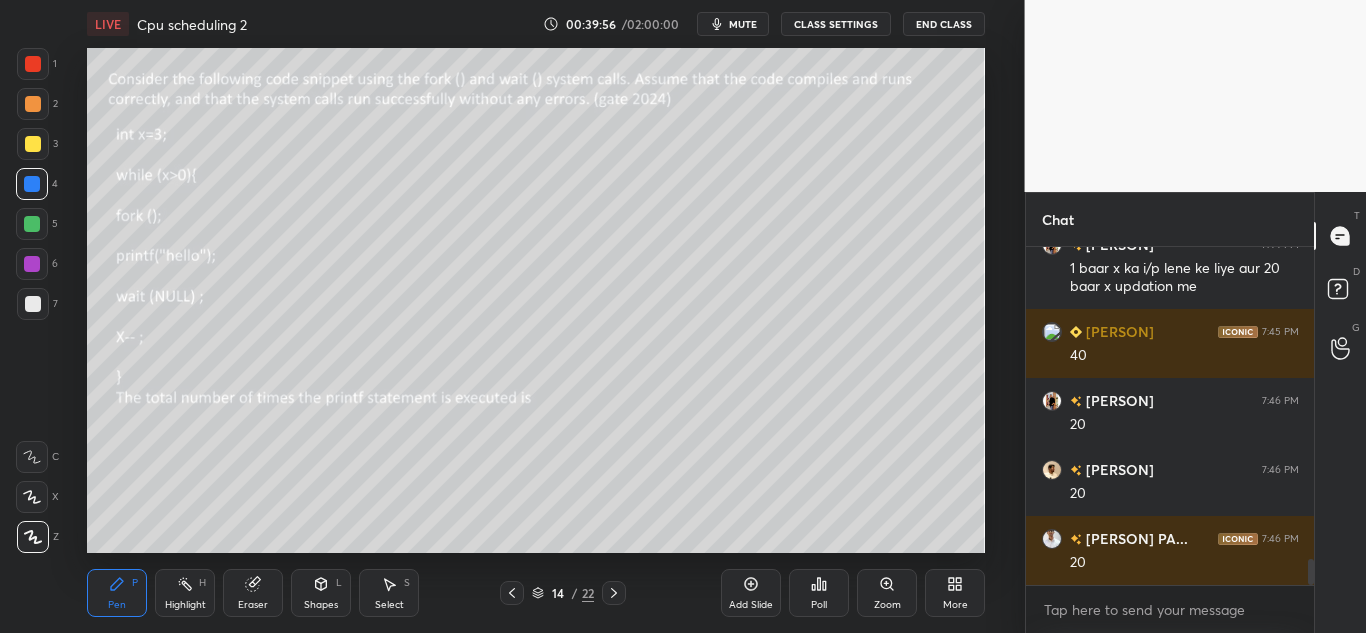 click 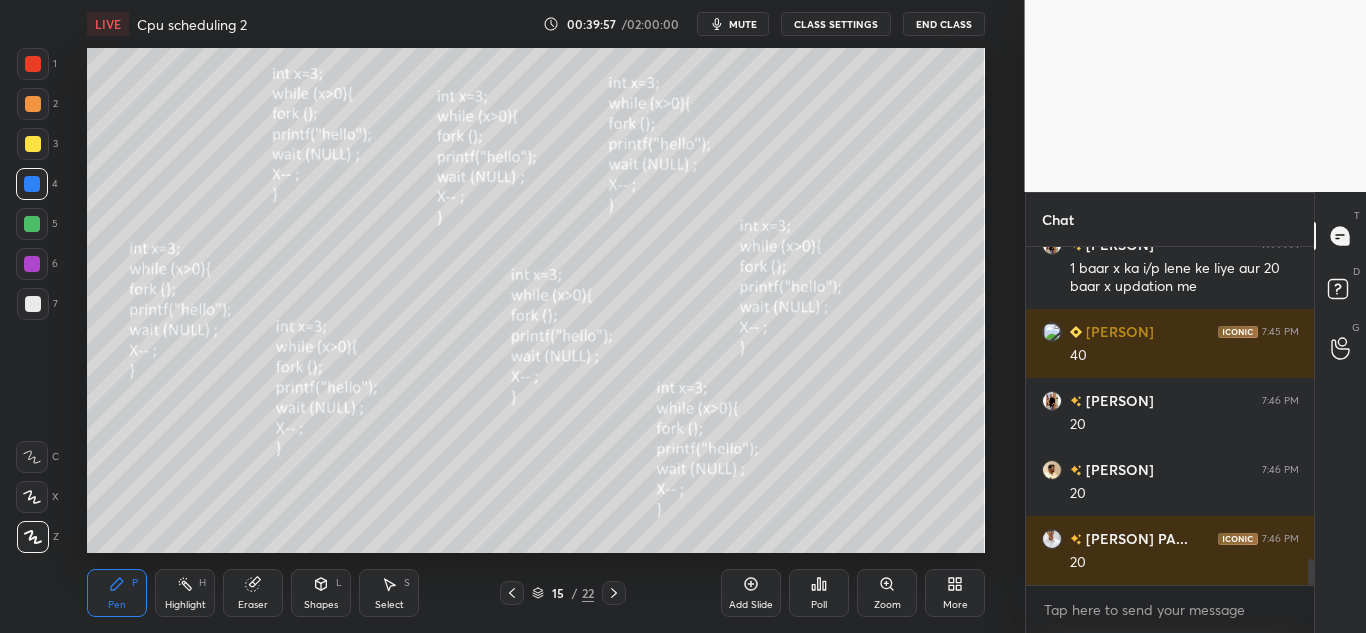 click 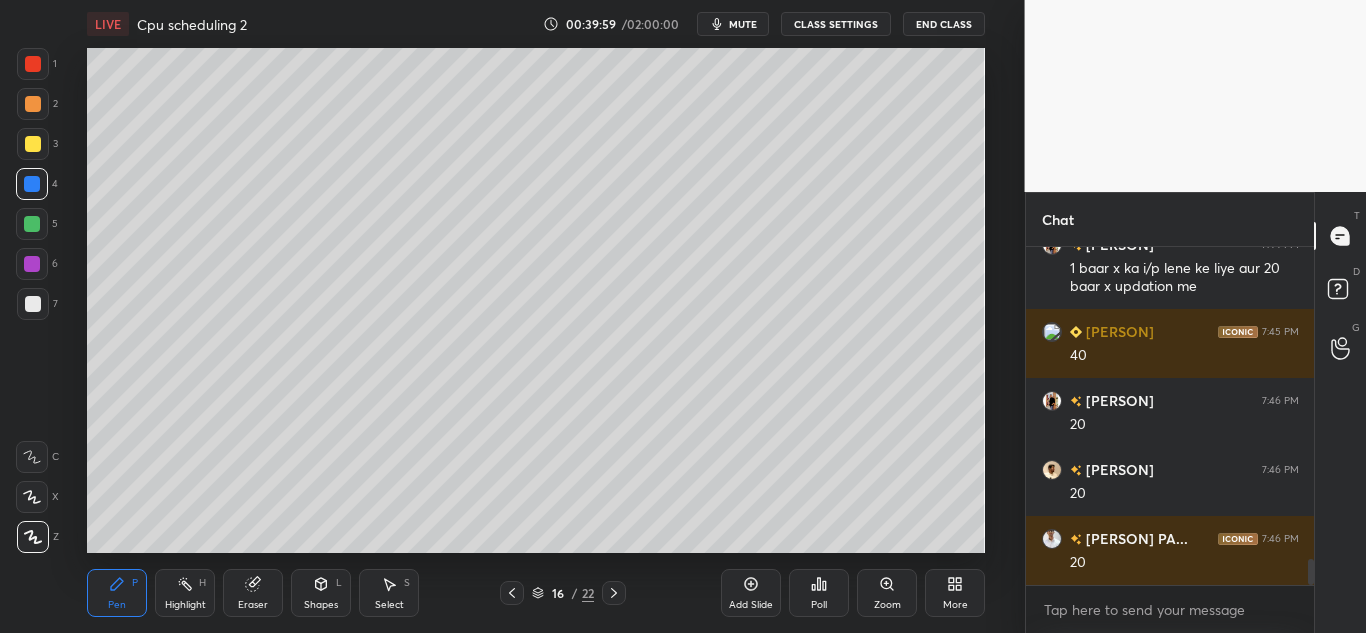 click 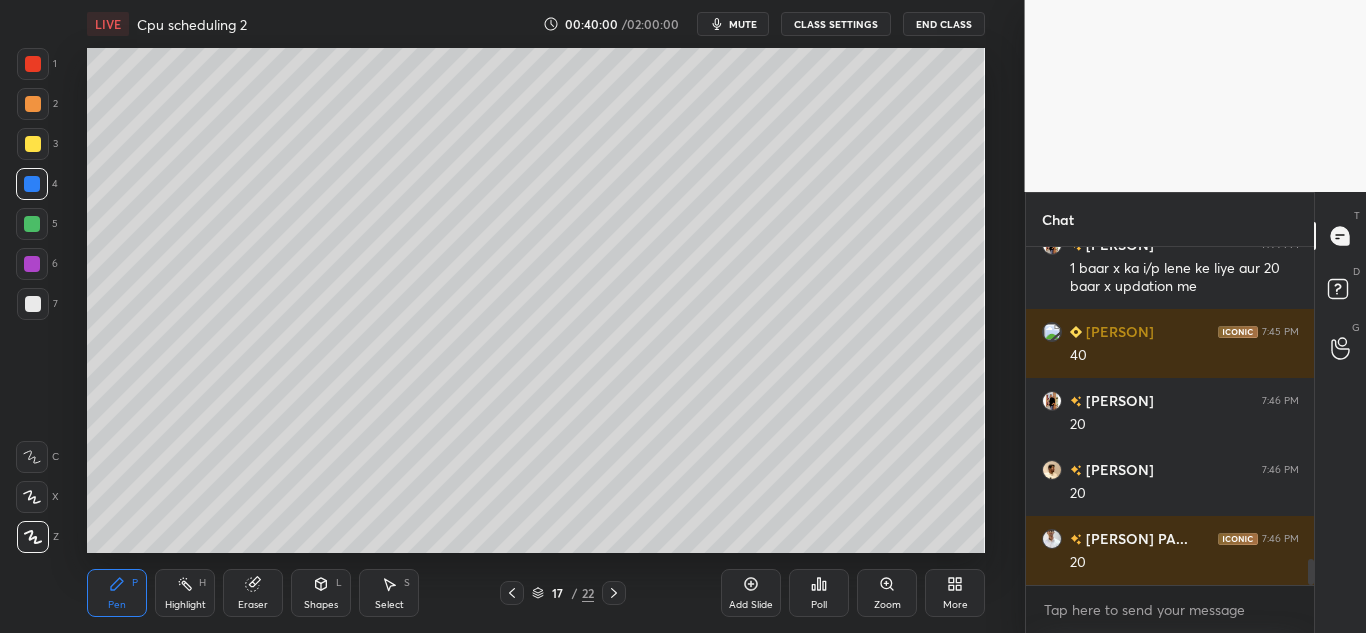 click 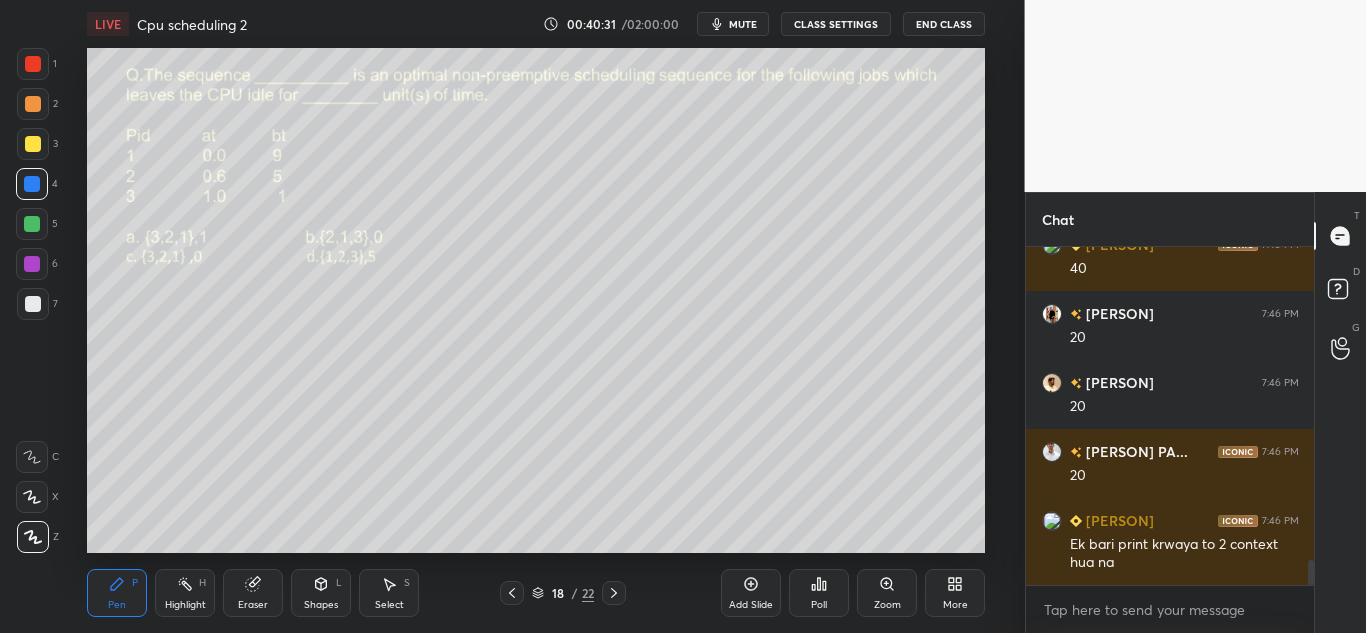 scroll, scrollTop: 4287, scrollLeft: 0, axis: vertical 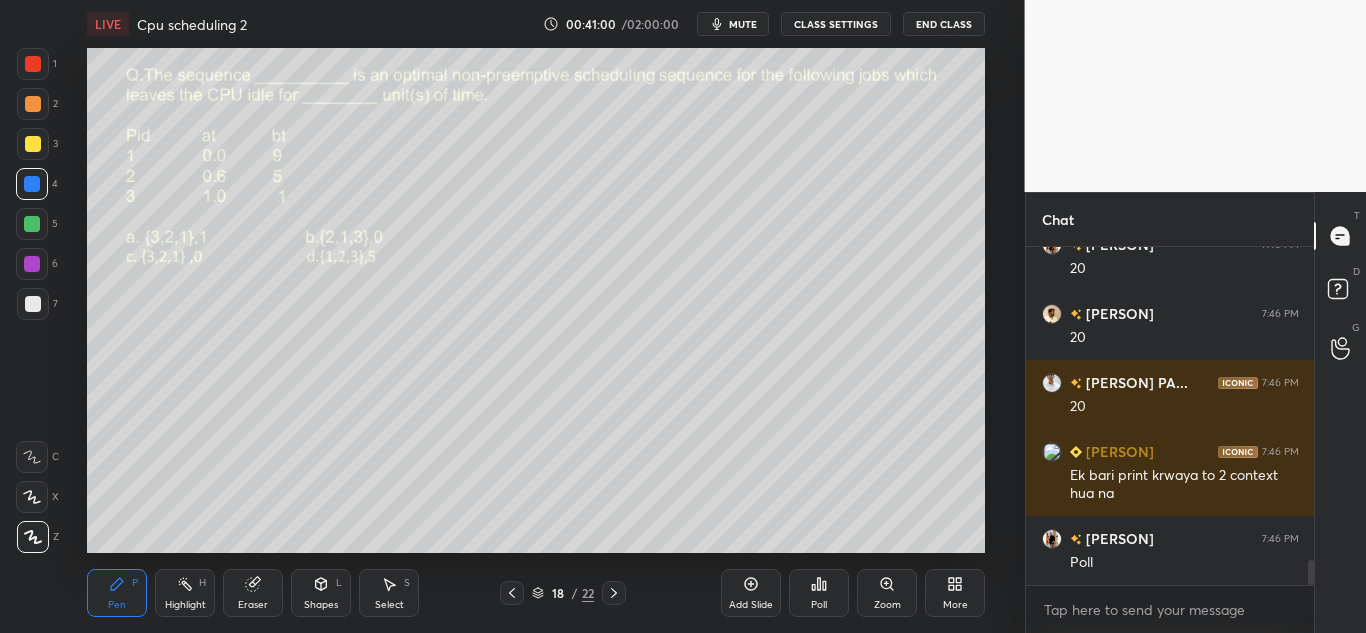 click 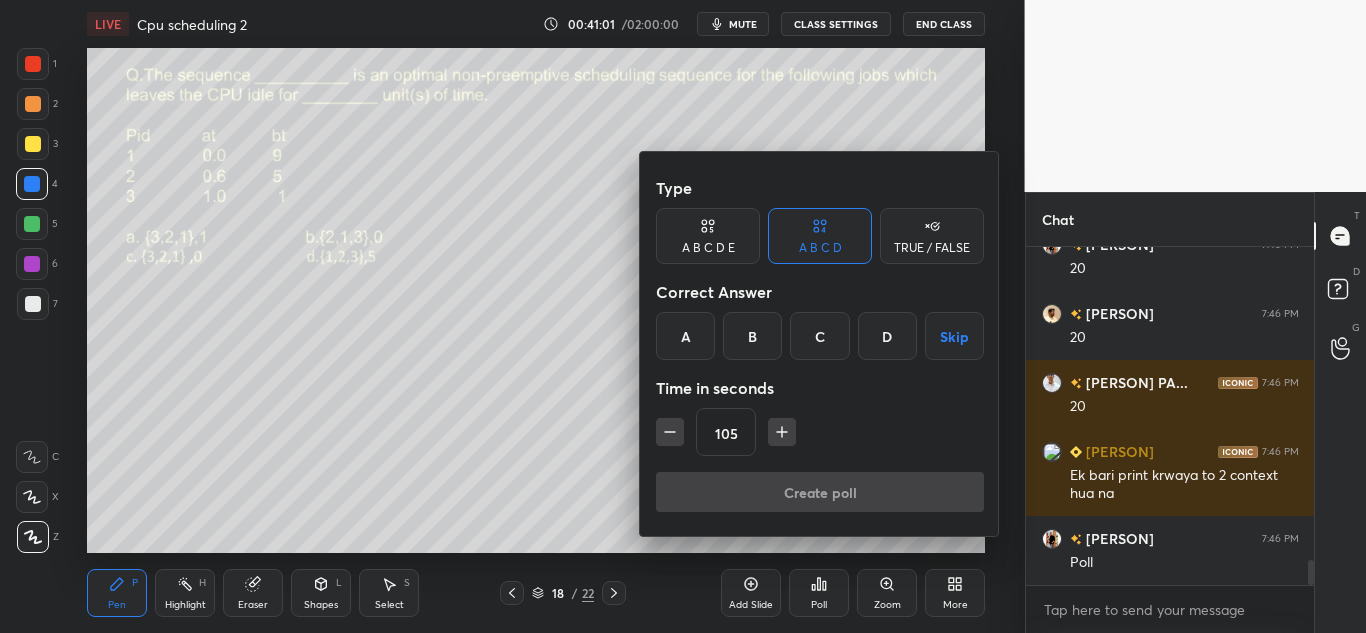 click on "A" at bounding box center [685, 336] 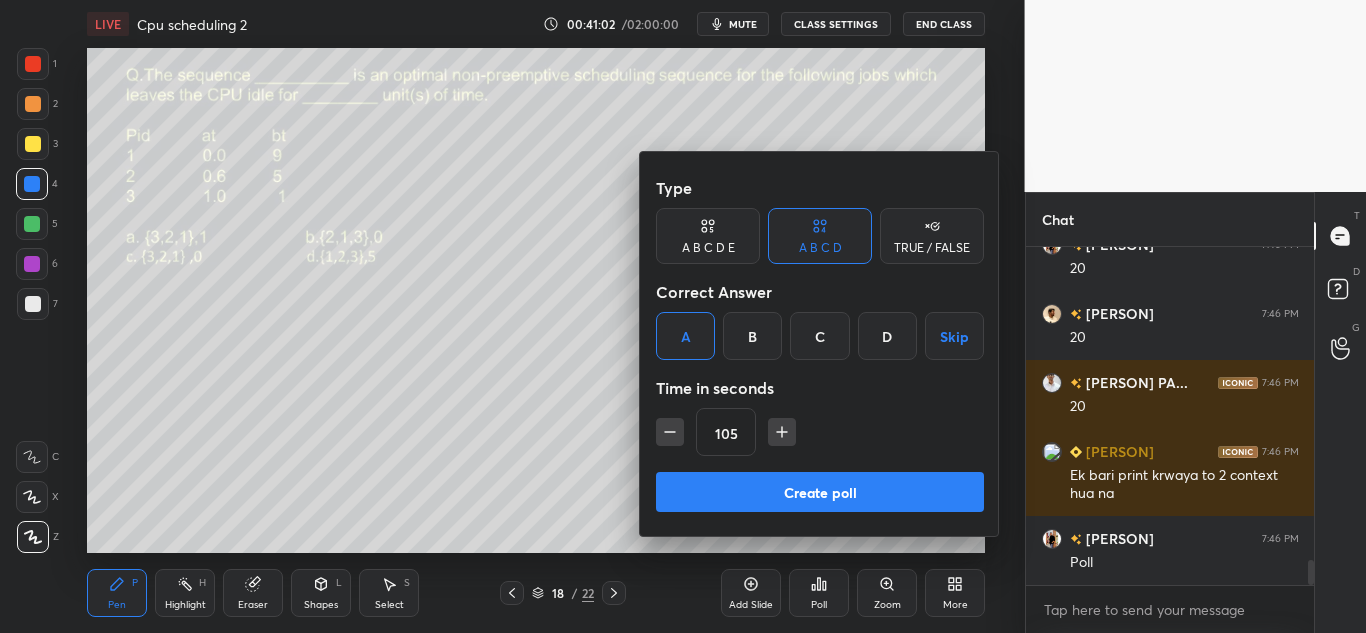 click 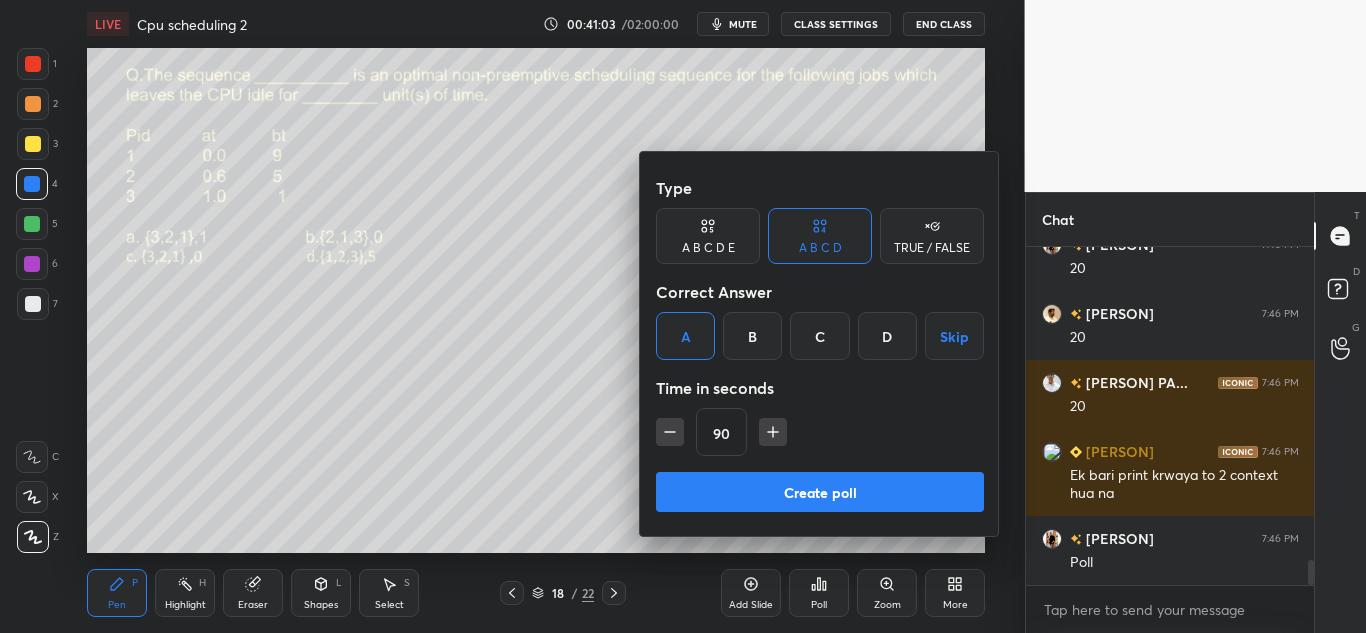 click on "Create poll" at bounding box center [820, 492] 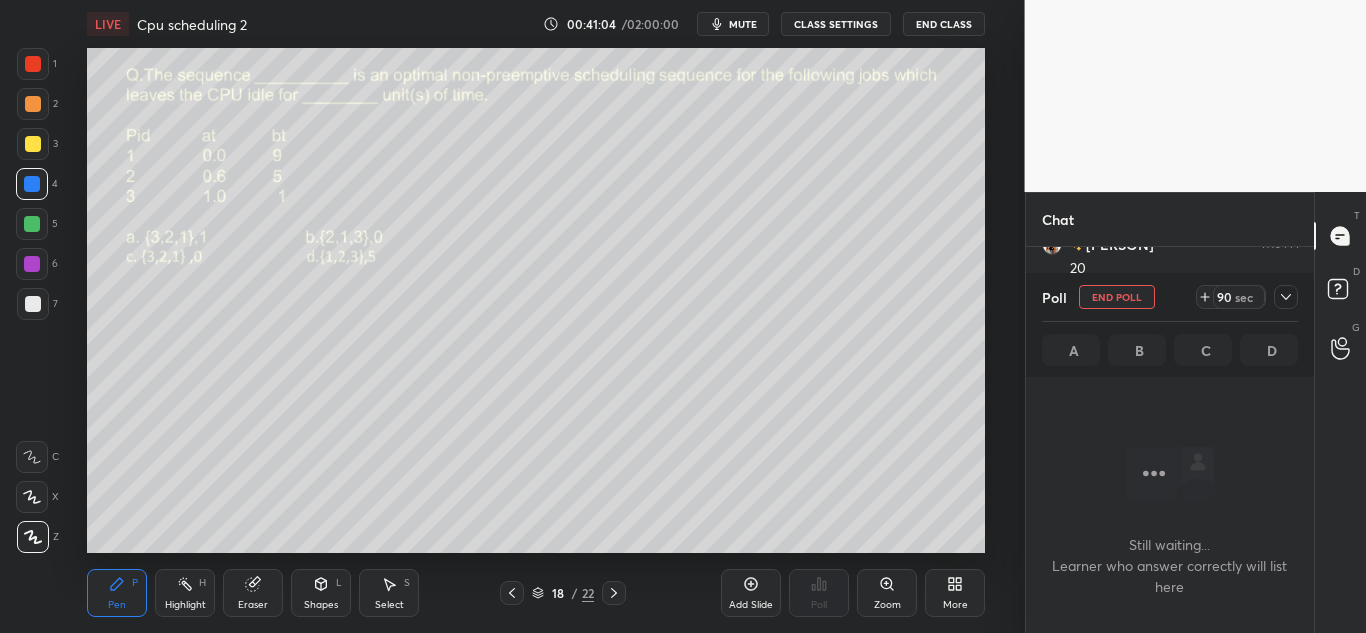 scroll, scrollTop: 280, scrollLeft: 282, axis: both 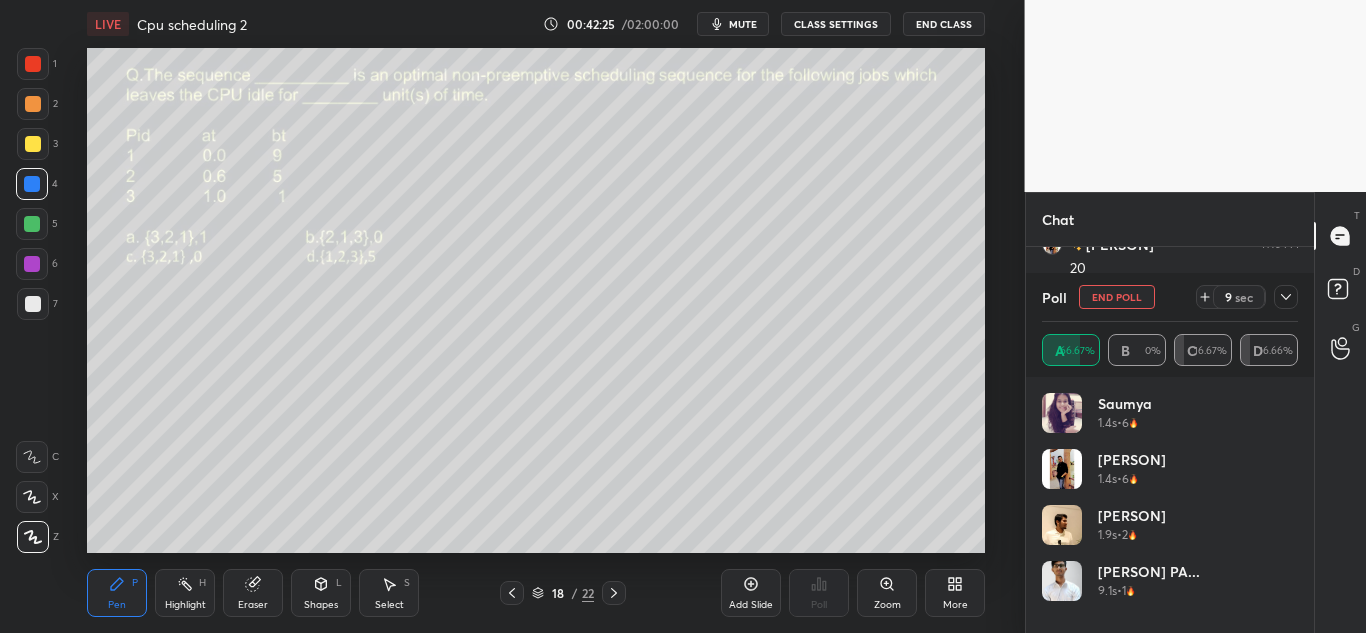 click 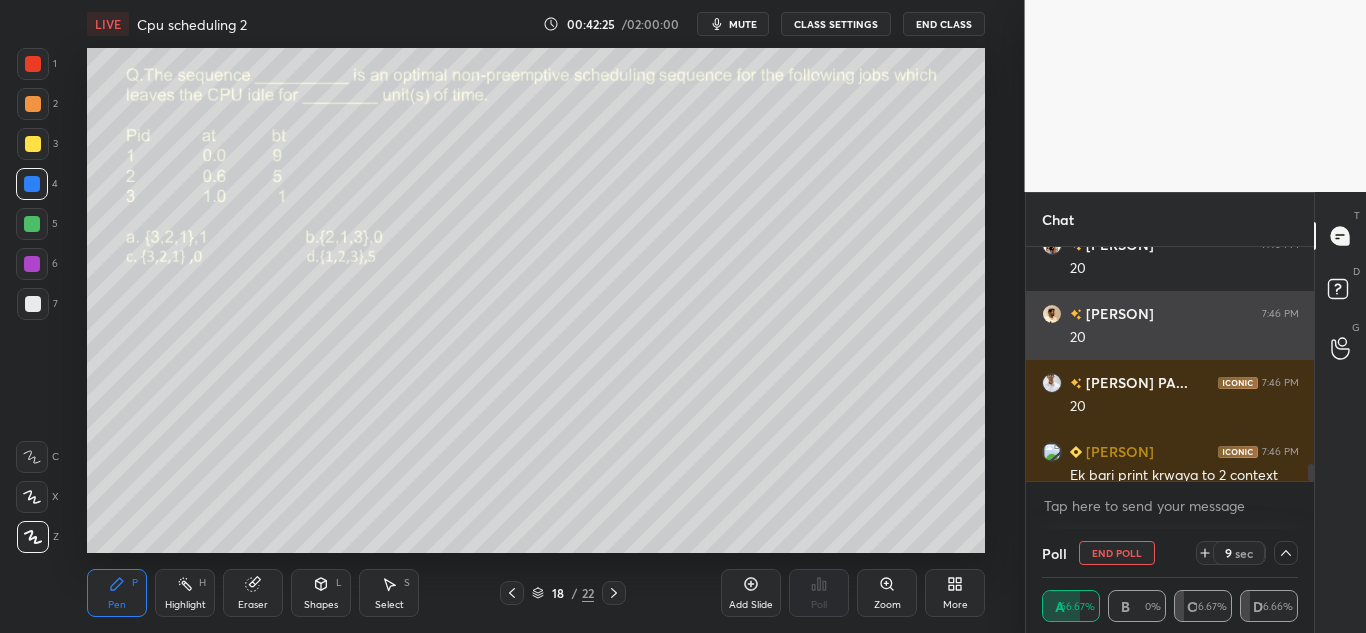 scroll, scrollTop: 0, scrollLeft: 0, axis: both 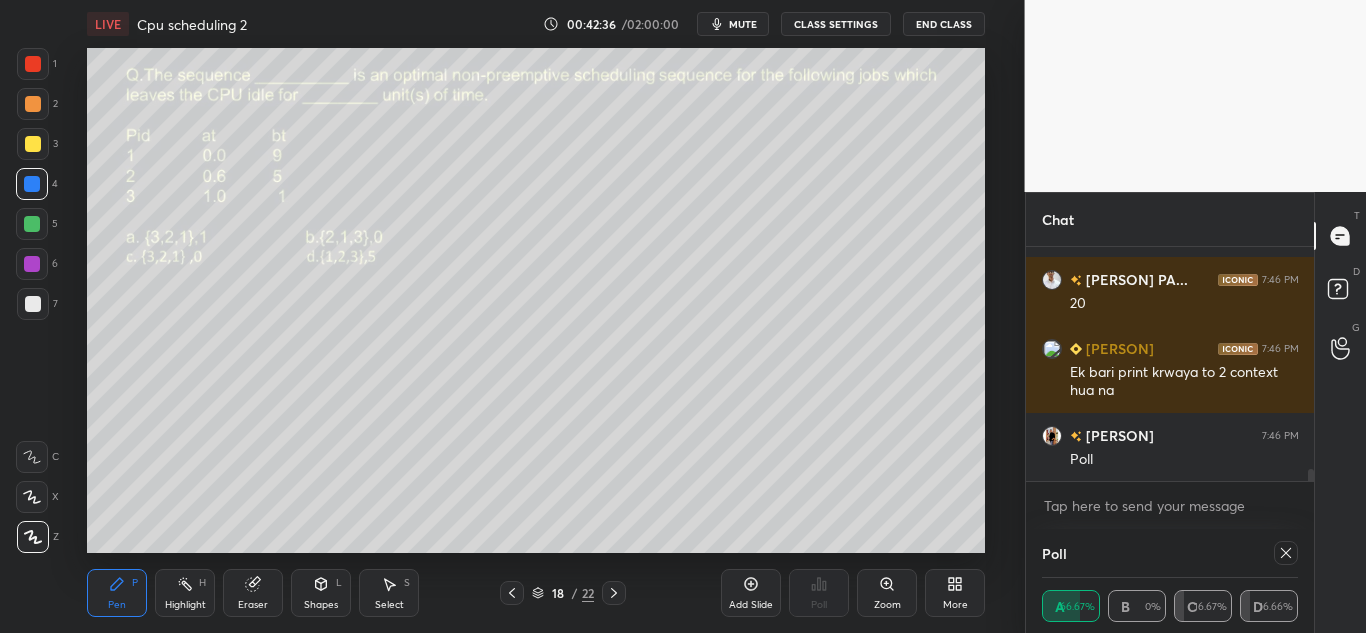 click 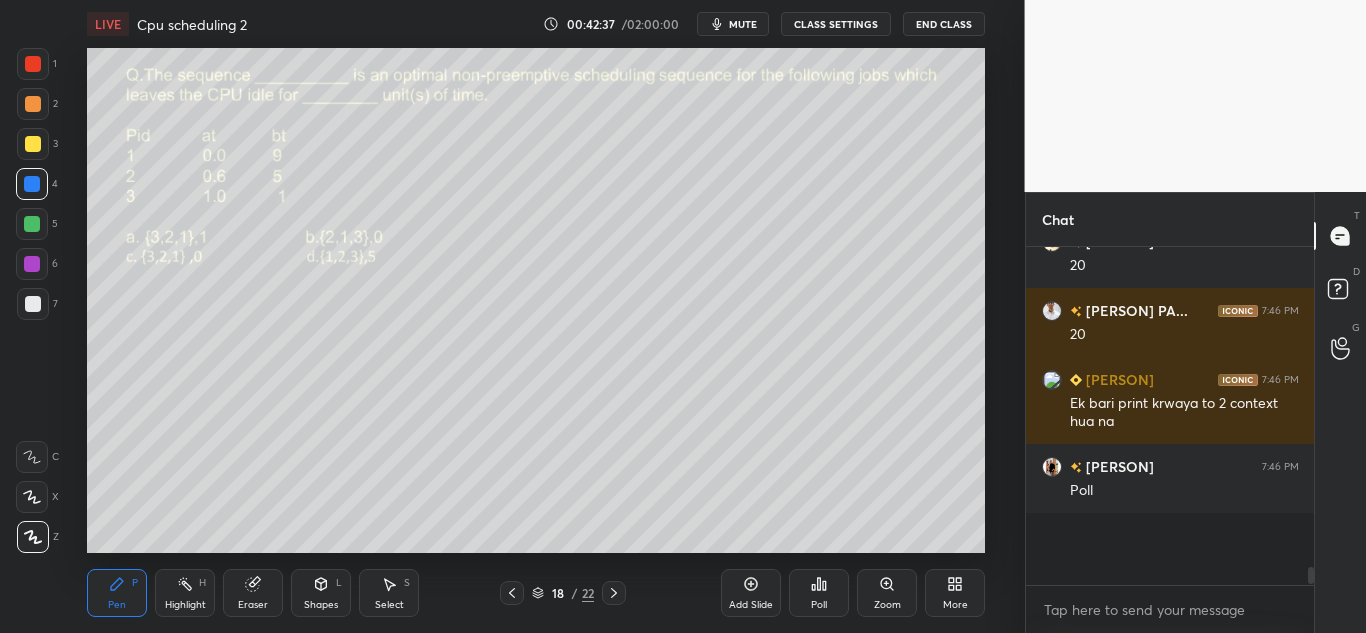 scroll, scrollTop: 7, scrollLeft: 7, axis: both 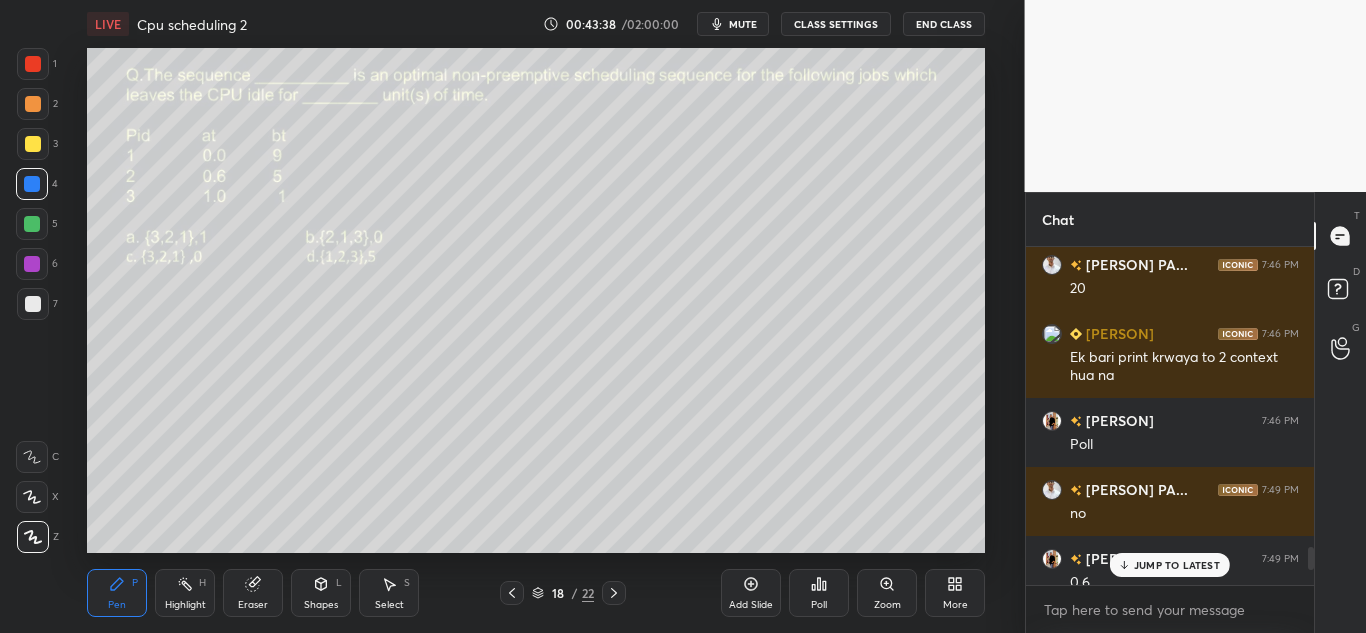 click 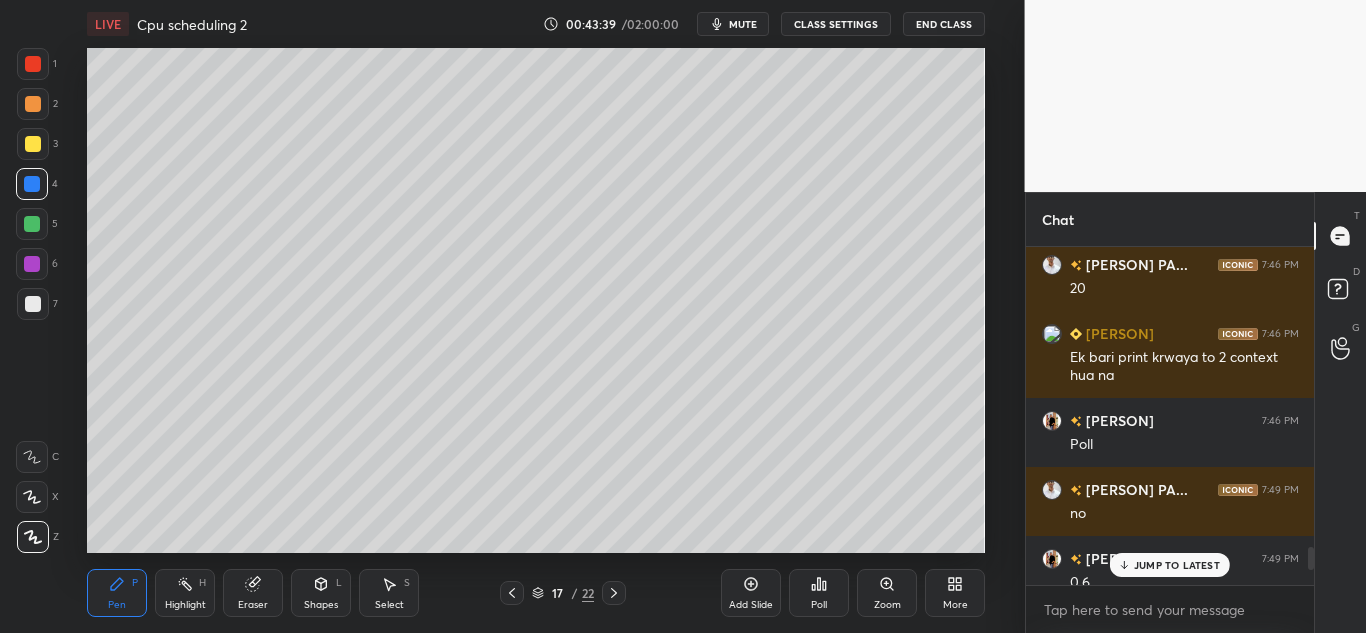 click 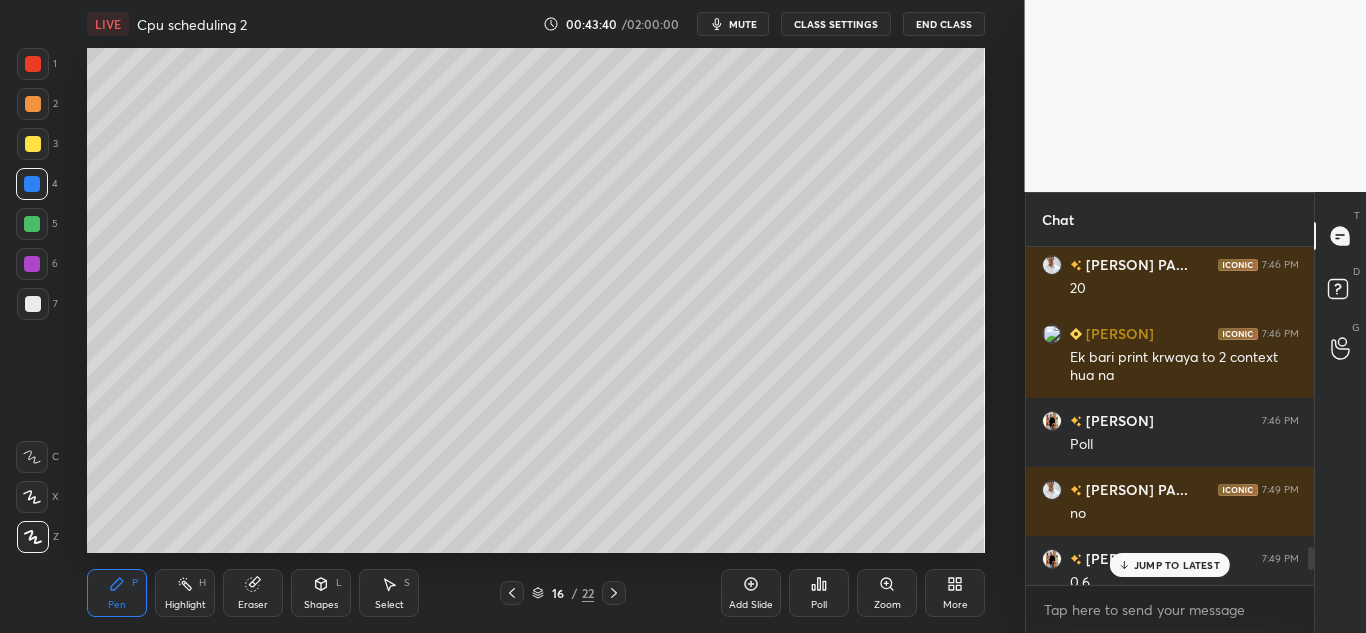 click 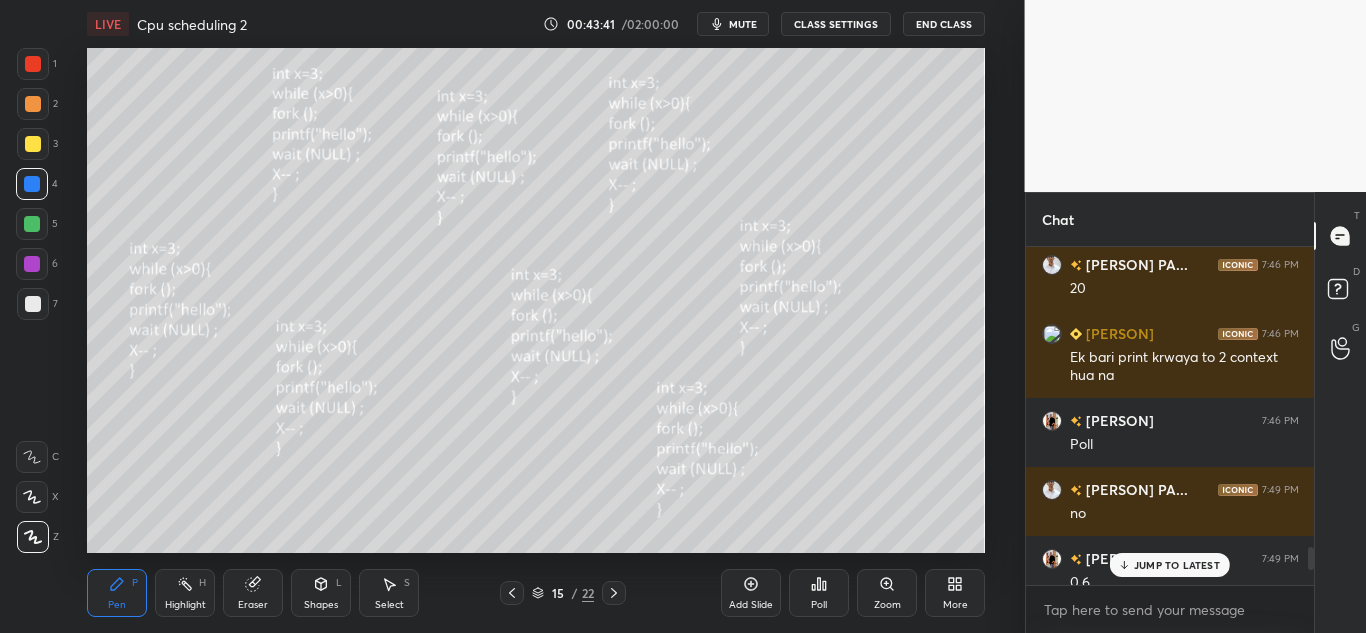 click 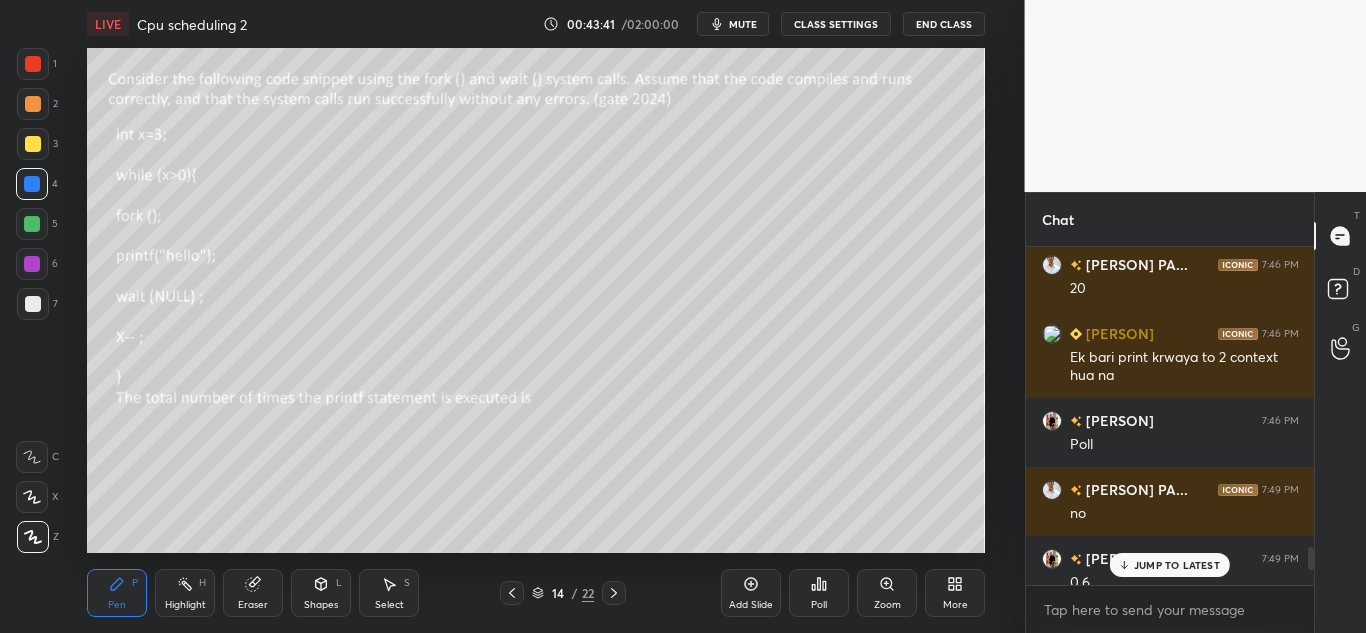click 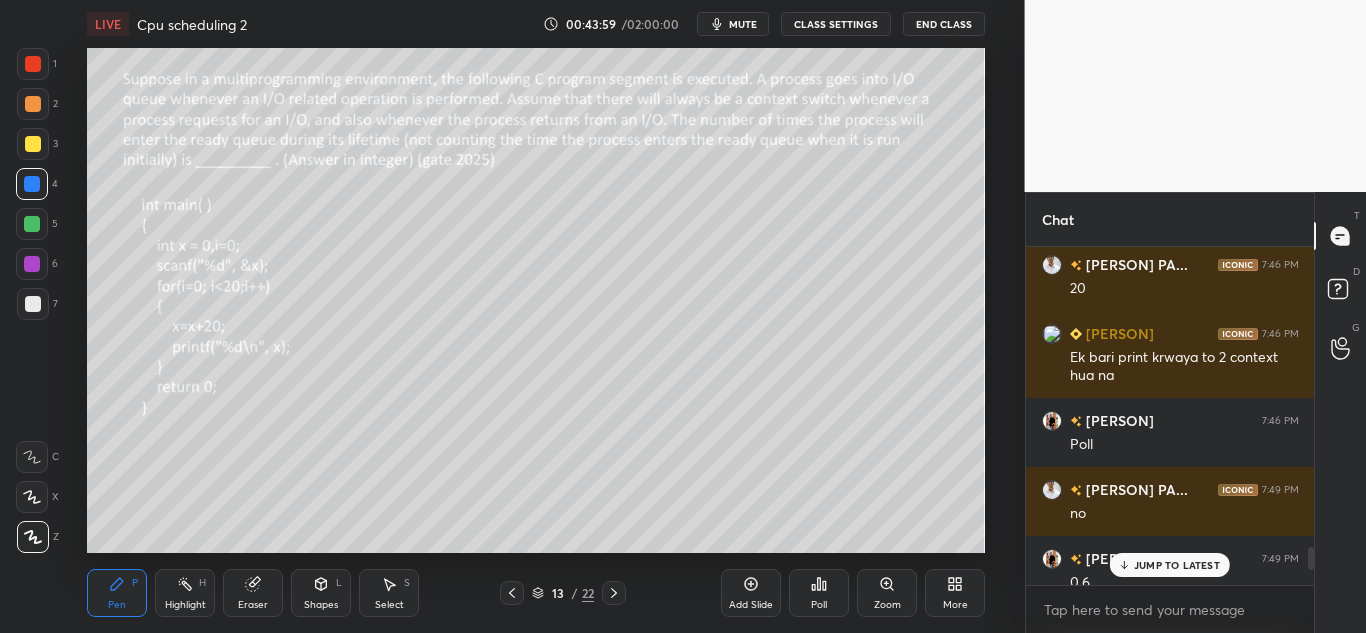 scroll, scrollTop: 4632, scrollLeft: 0, axis: vertical 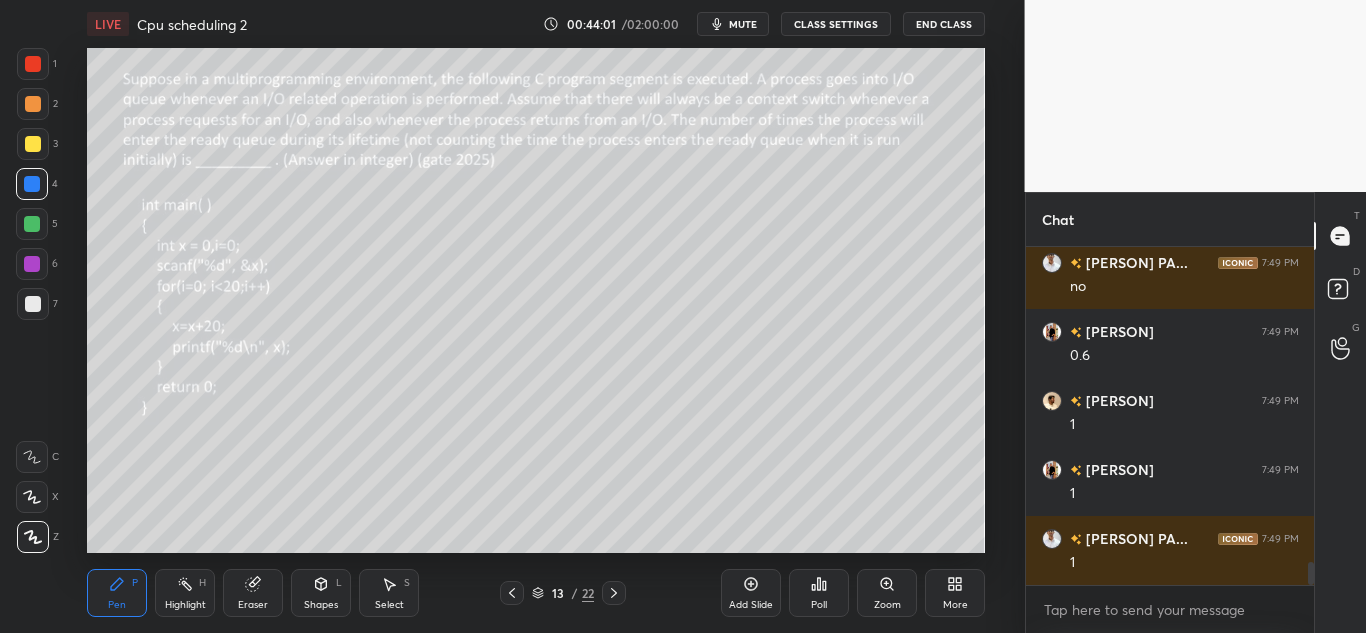click 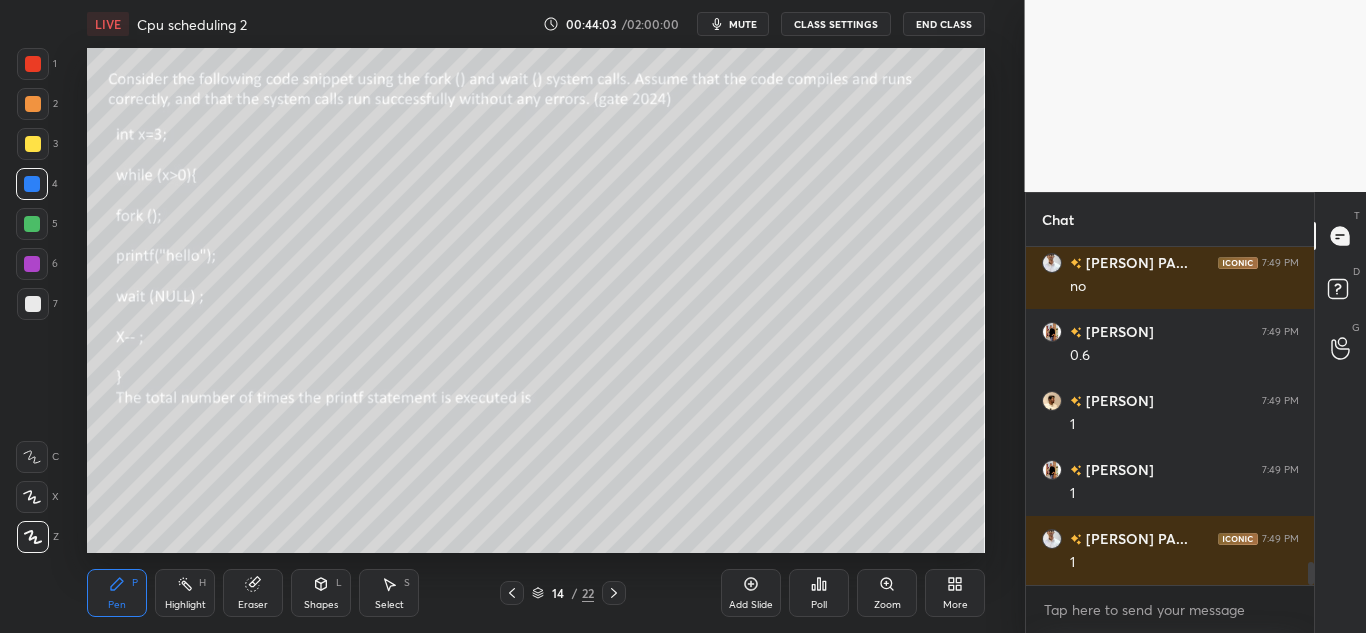 click 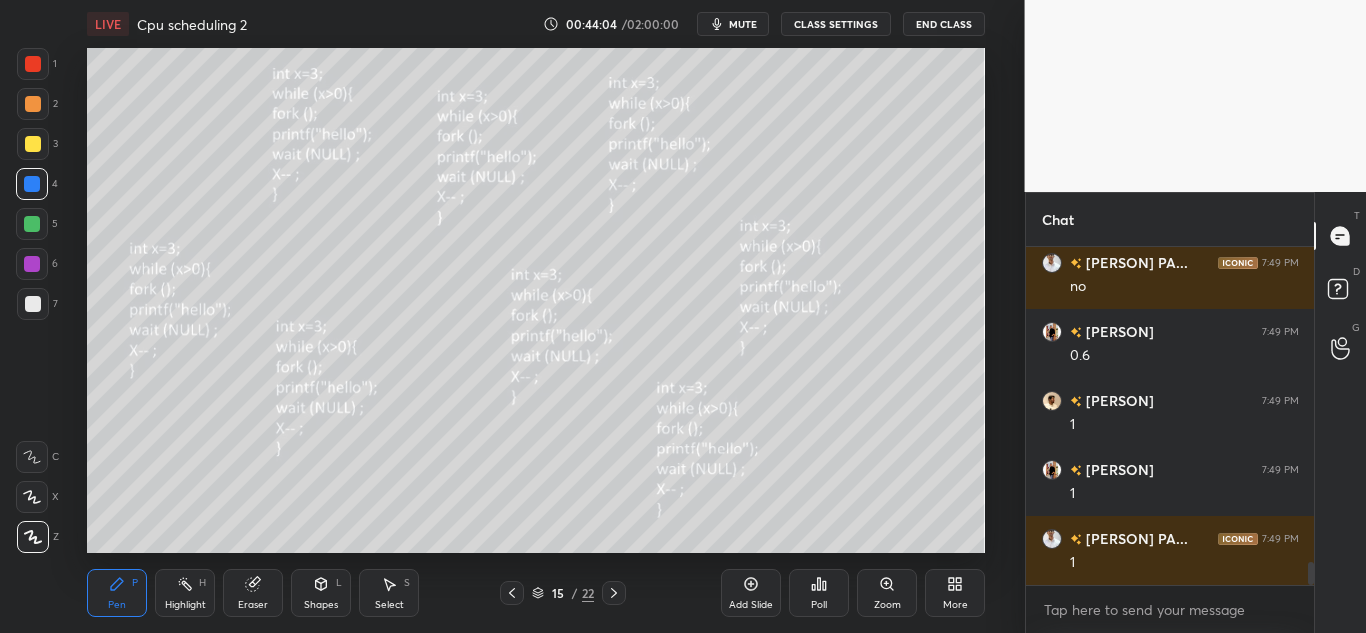click 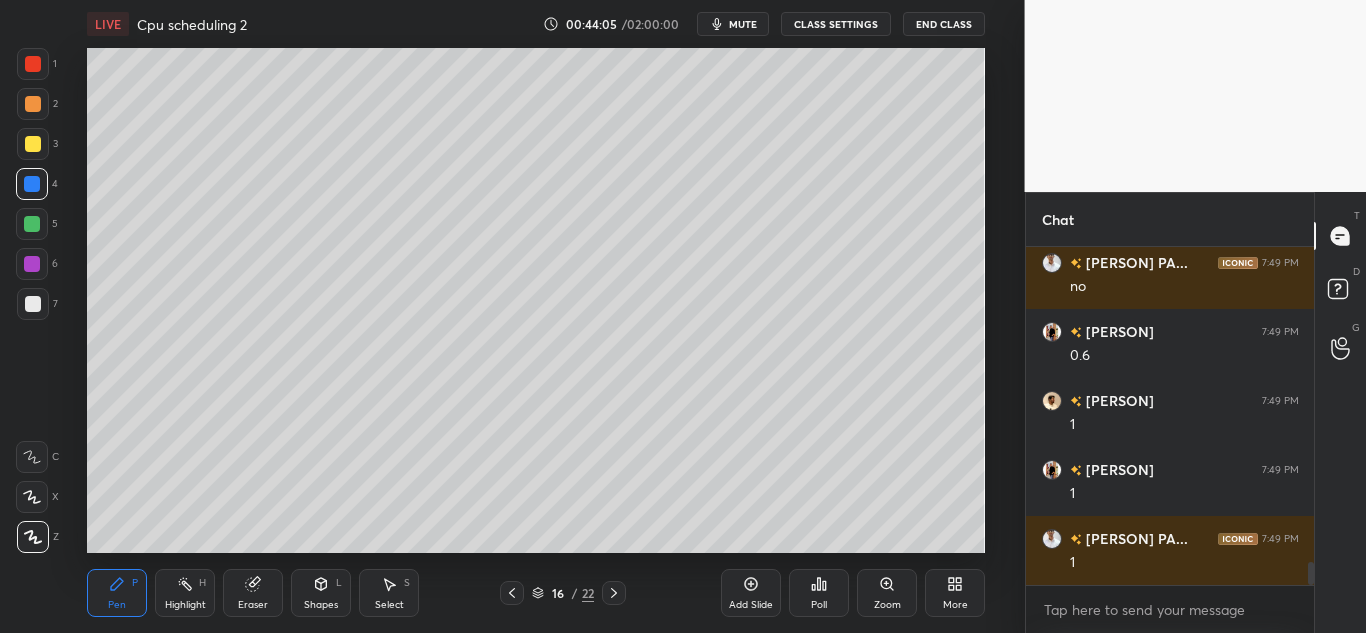 click 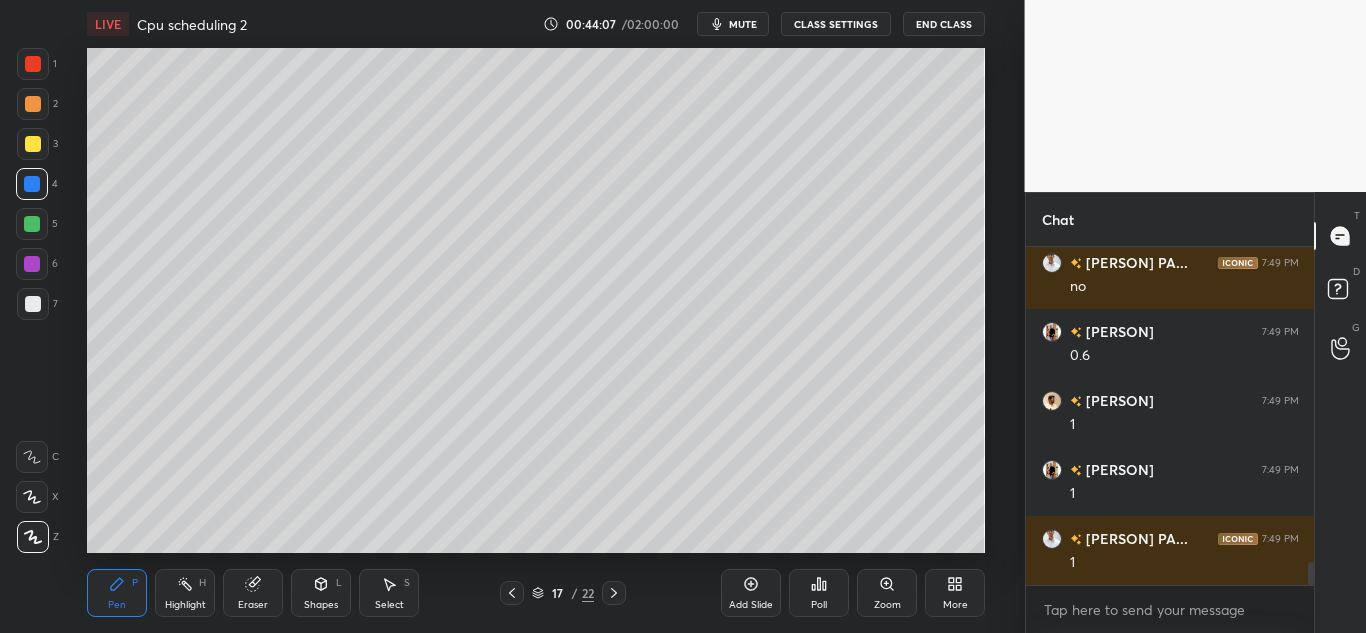 click 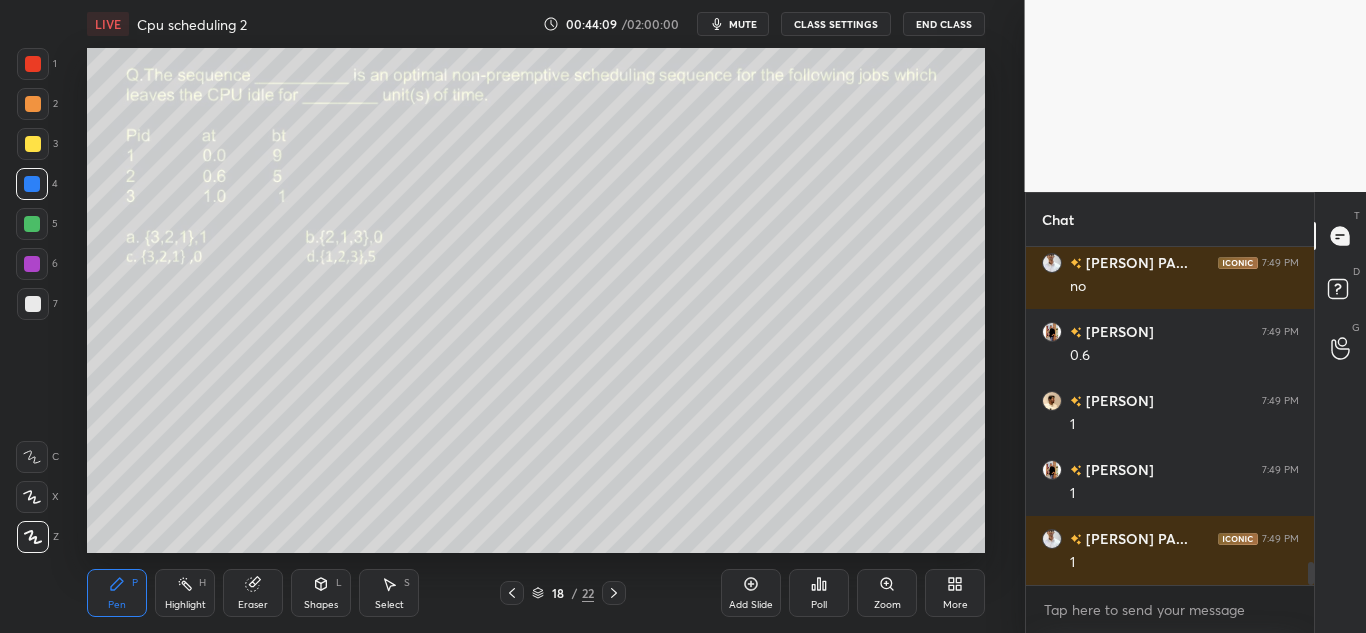 click 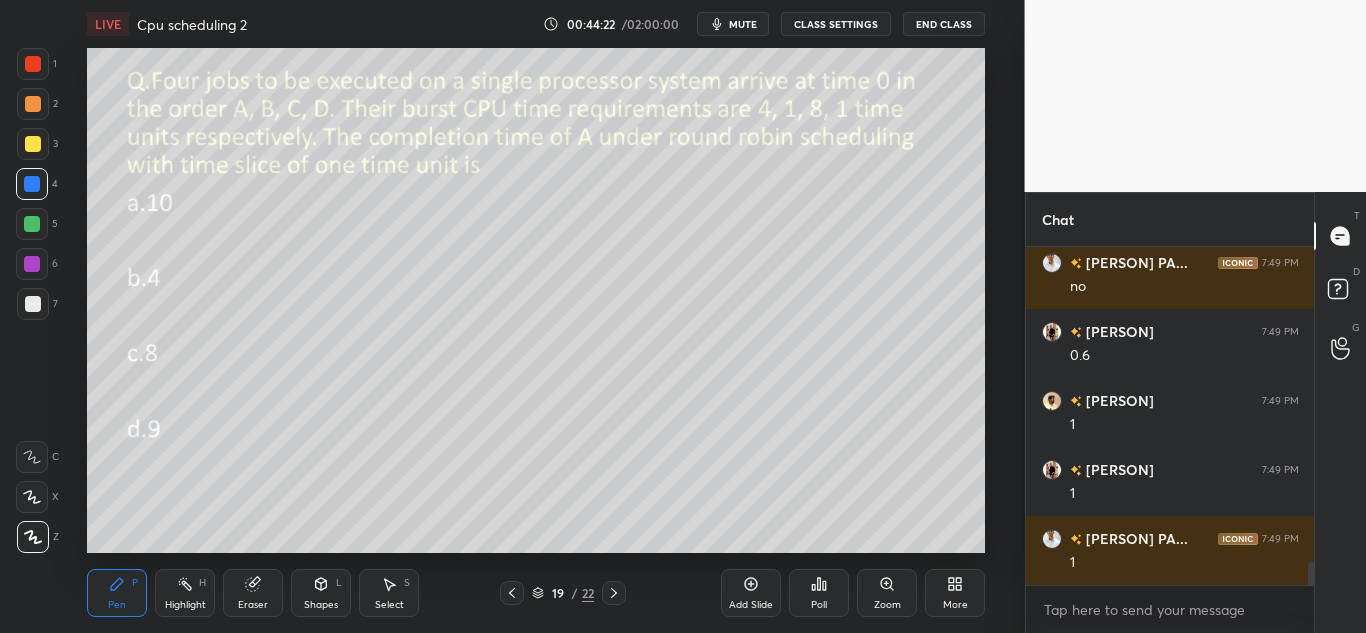 scroll, scrollTop: 4701, scrollLeft: 0, axis: vertical 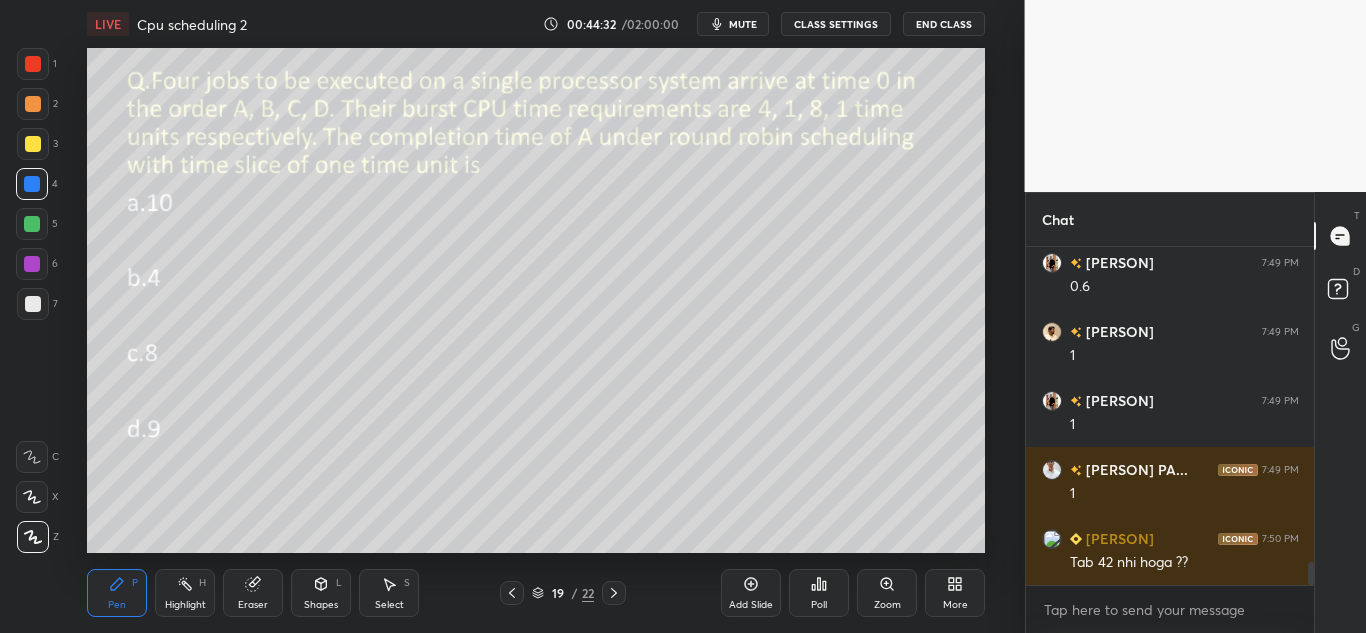 click 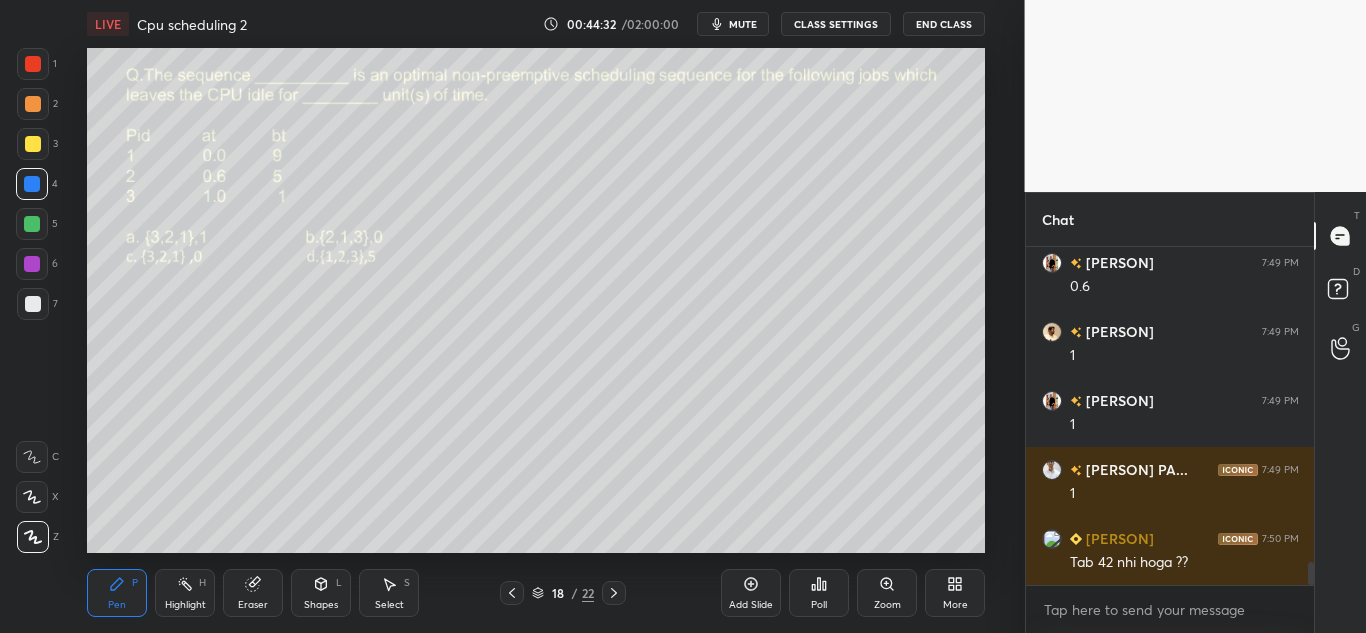 click 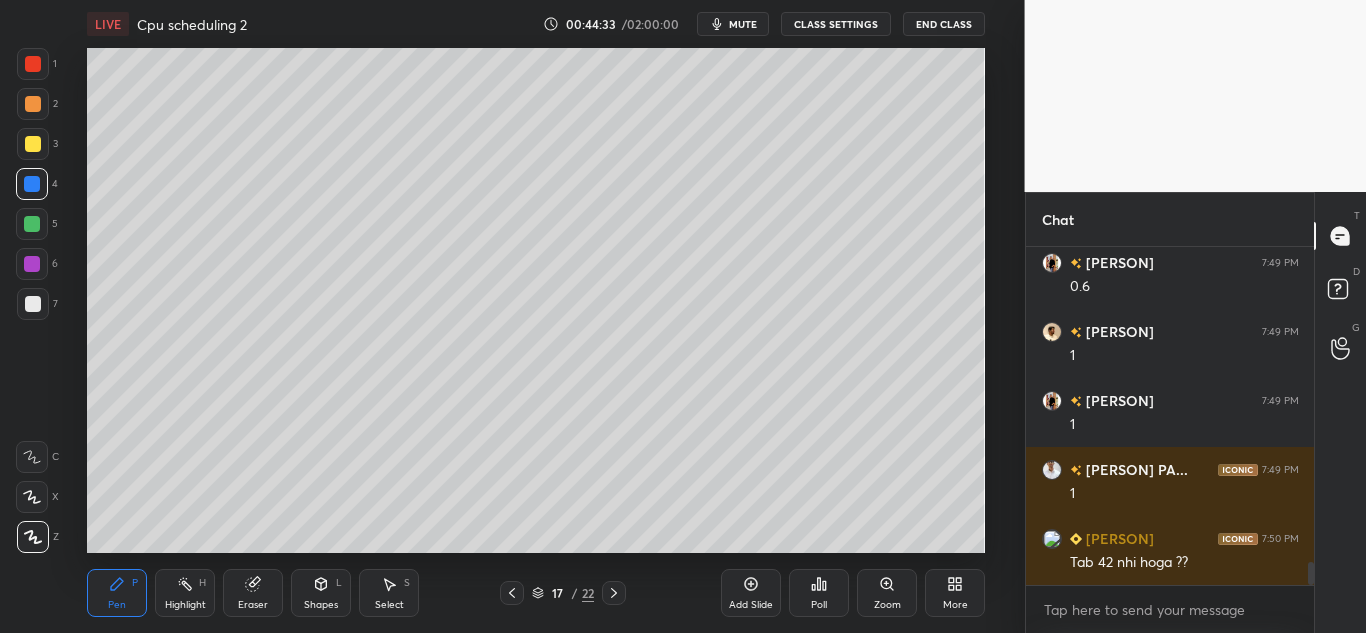 click 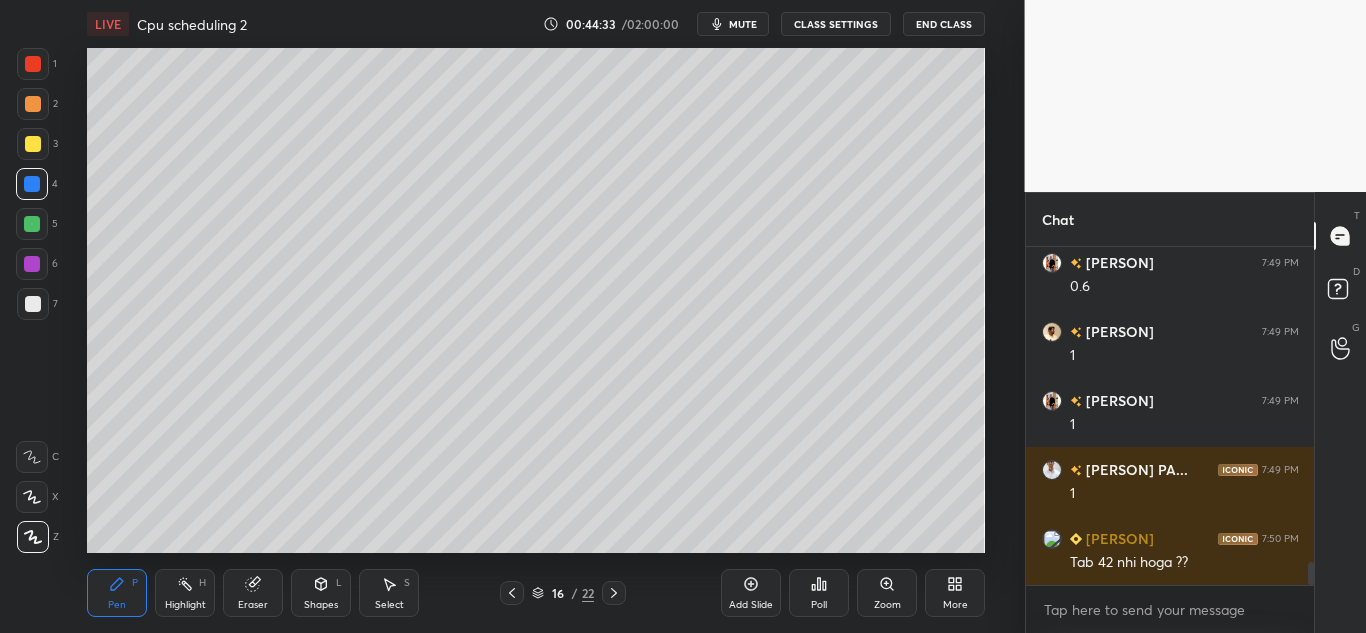 click 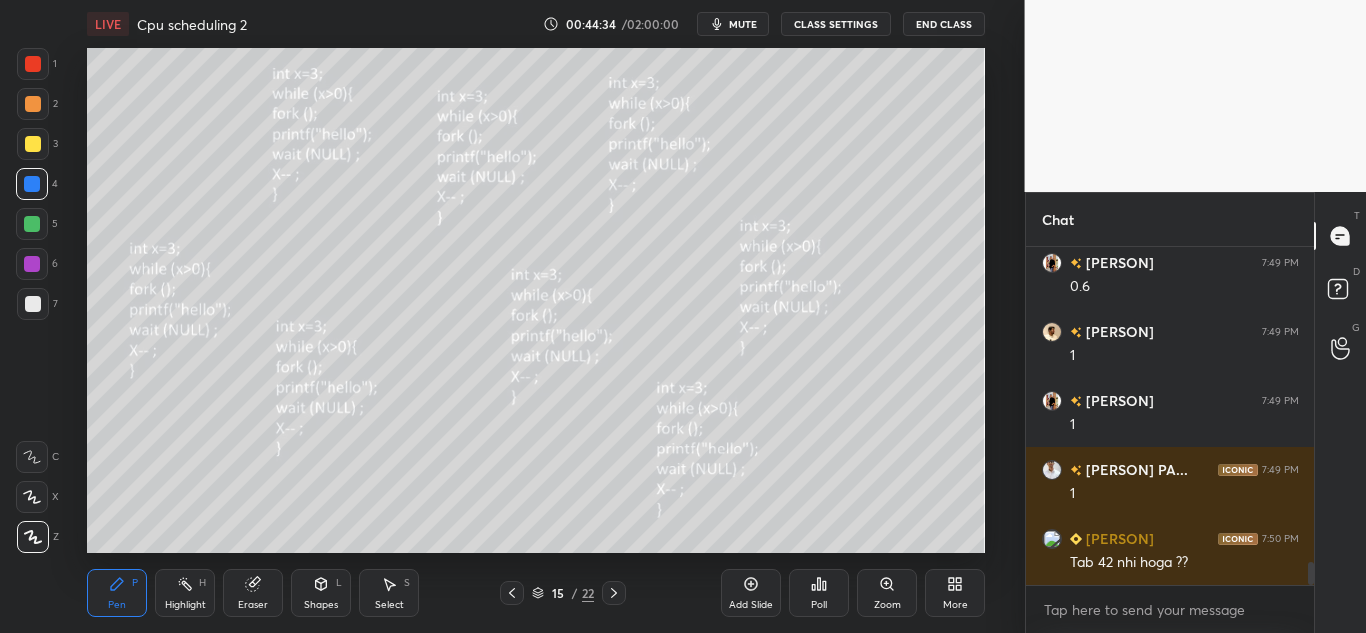 click 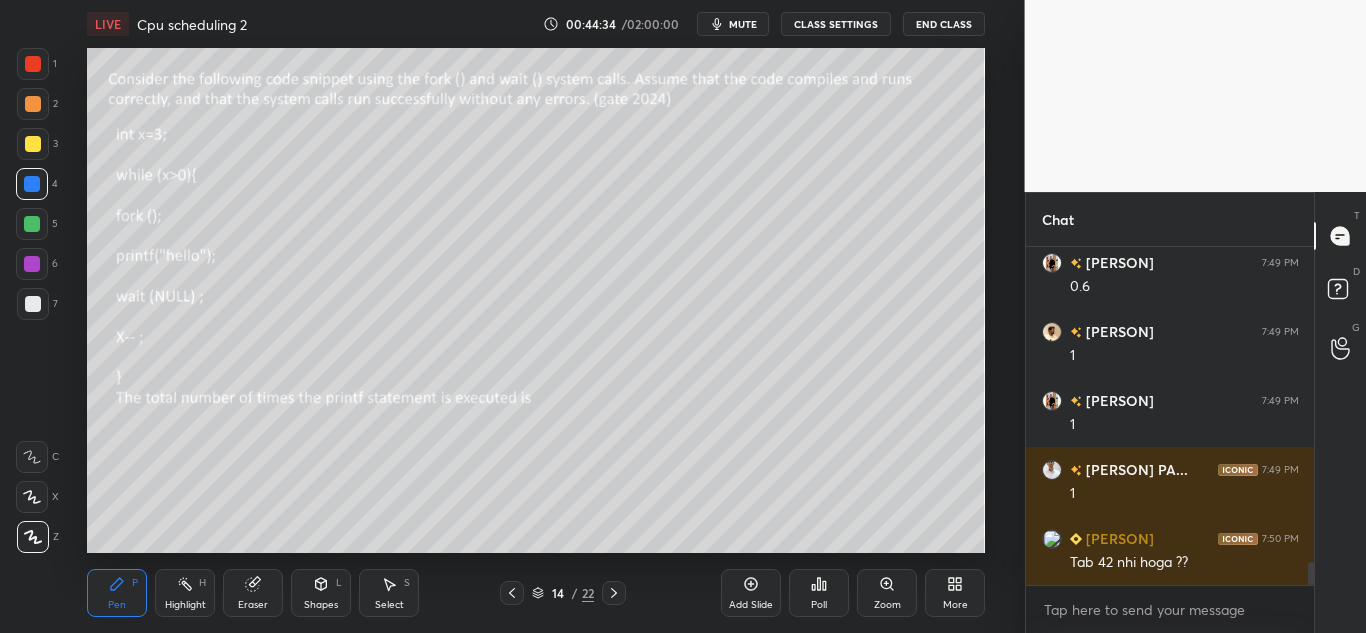 click 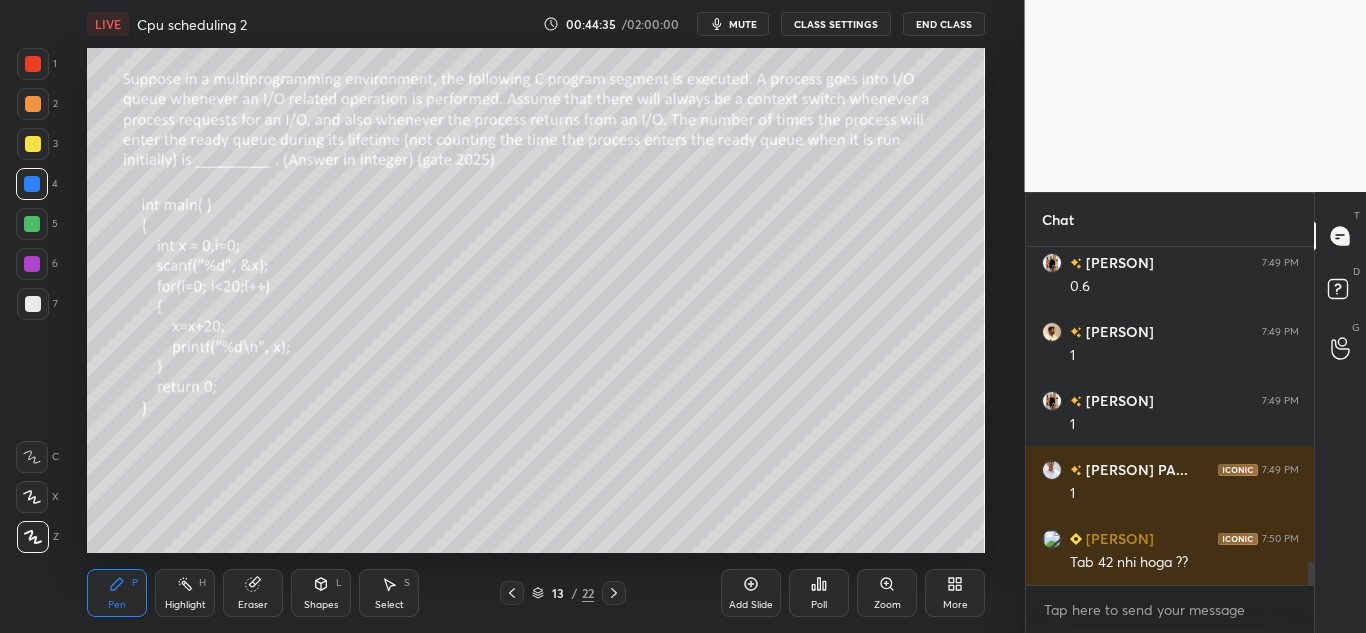 click 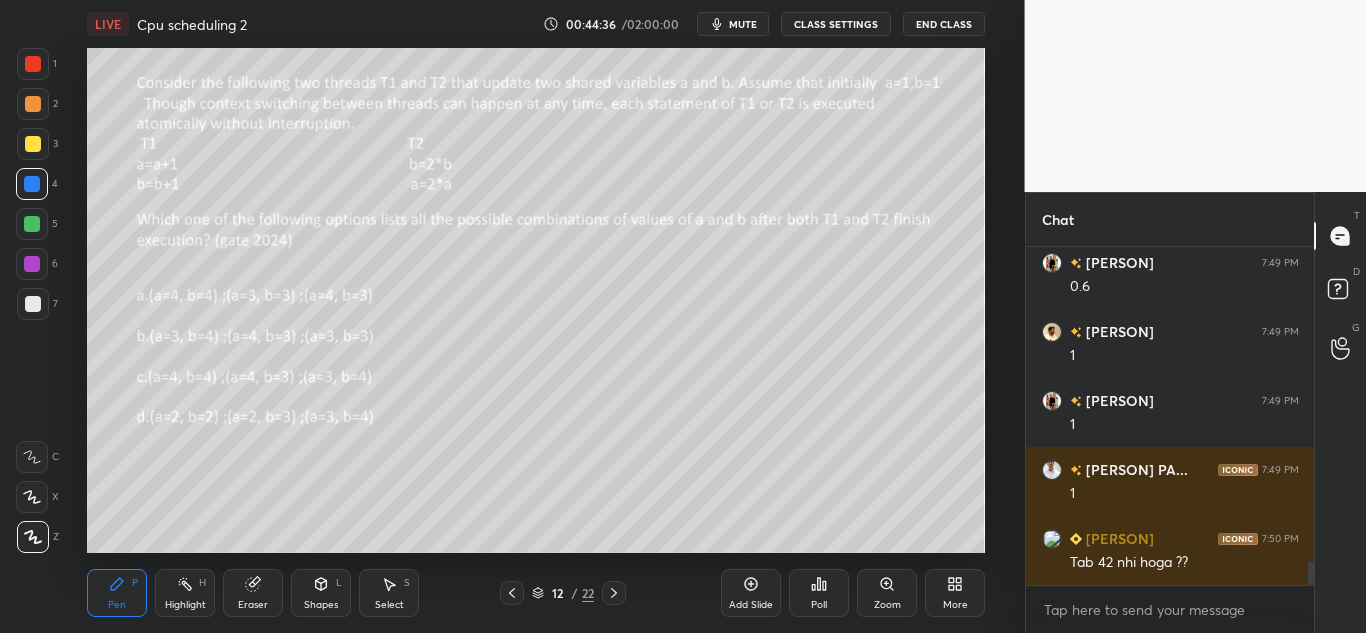click 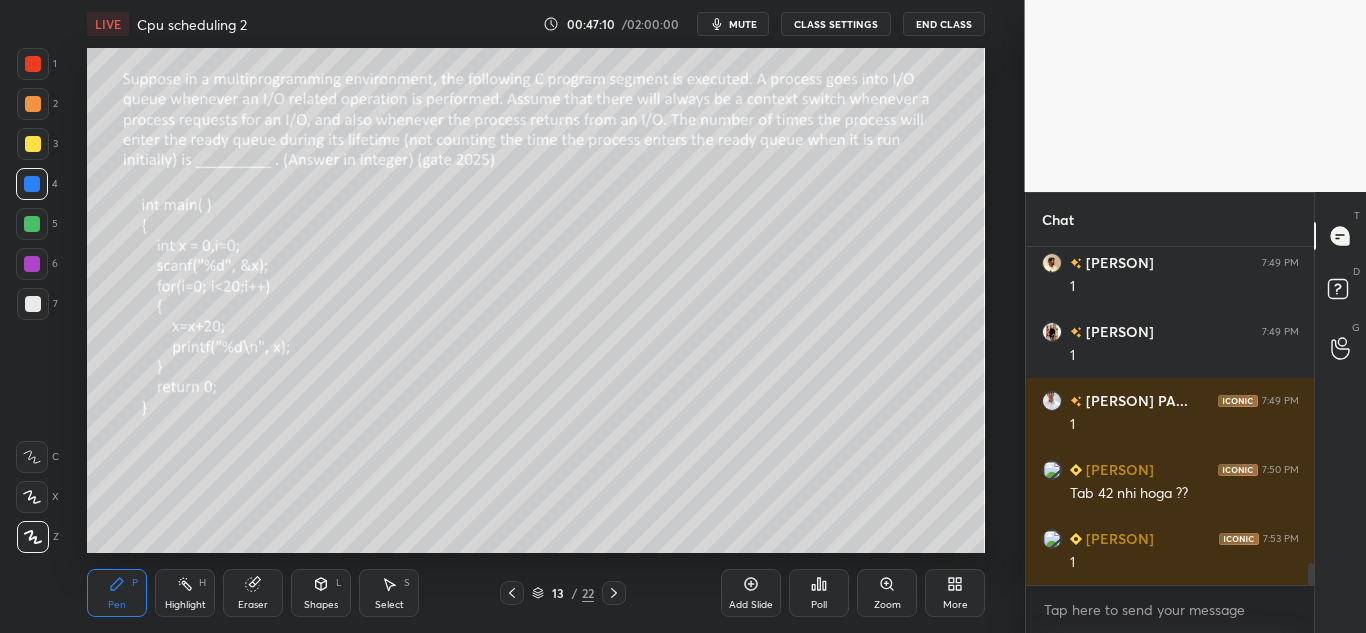 scroll, scrollTop: 4790, scrollLeft: 0, axis: vertical 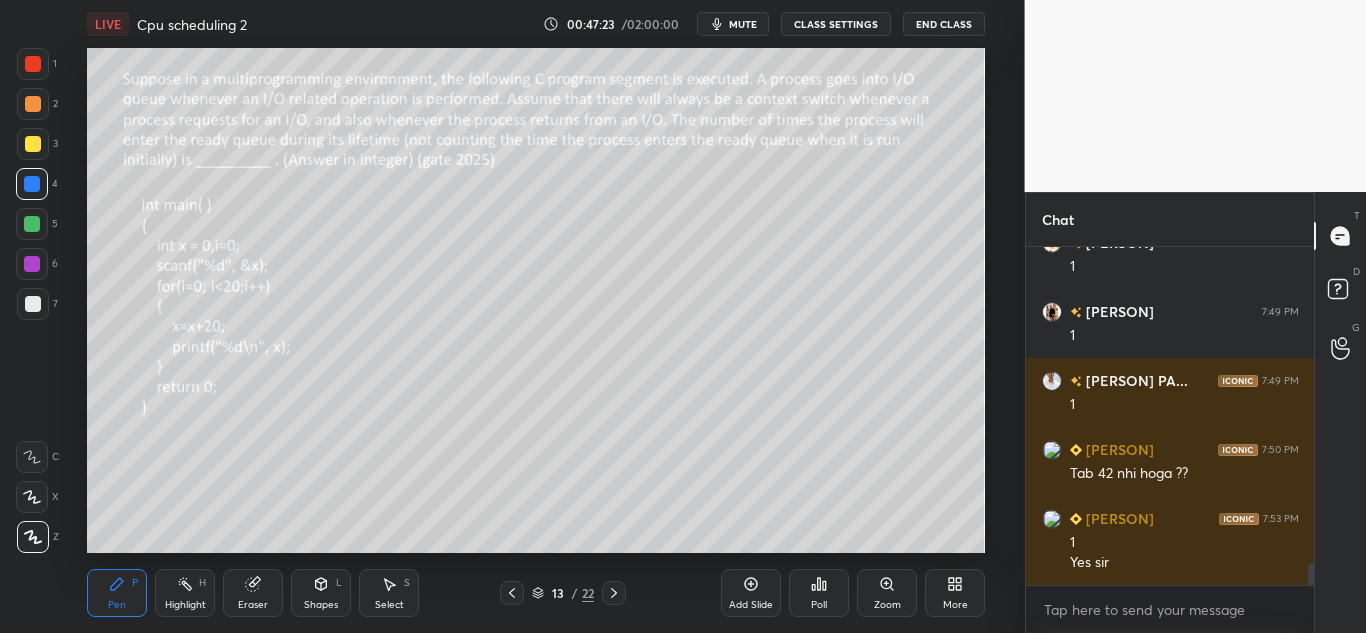 click 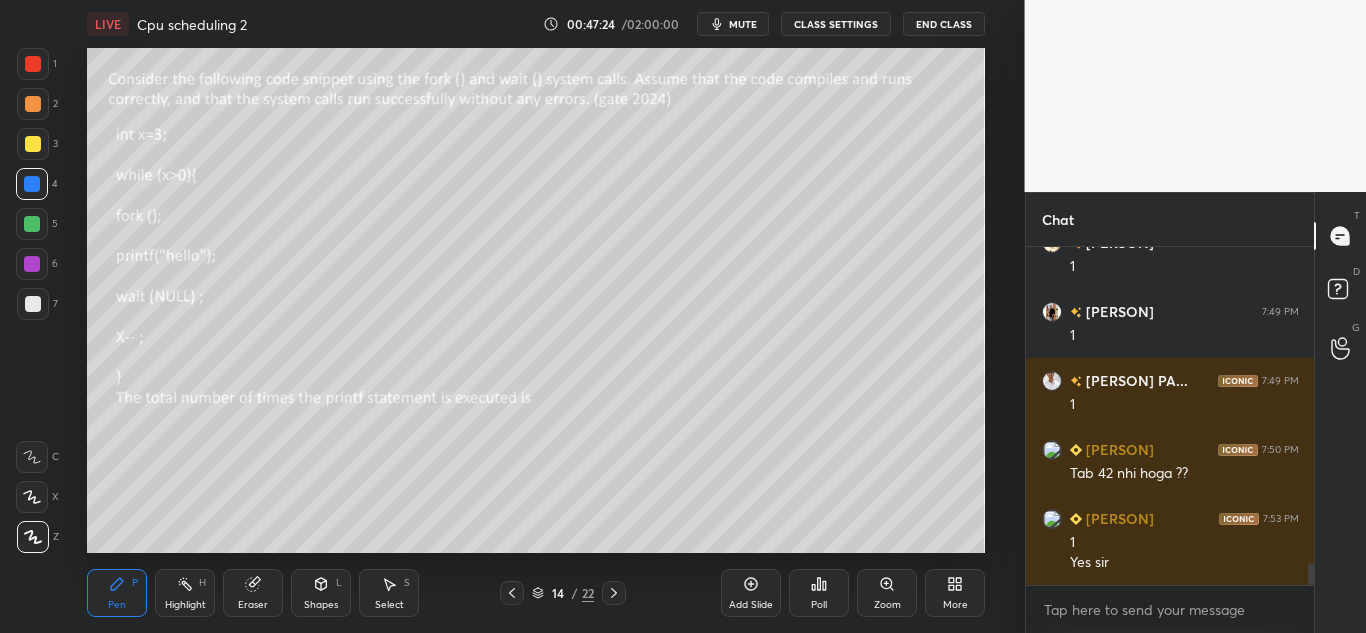 click 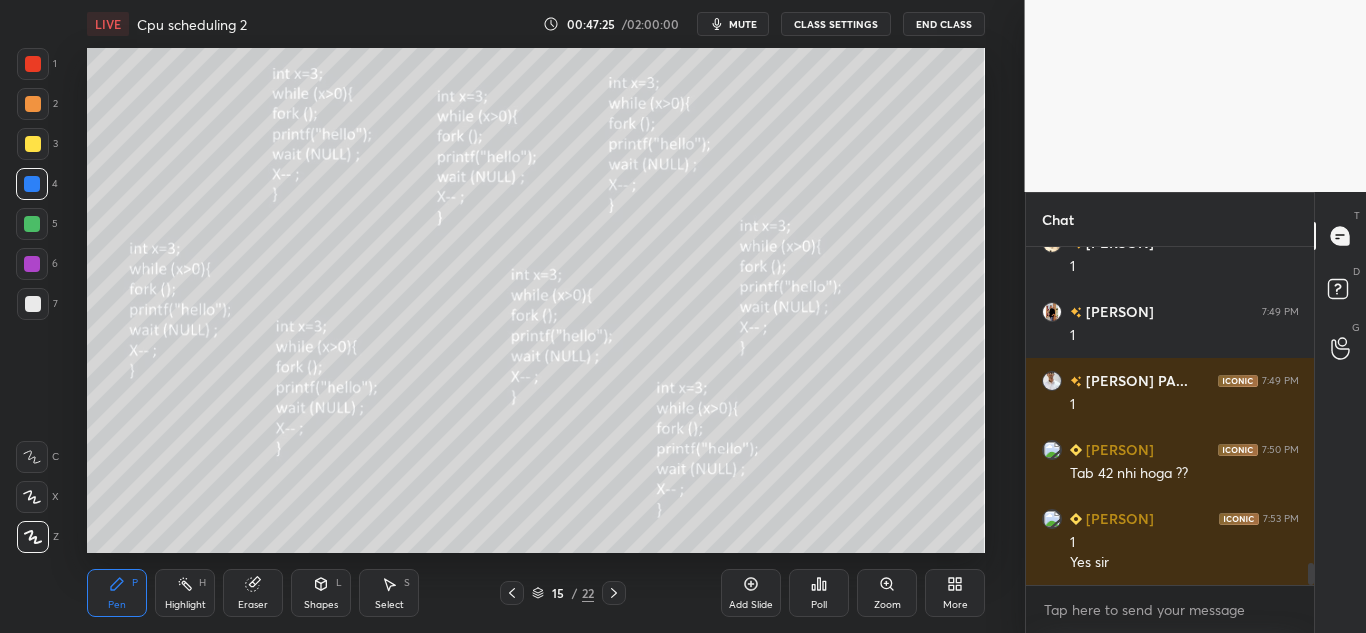 click 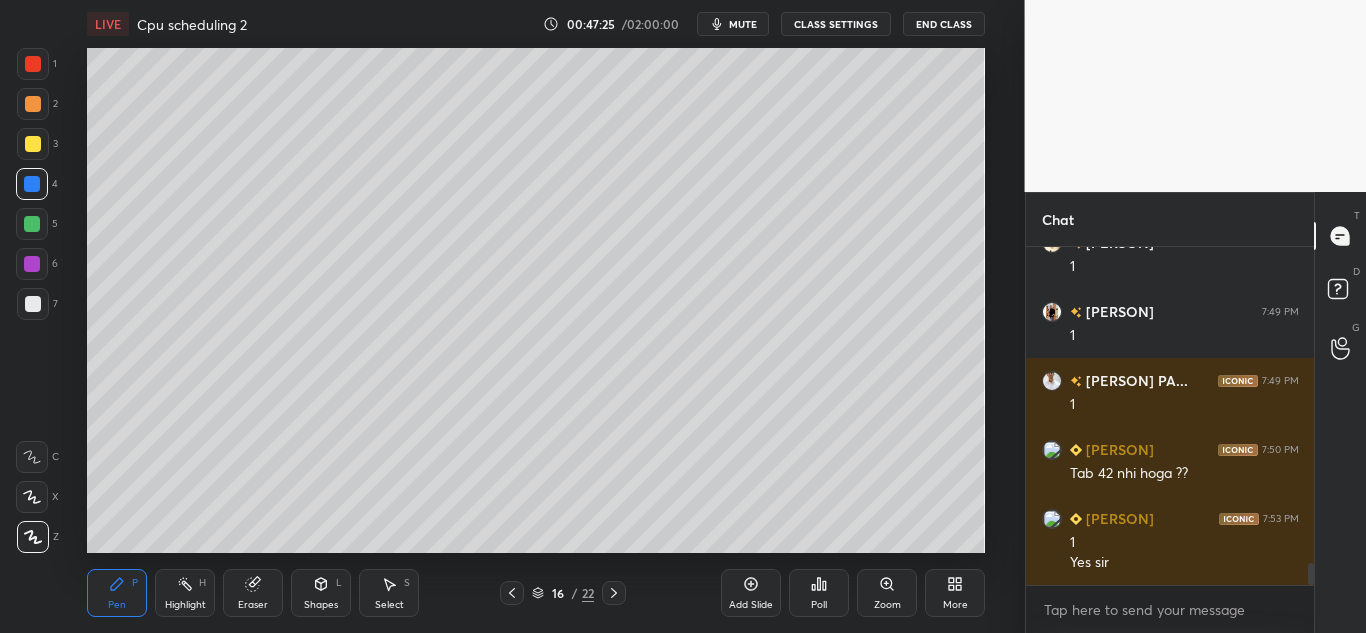 click 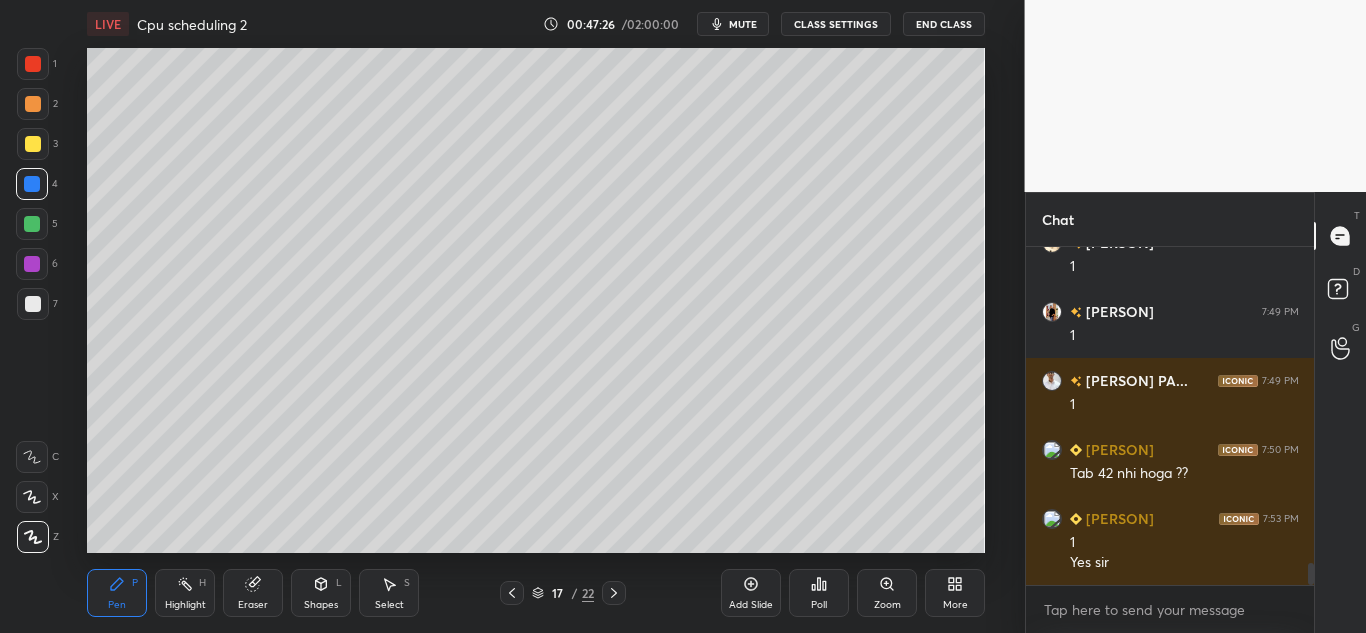 click 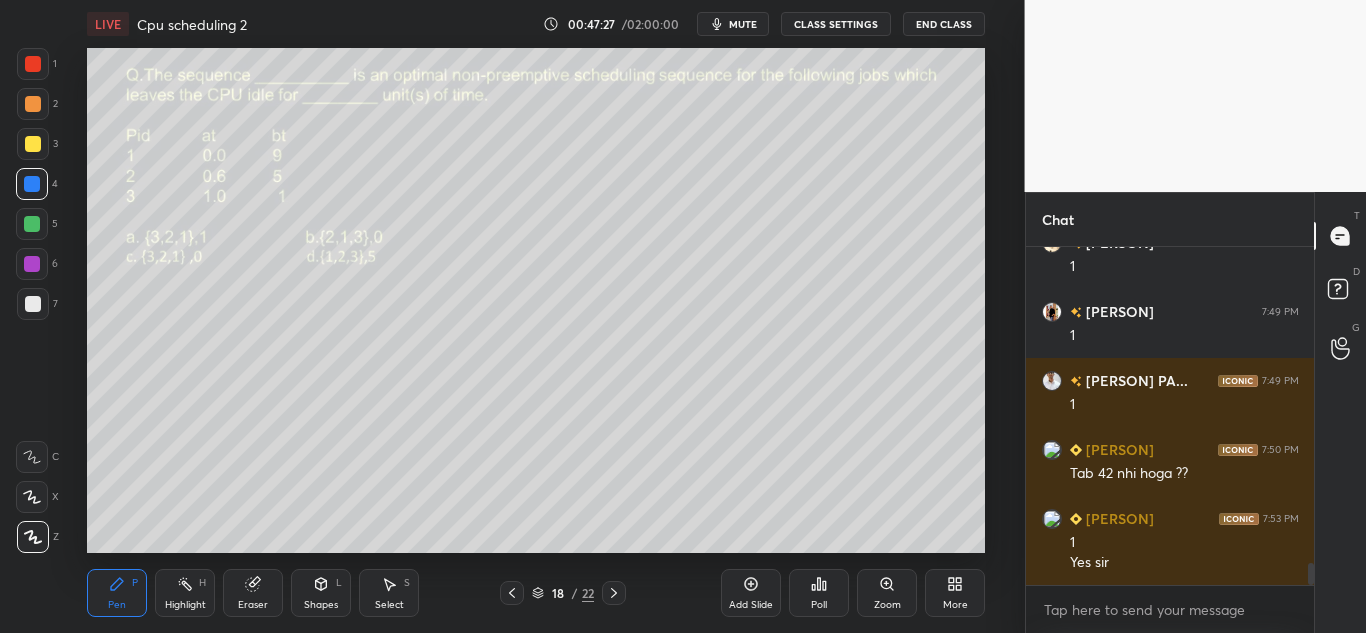 click 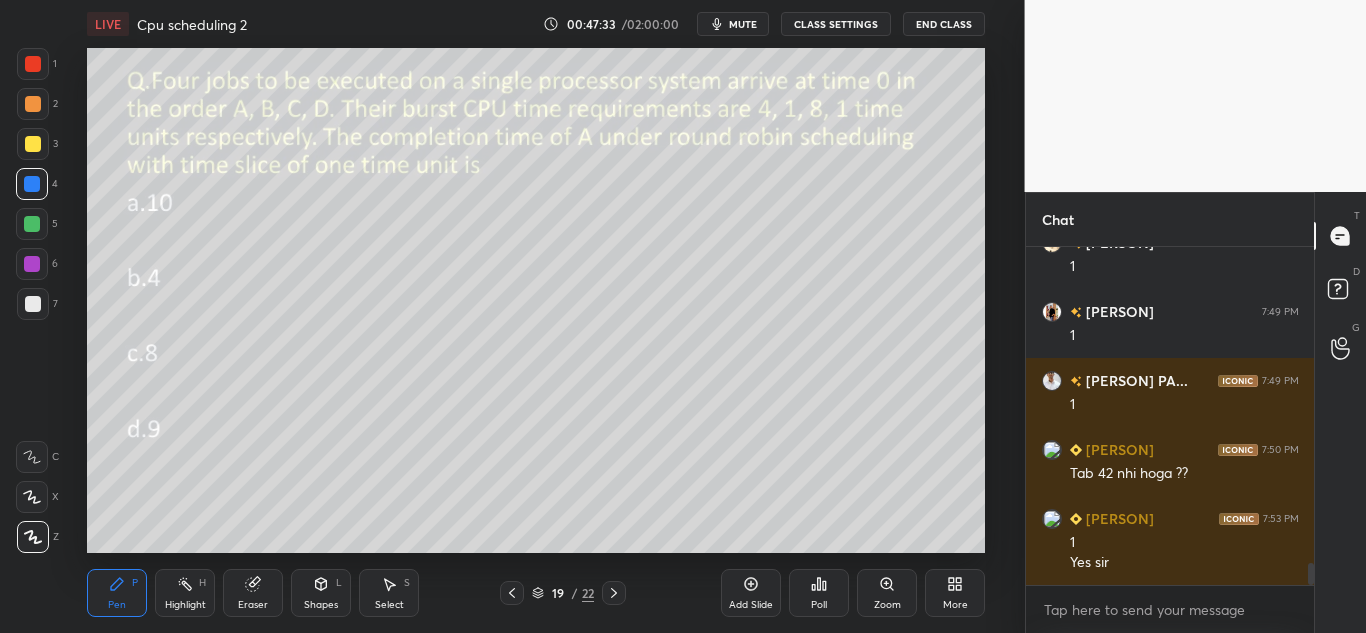 click 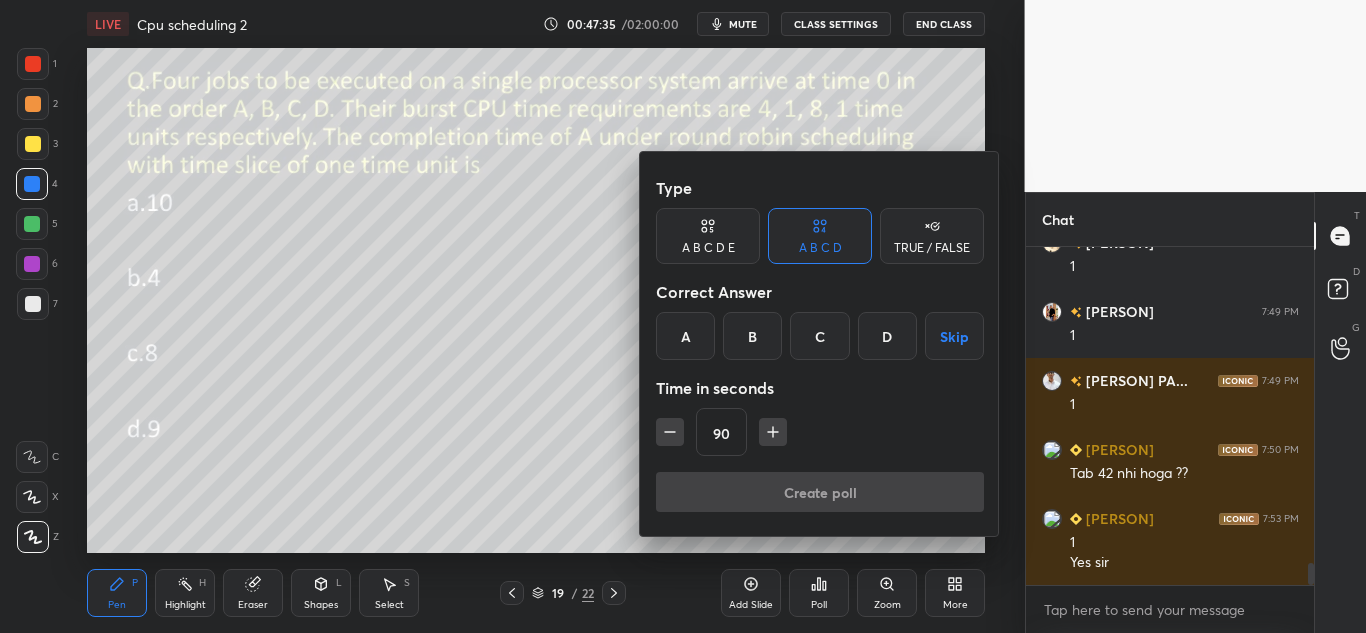 click on "D" at bounding box center (887, 336) 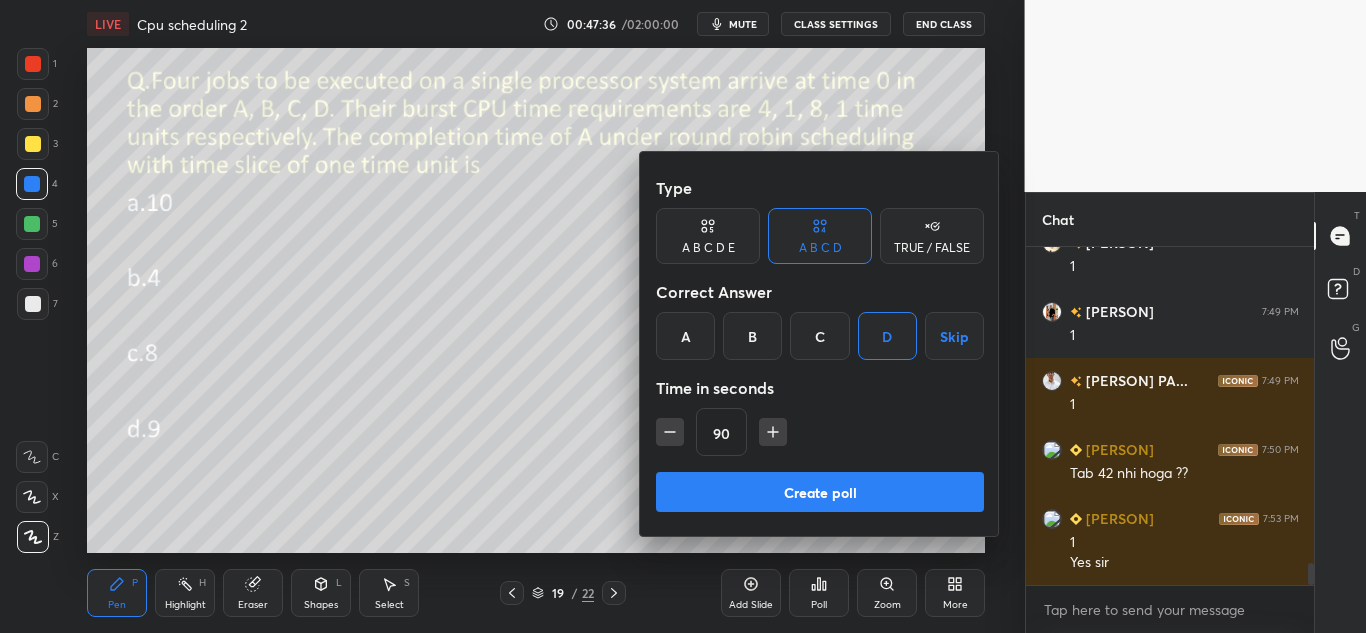 click on "Create poll" at bounding box center [820, 492] 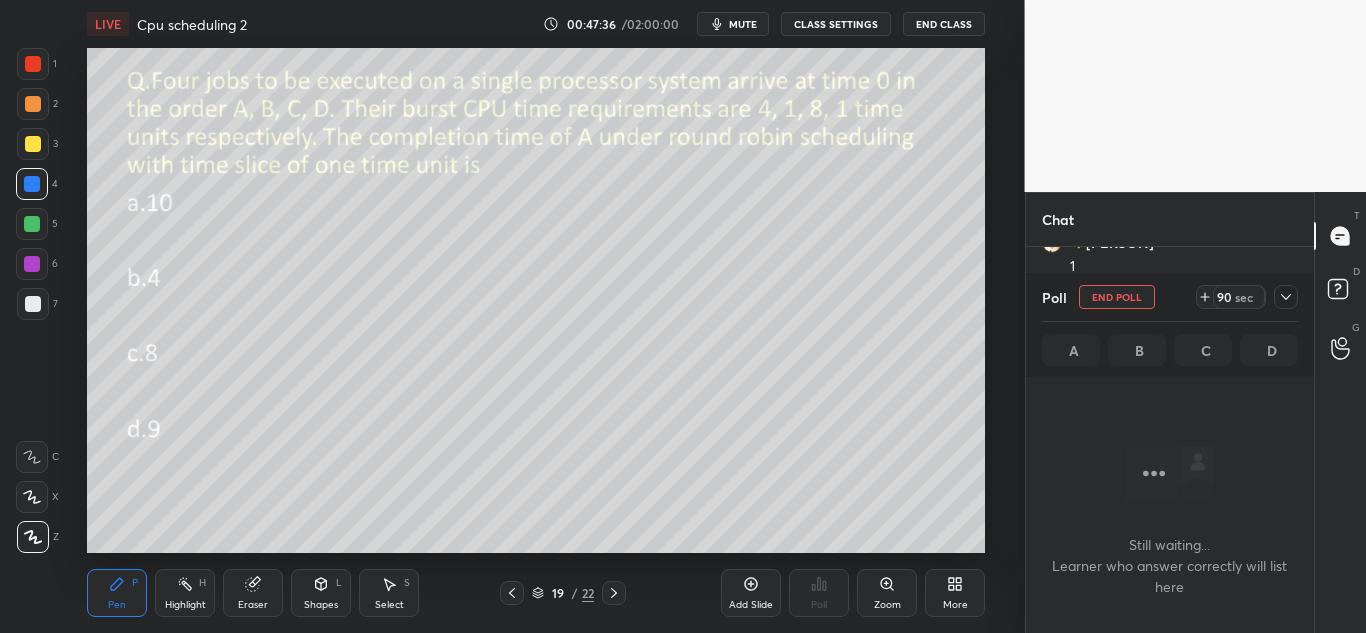 scroll, scrollTop: 290, scrollLeft: 282, axis: both 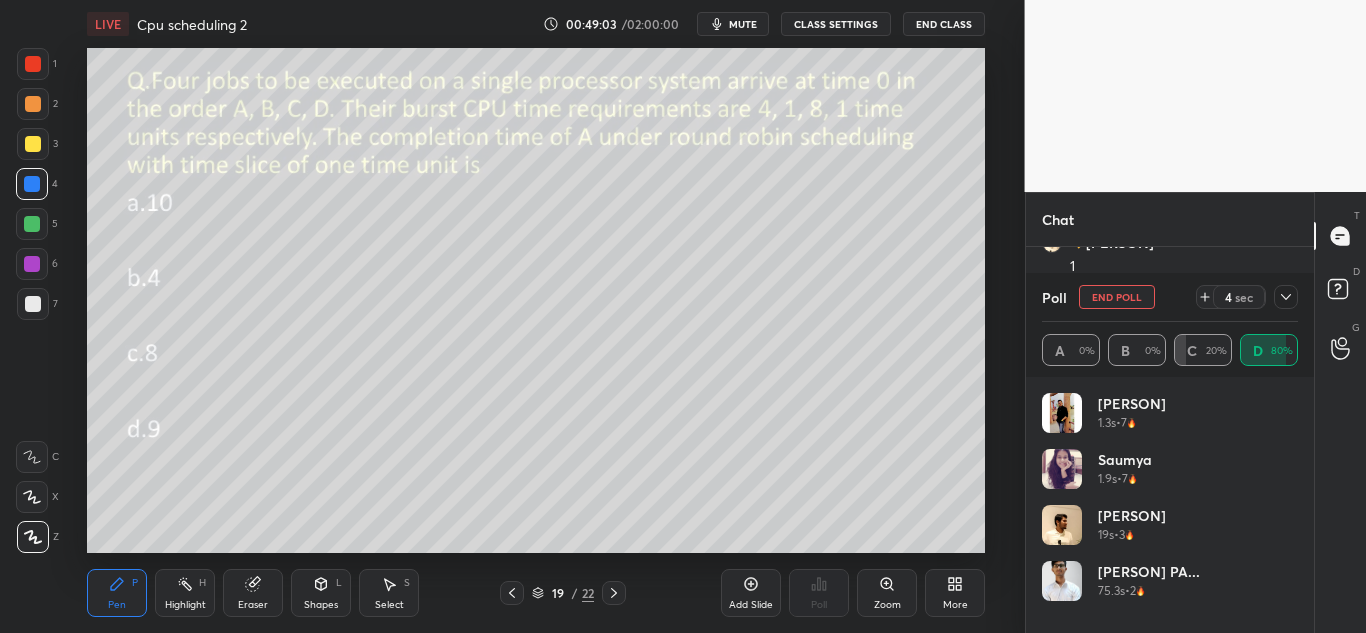 click on "Eraser" at bounding box center [253, 593] 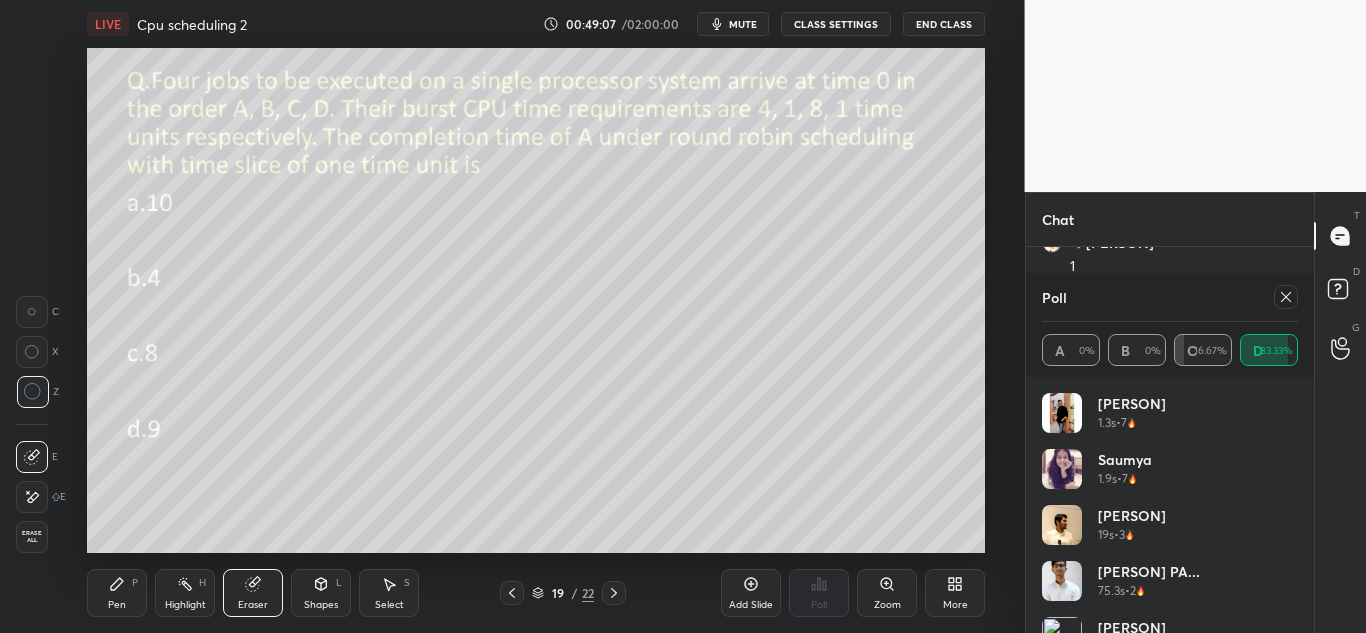 click 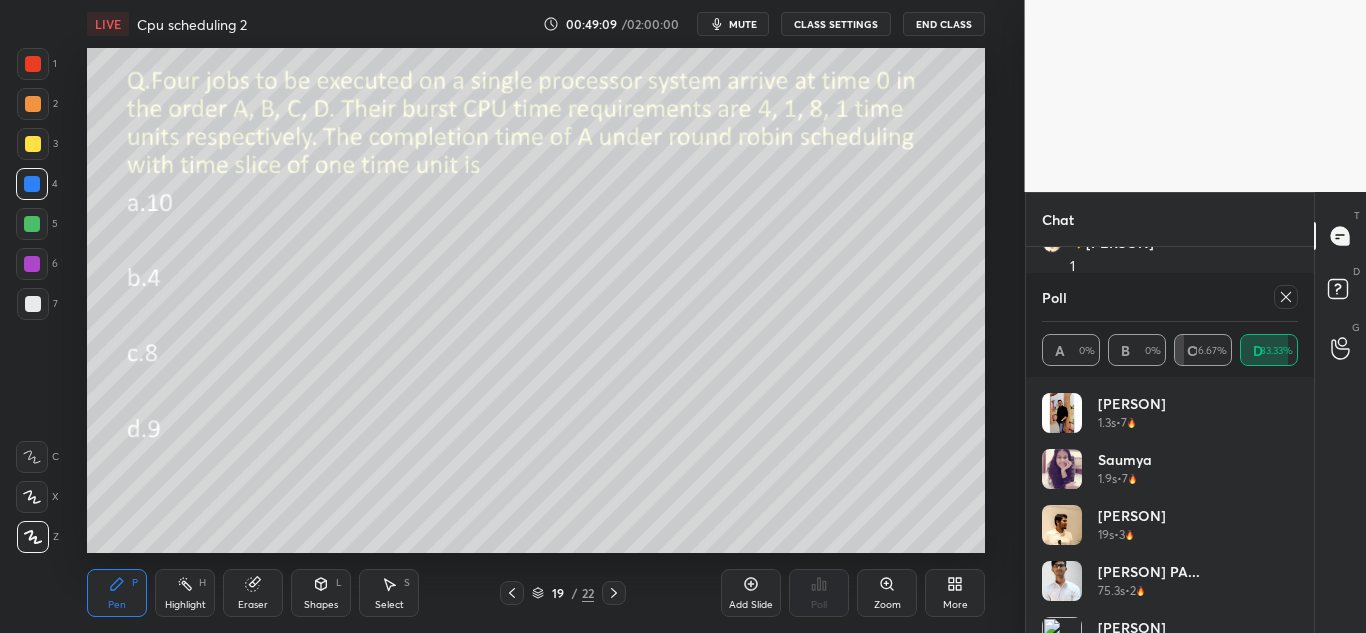 scroll, scrollTop: 40, scrollLeft: 0, axis: vertical 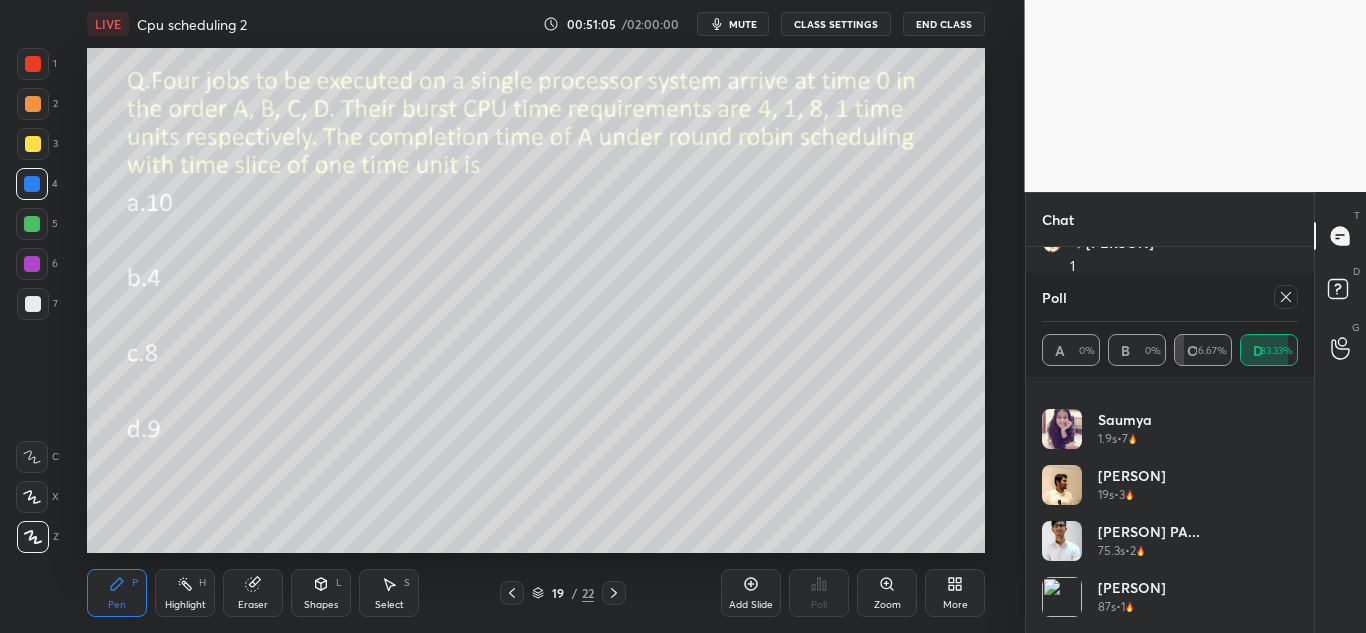 click 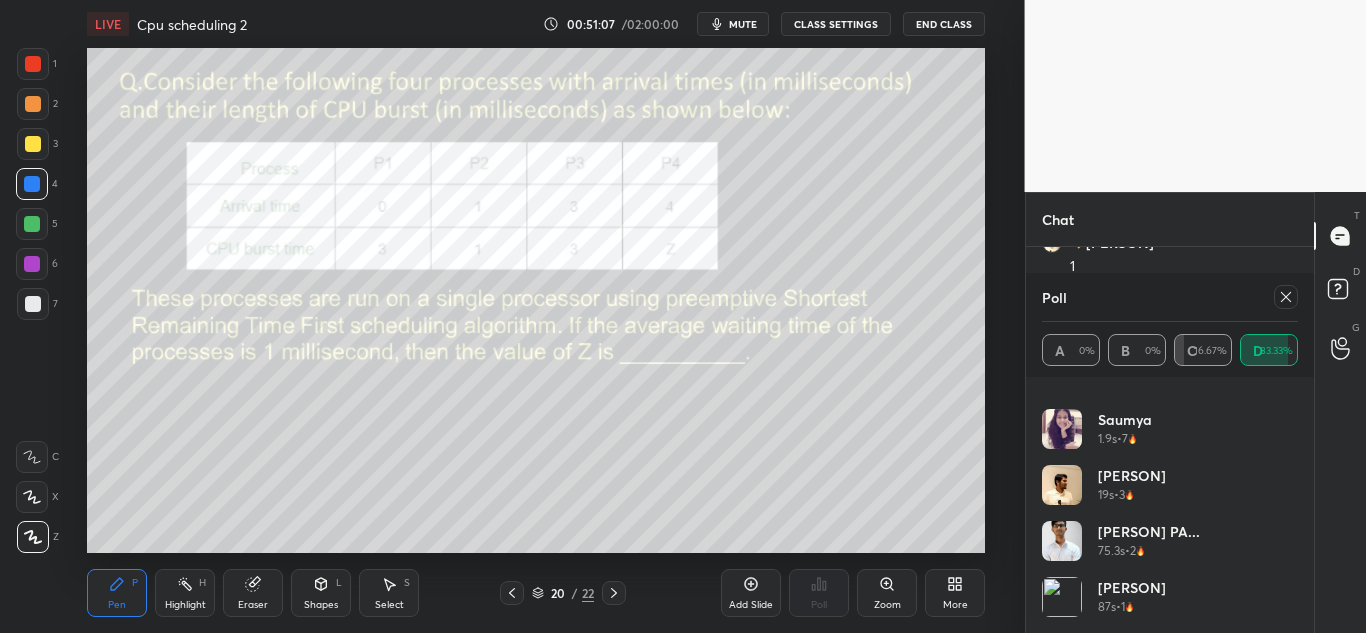 click 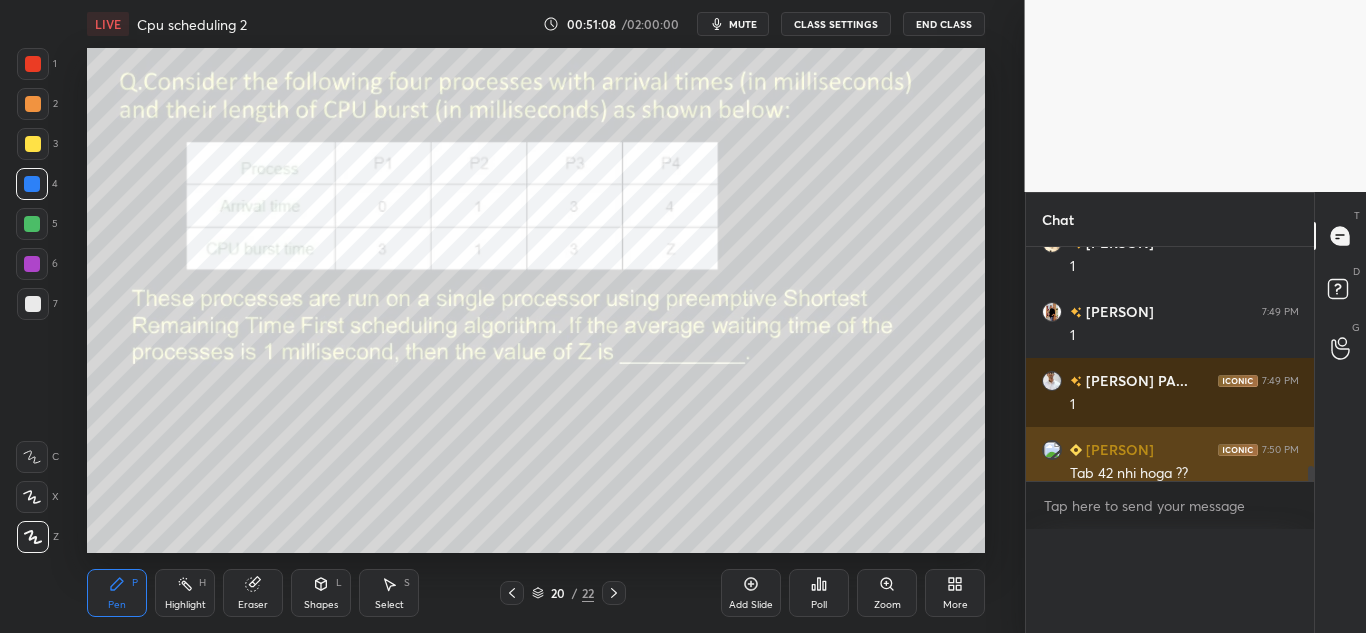 scroll, scrollTop: 0, scrollLeft: 0, axis: both 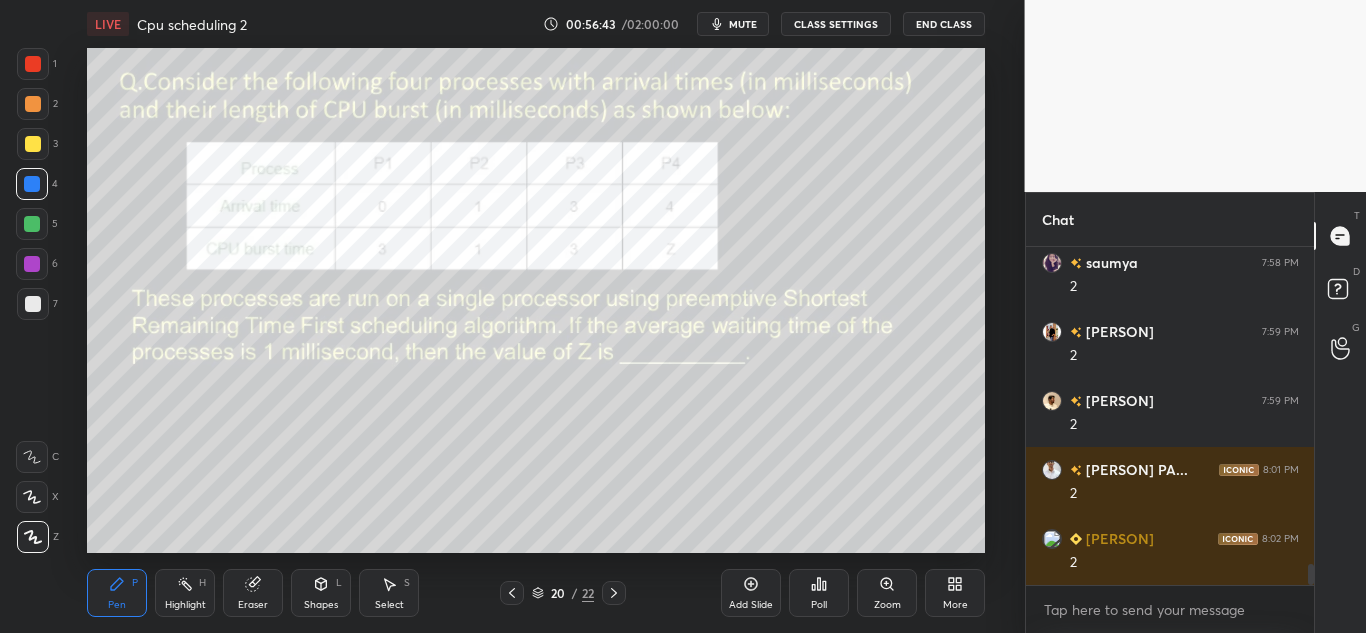 click 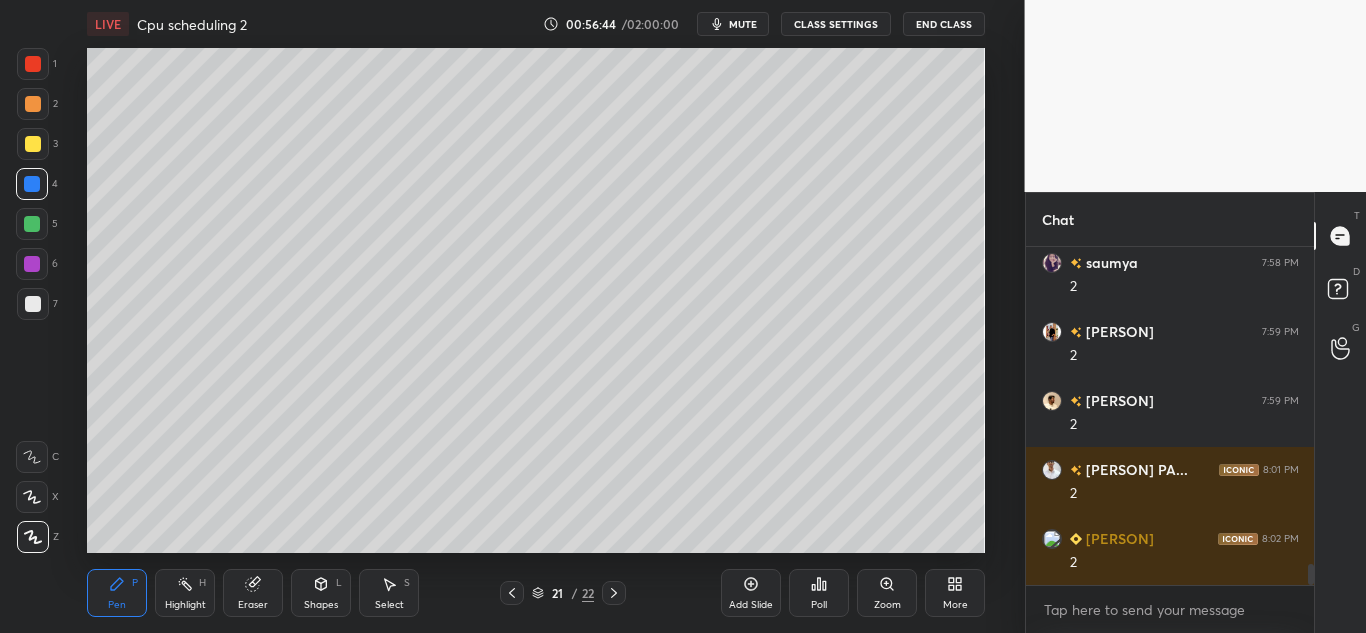 click at bounding box center [614, 593] 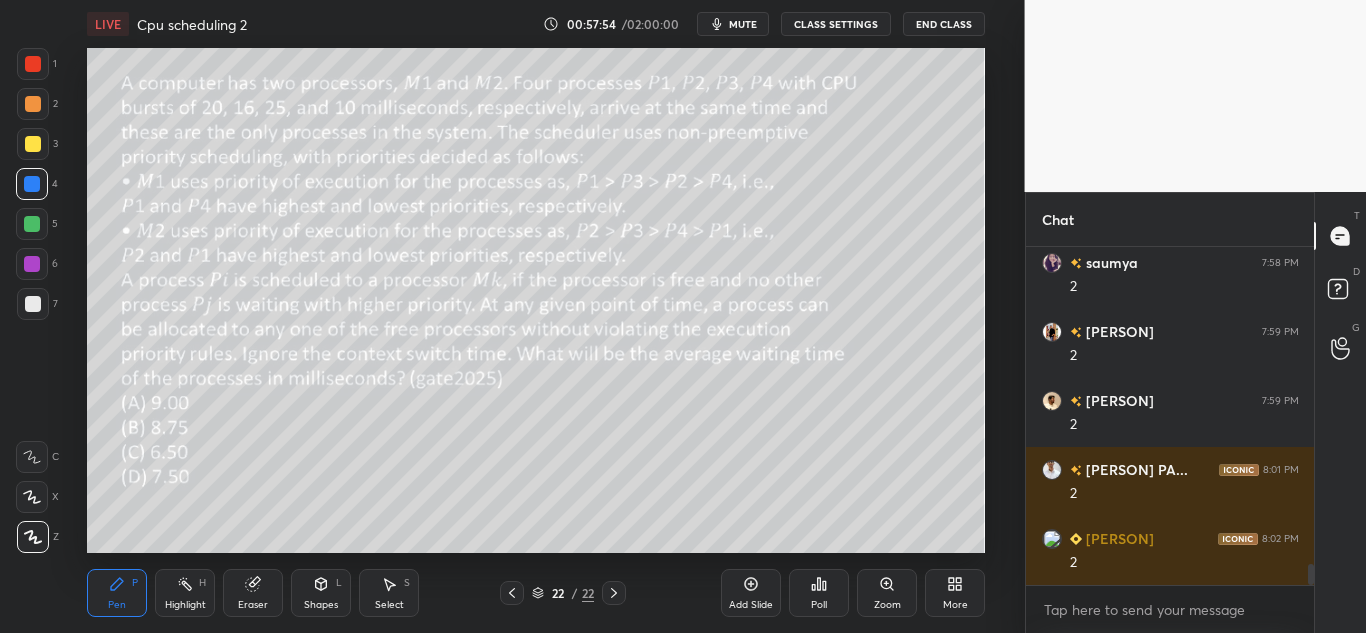 click 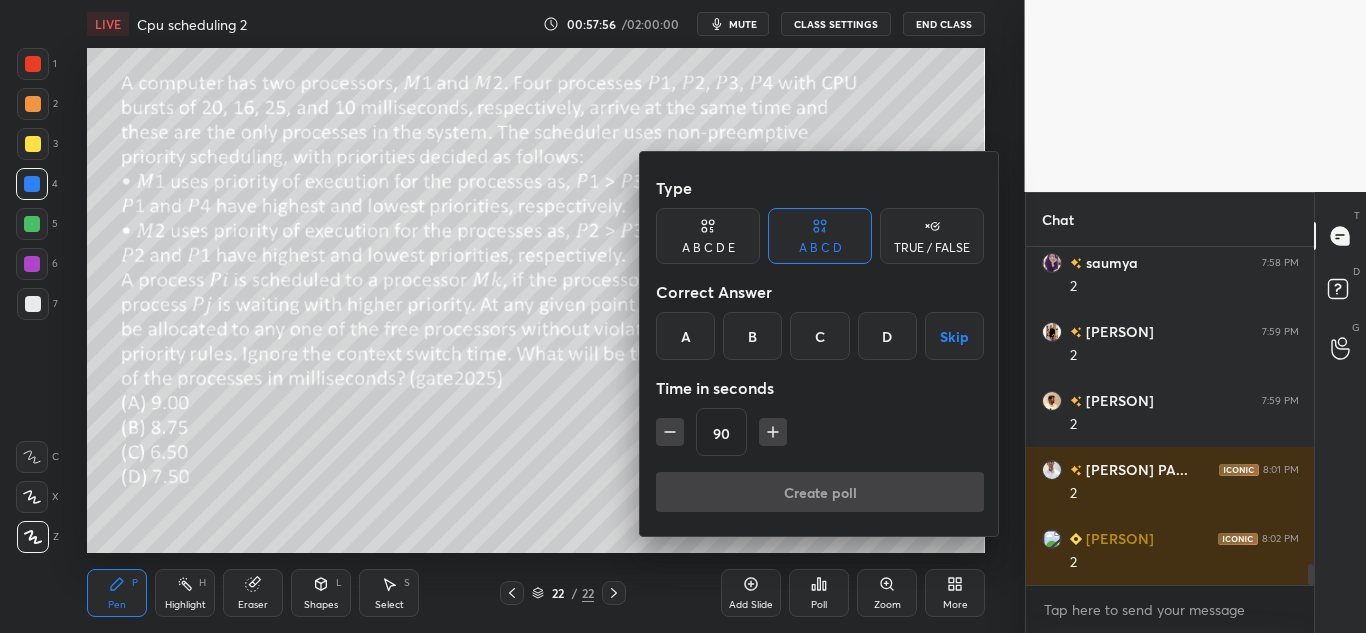 click on "A" at bounding box center (685, 336) 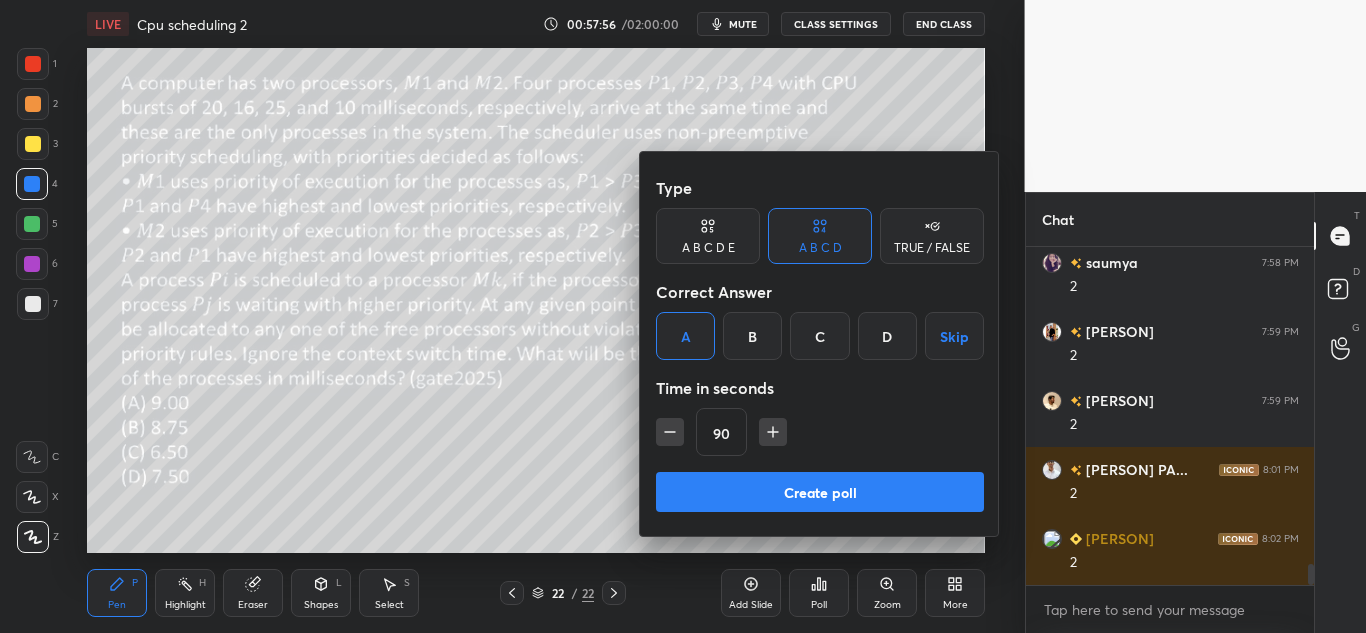 click 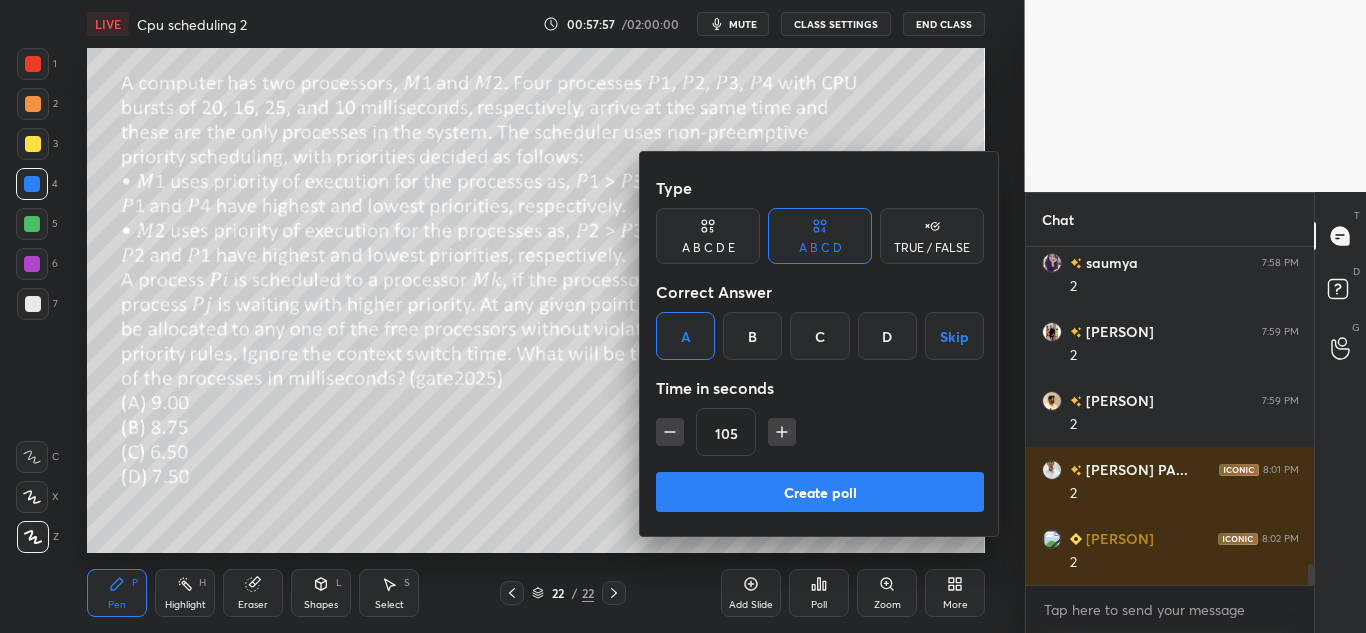 click 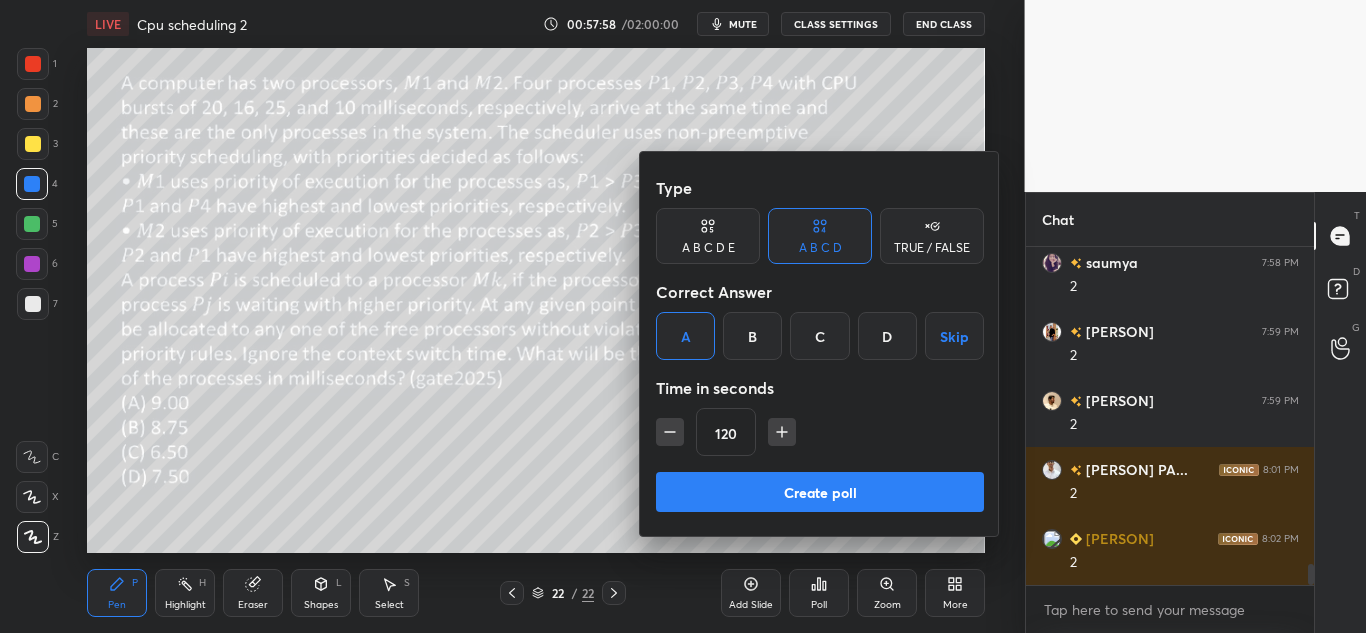 click 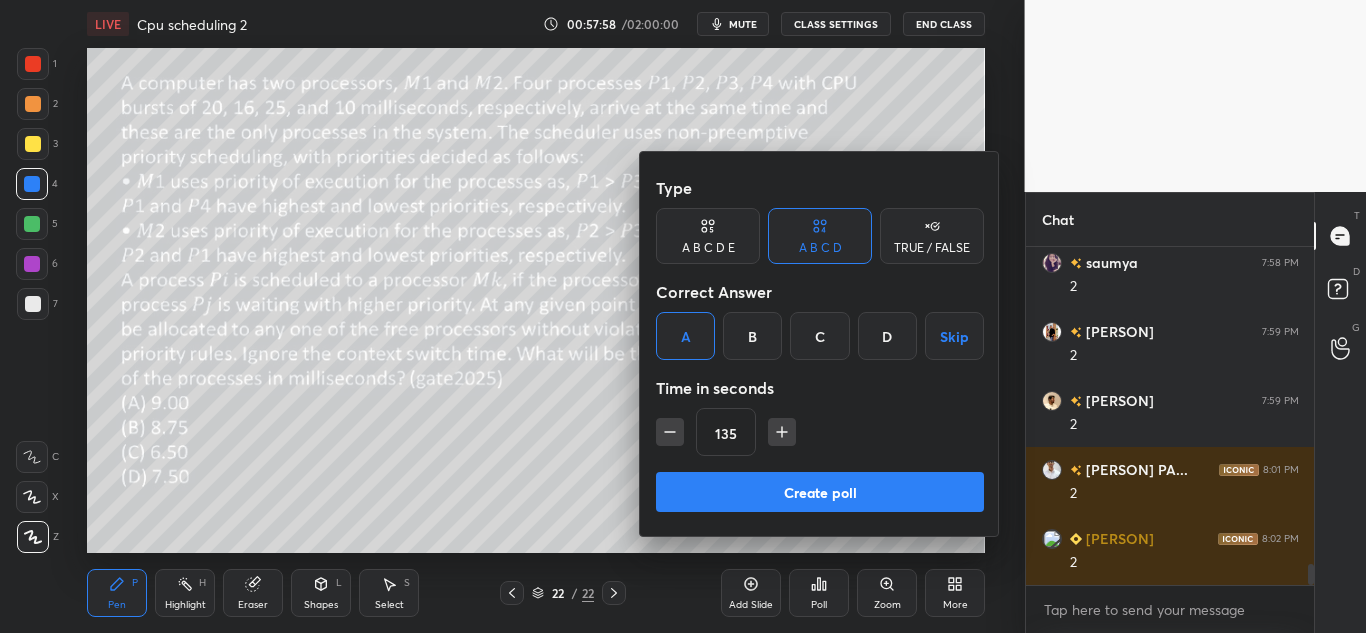 click on "Create poll" at bounding box center (820, 492) 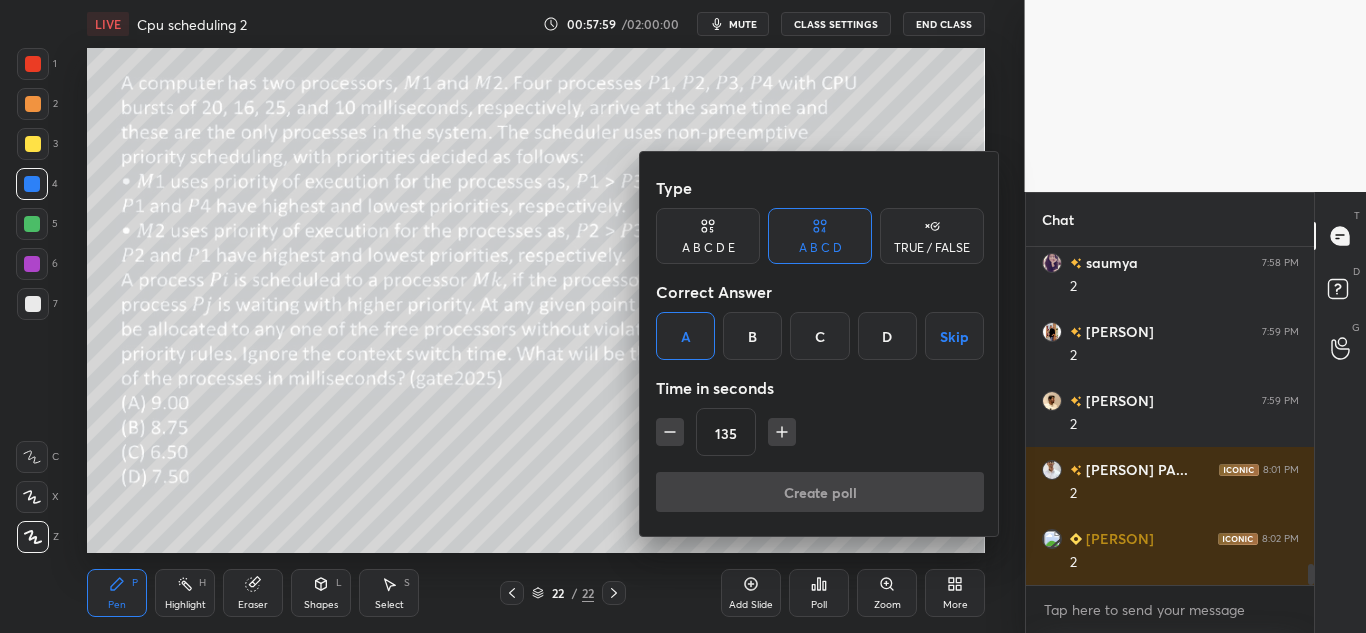 scroll, scrollTop: 280, scrollLeft: 282, axis: both 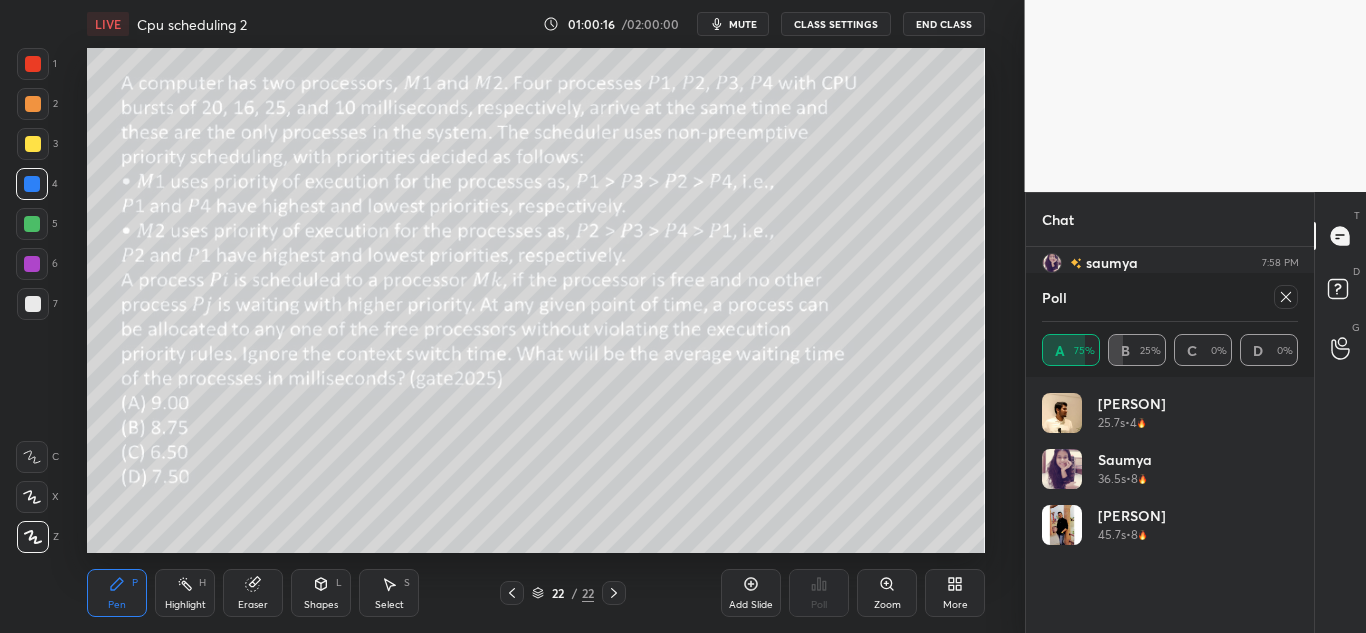 click 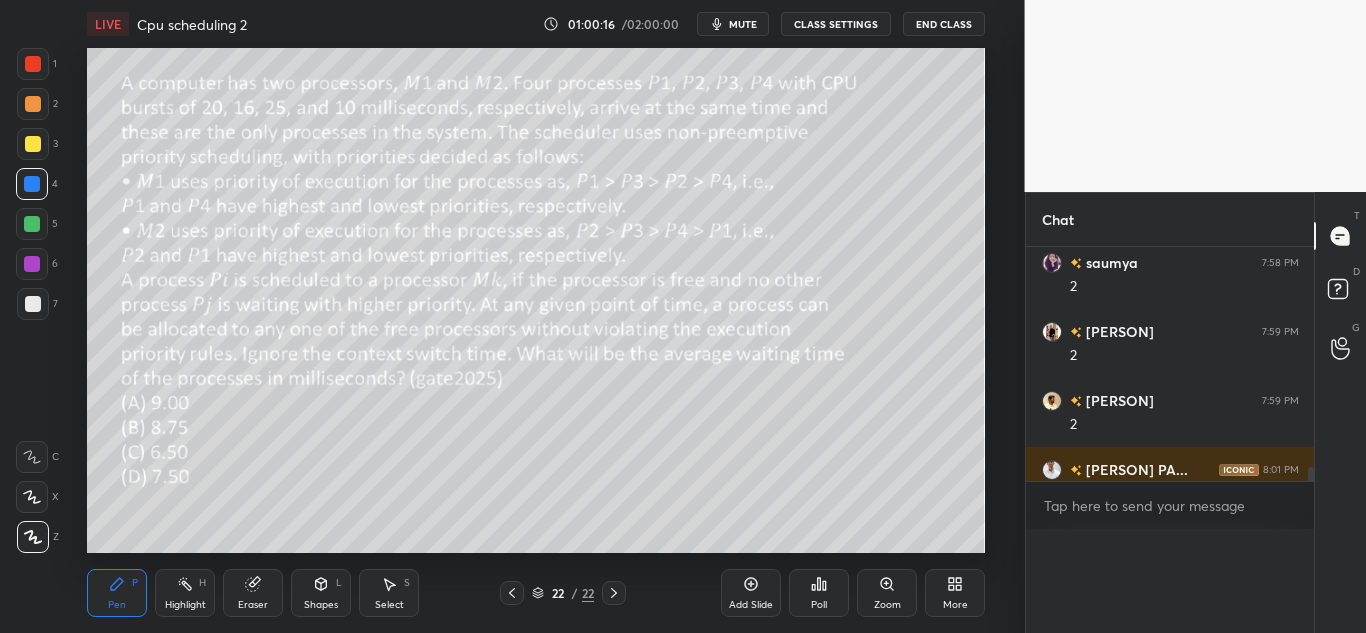 scroll, scrollTop: 0, scrollLeft: 0, axis: both 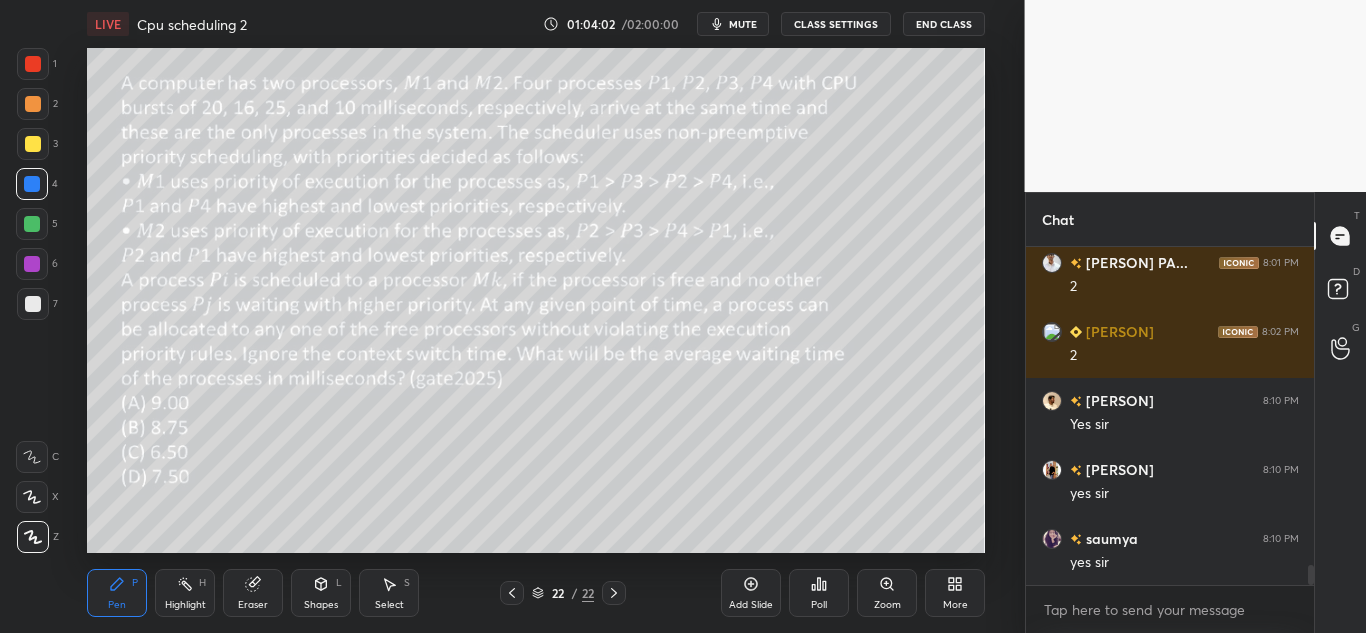 click 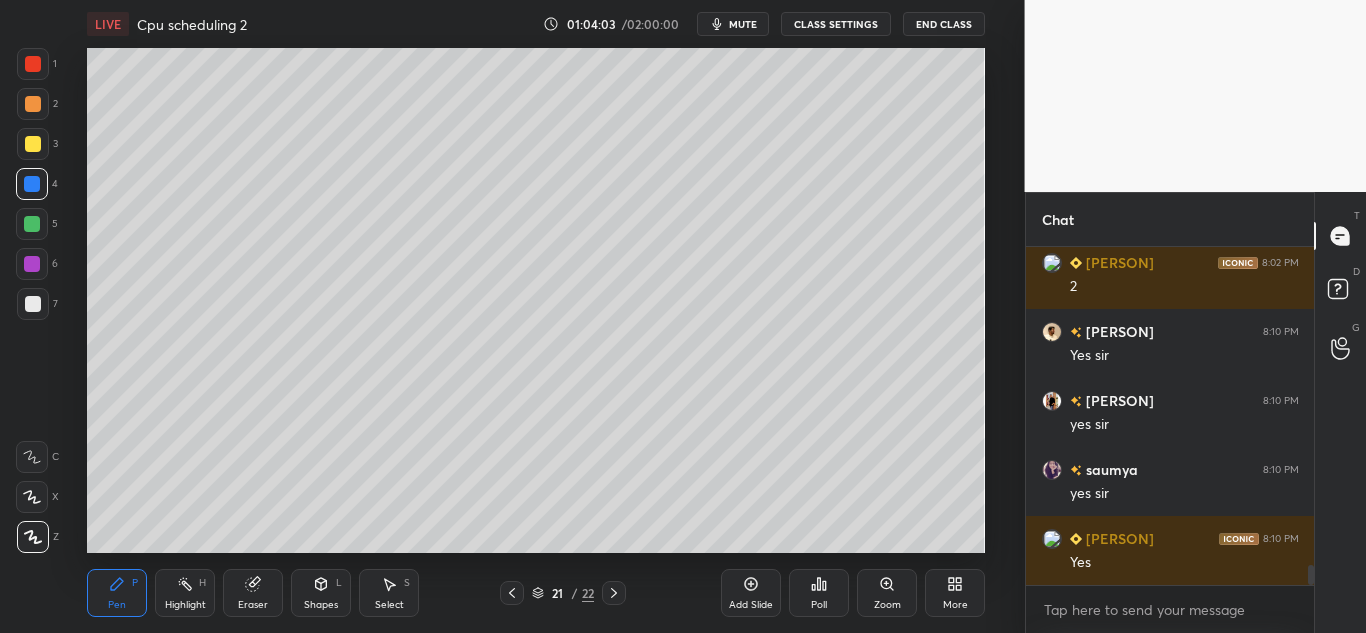 scroll, scrollTop: 5502, scrollLeft: 0, axis: vertical 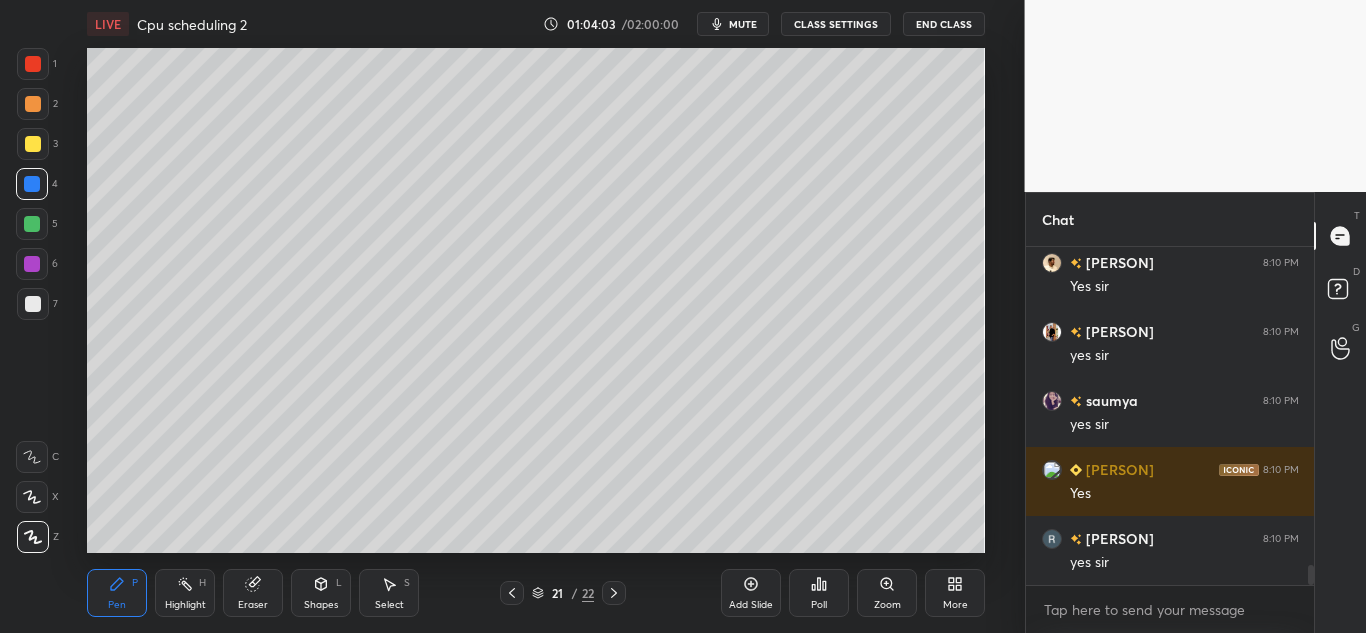 click 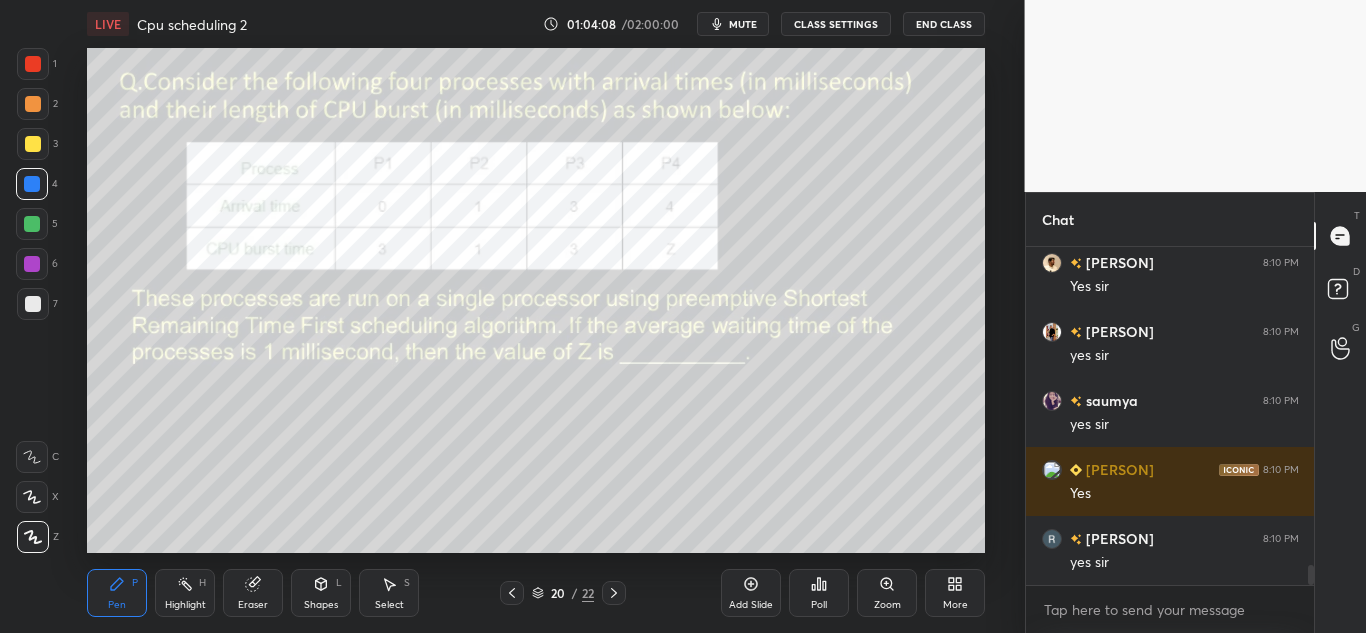click 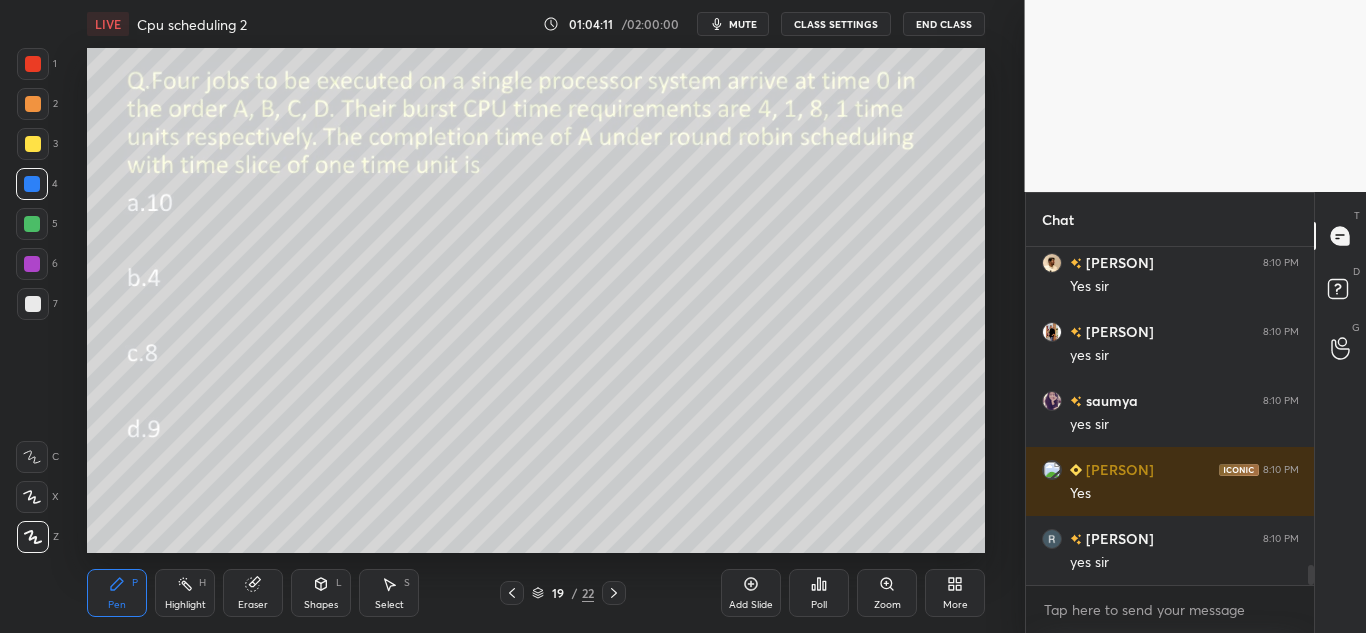 click 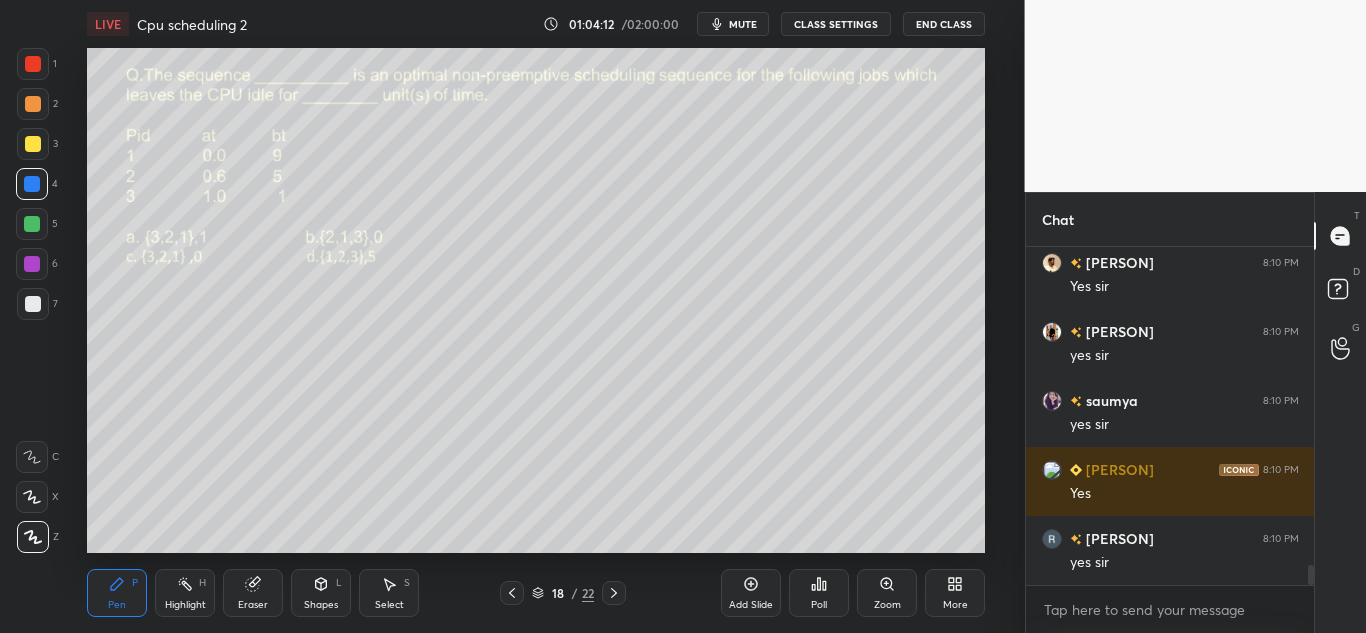 click 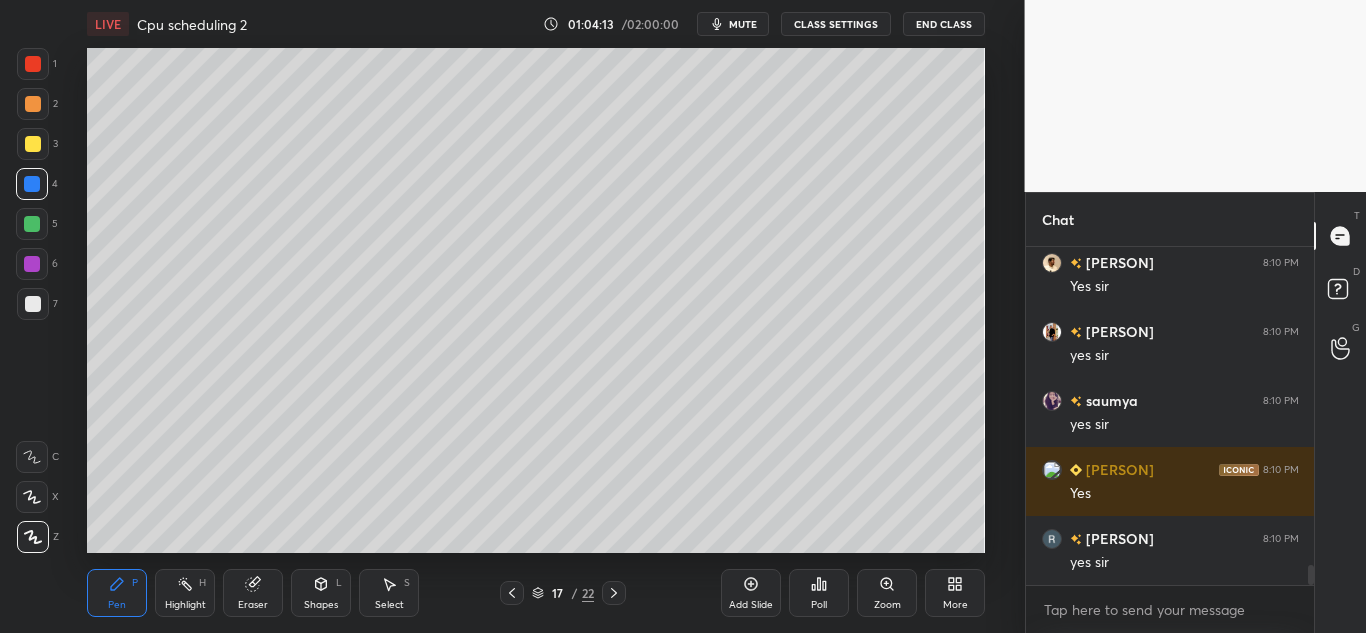 click 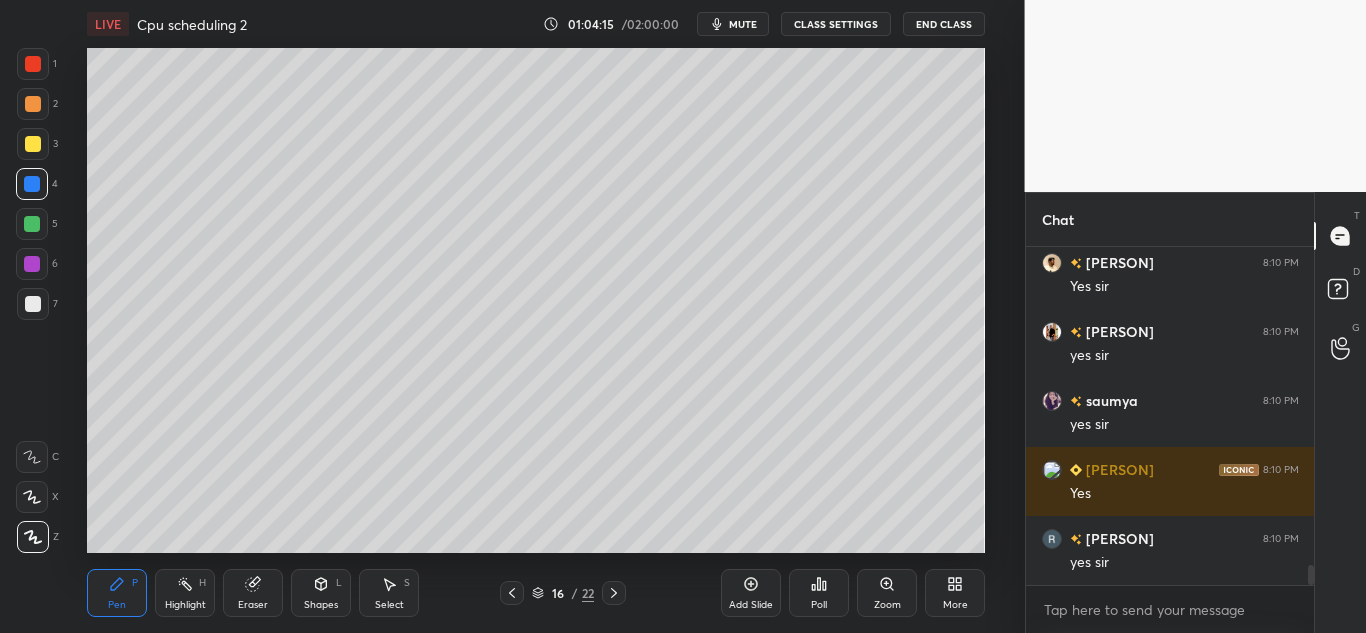 click 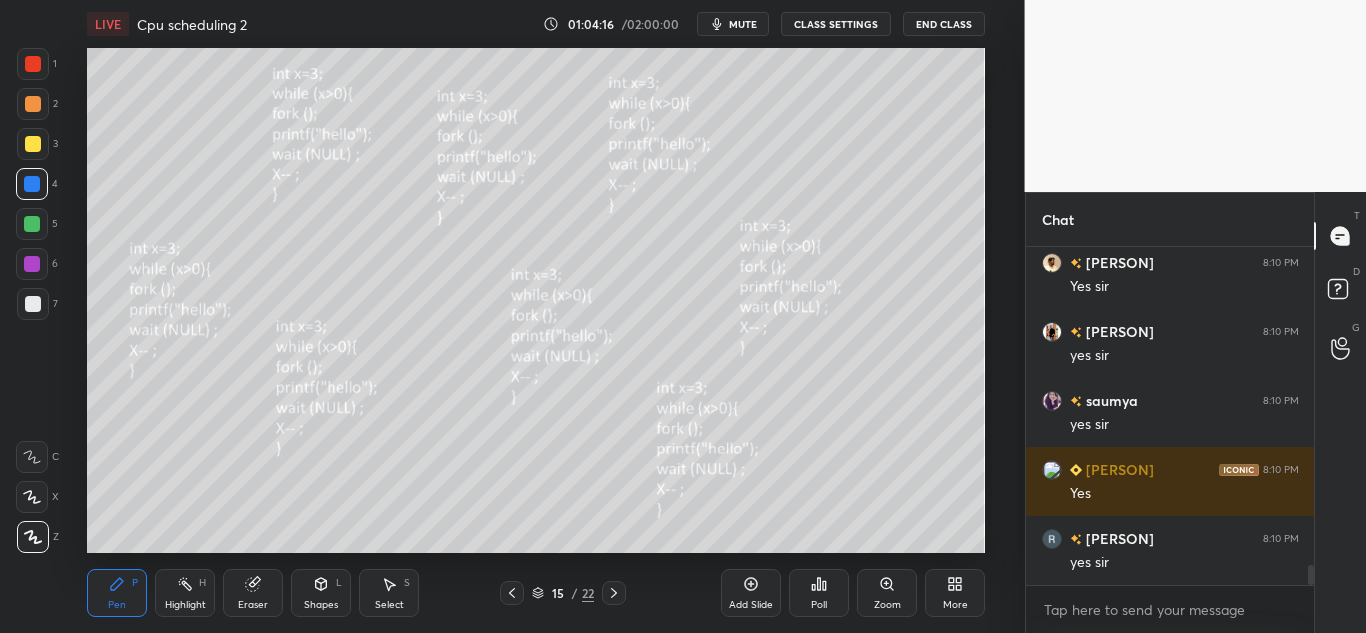 click 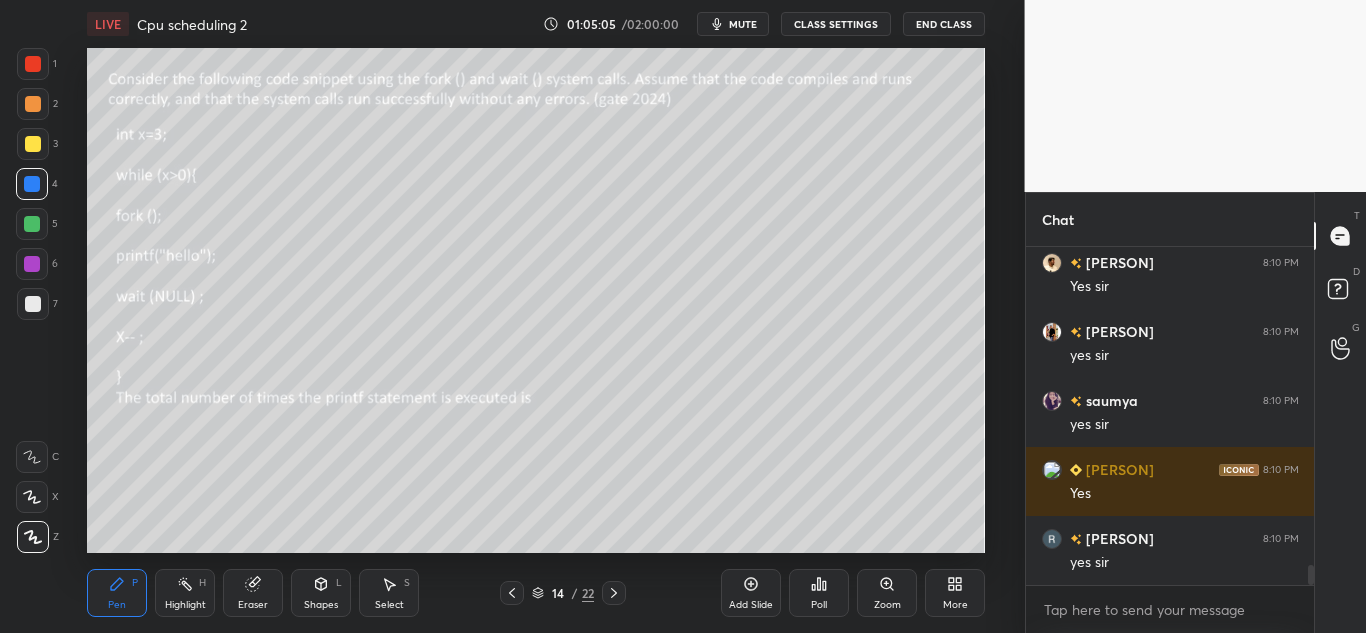 scroll, scrollTop: 5571, scrollLeft: 0, axis: vertical 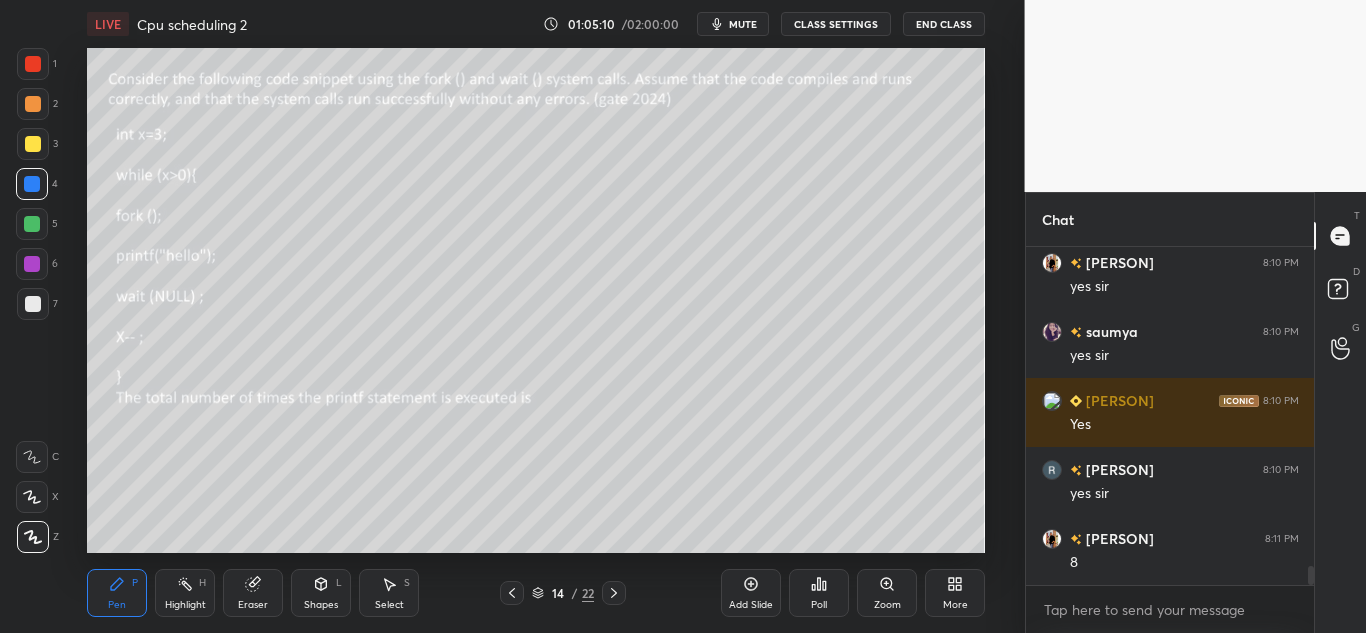 click on "mute" at bounding box center (743, 24) 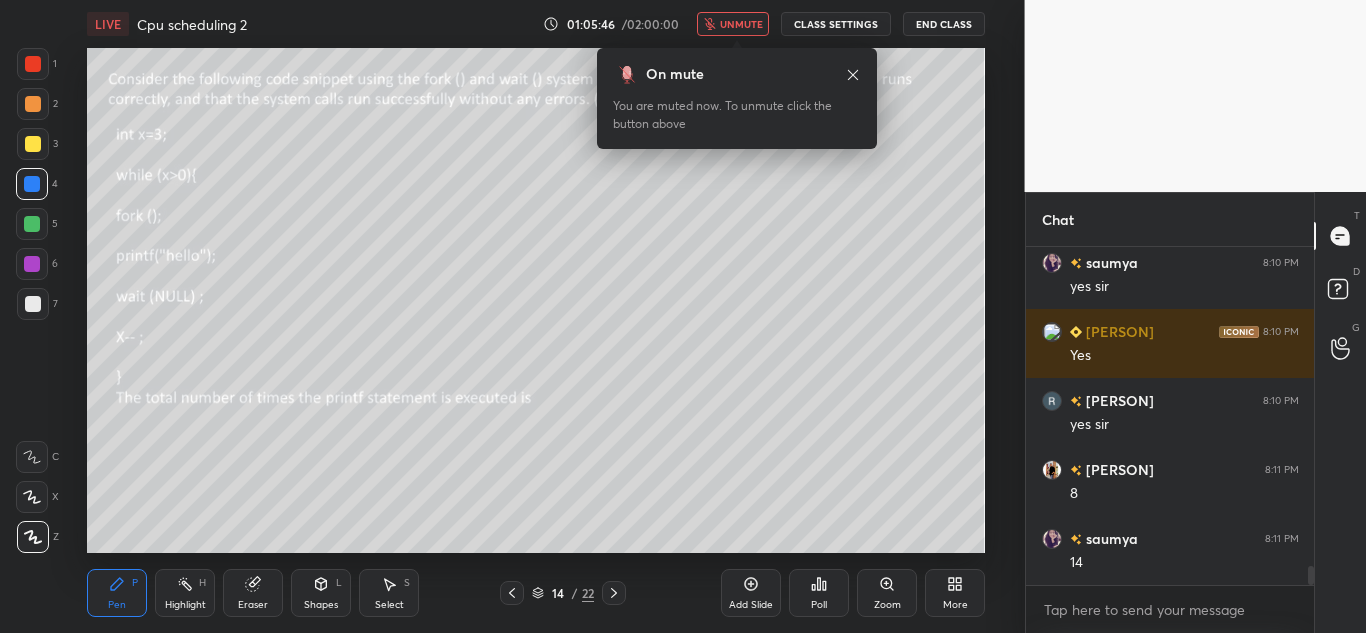 scroll, scrollTop: 5709, scrollLeft: 0, axis: vertical 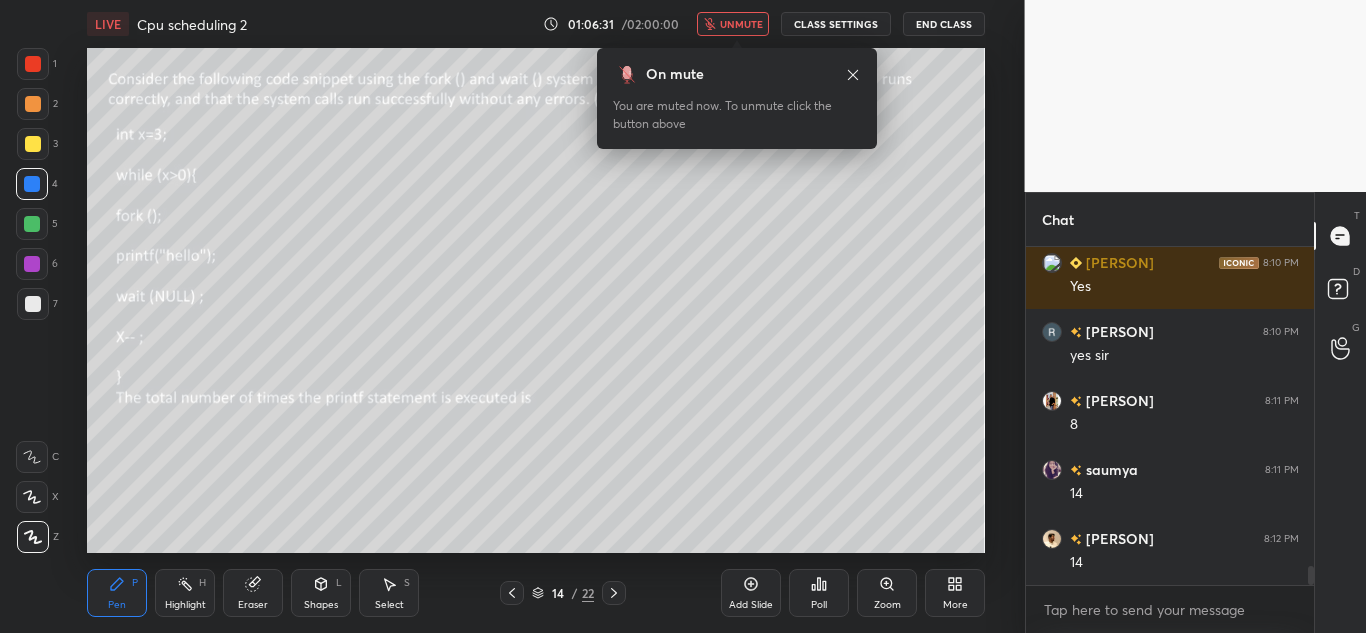 click 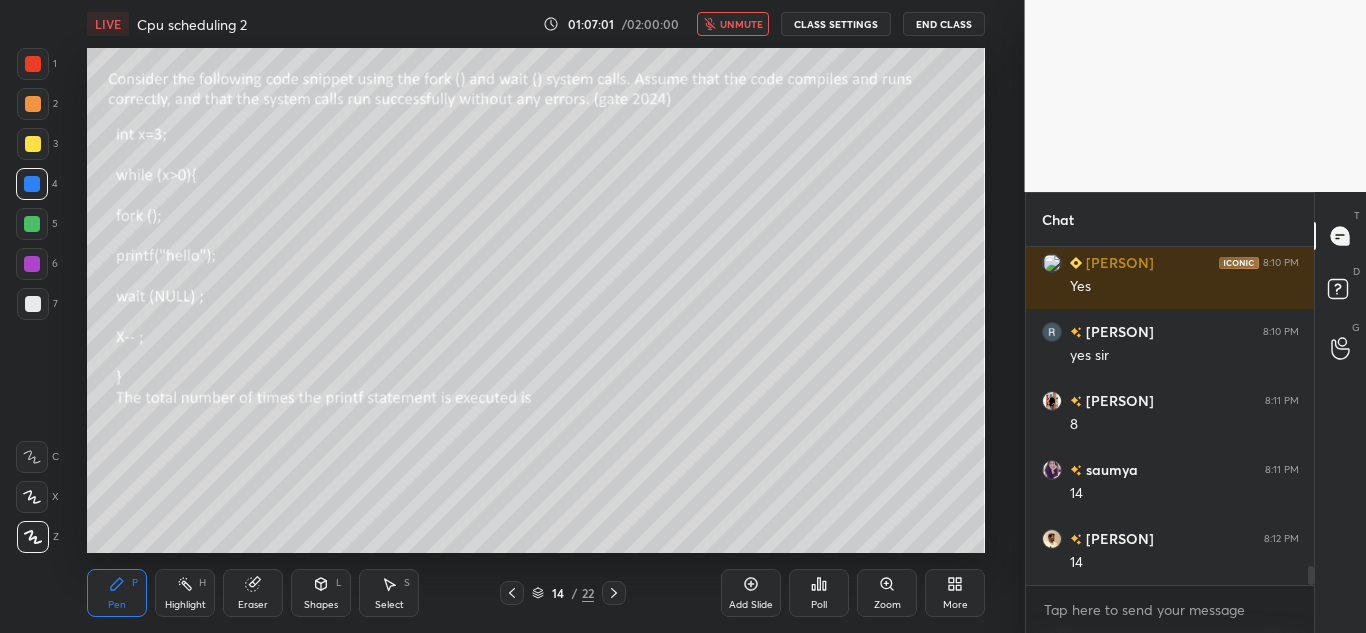 click on "unmute" at bounding box center (741, 24) 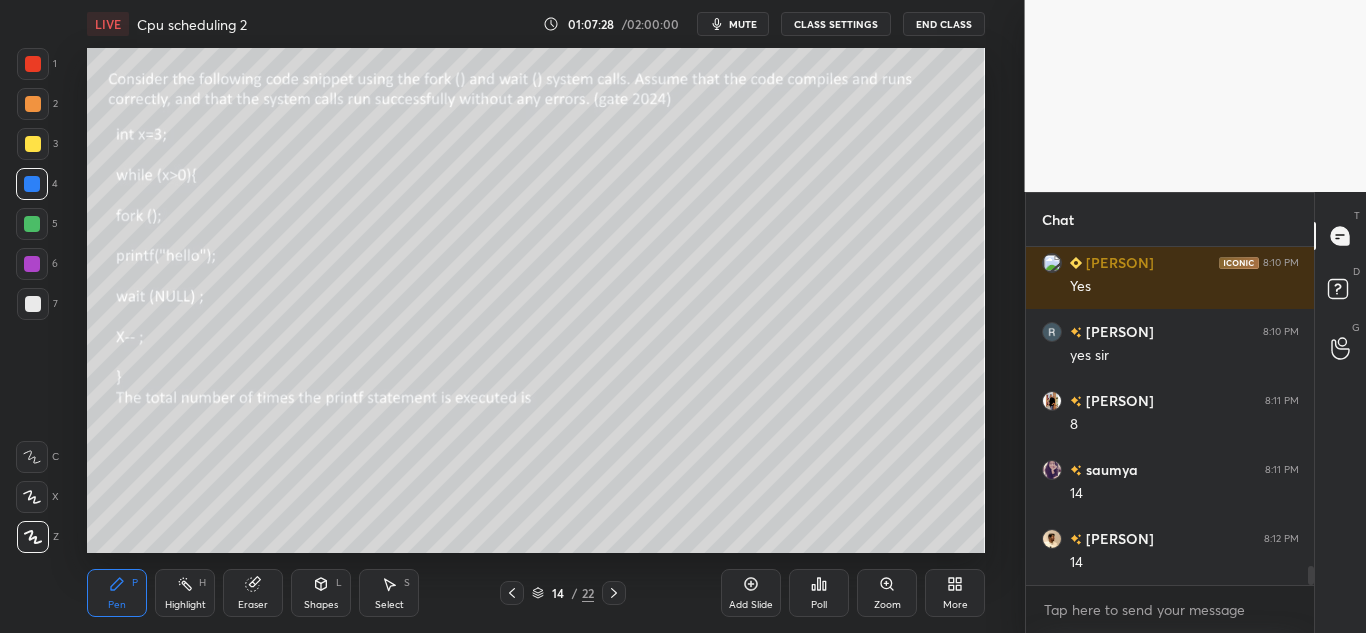 click 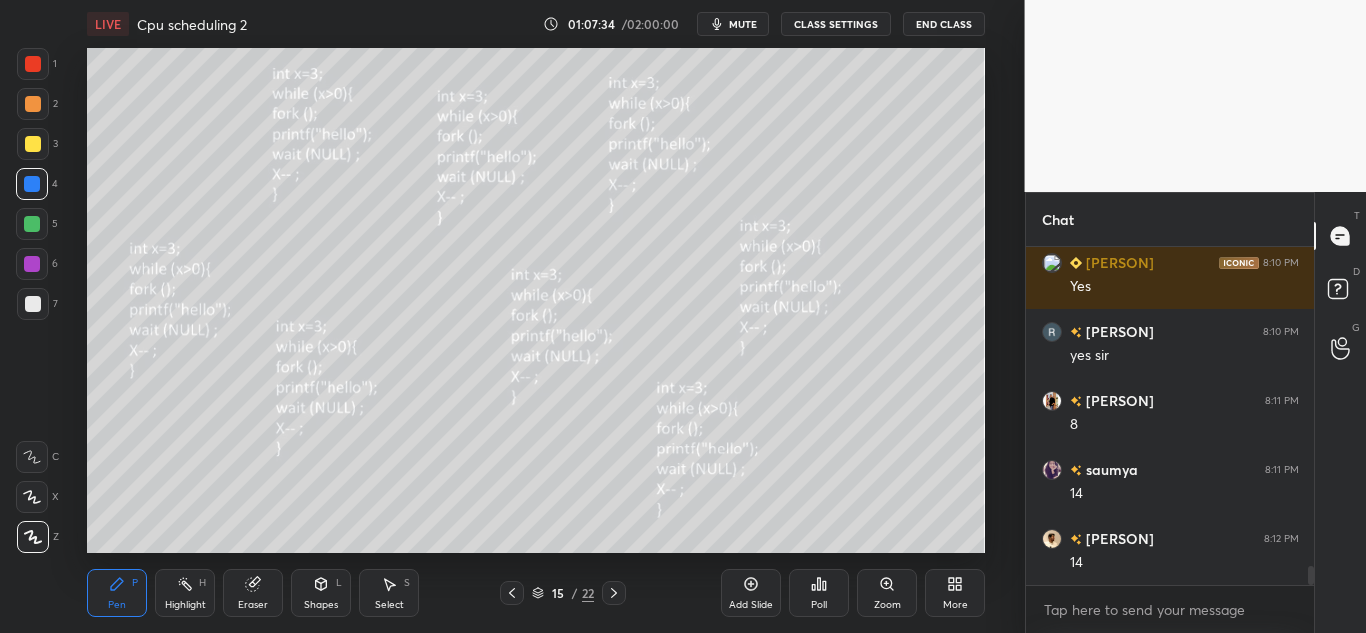 click on "Shapes L" at bounding box center [321, 593] 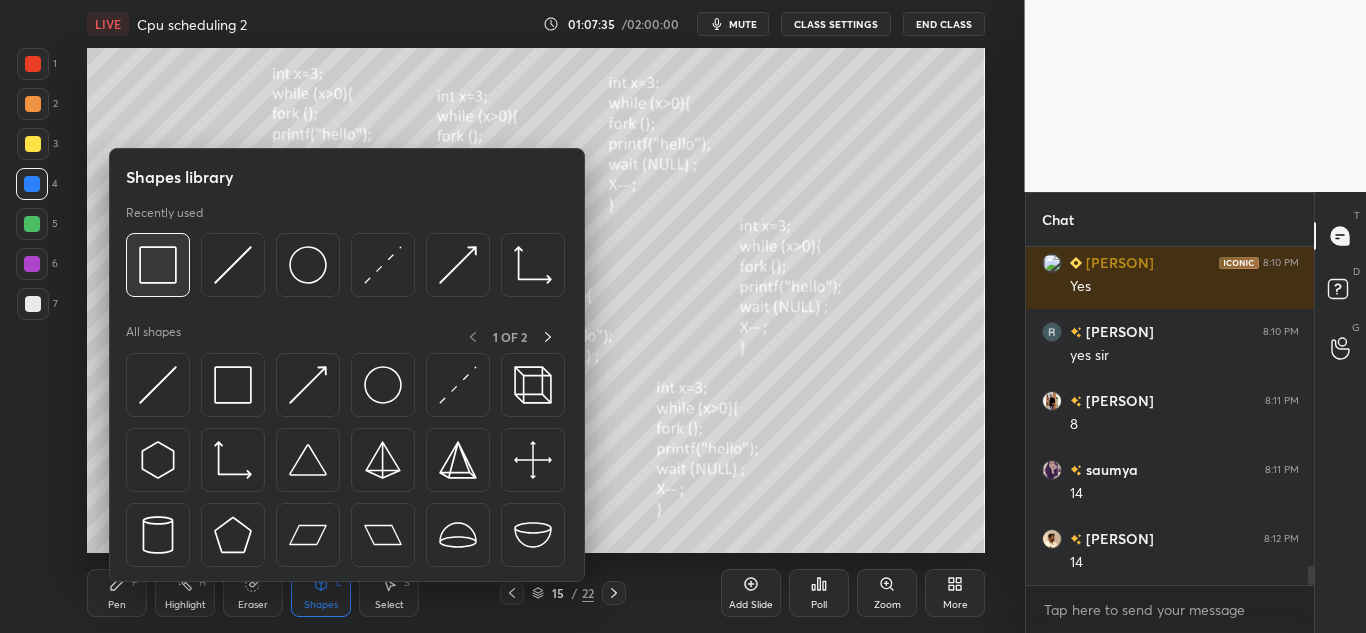 click at bounding box center [158, 265] 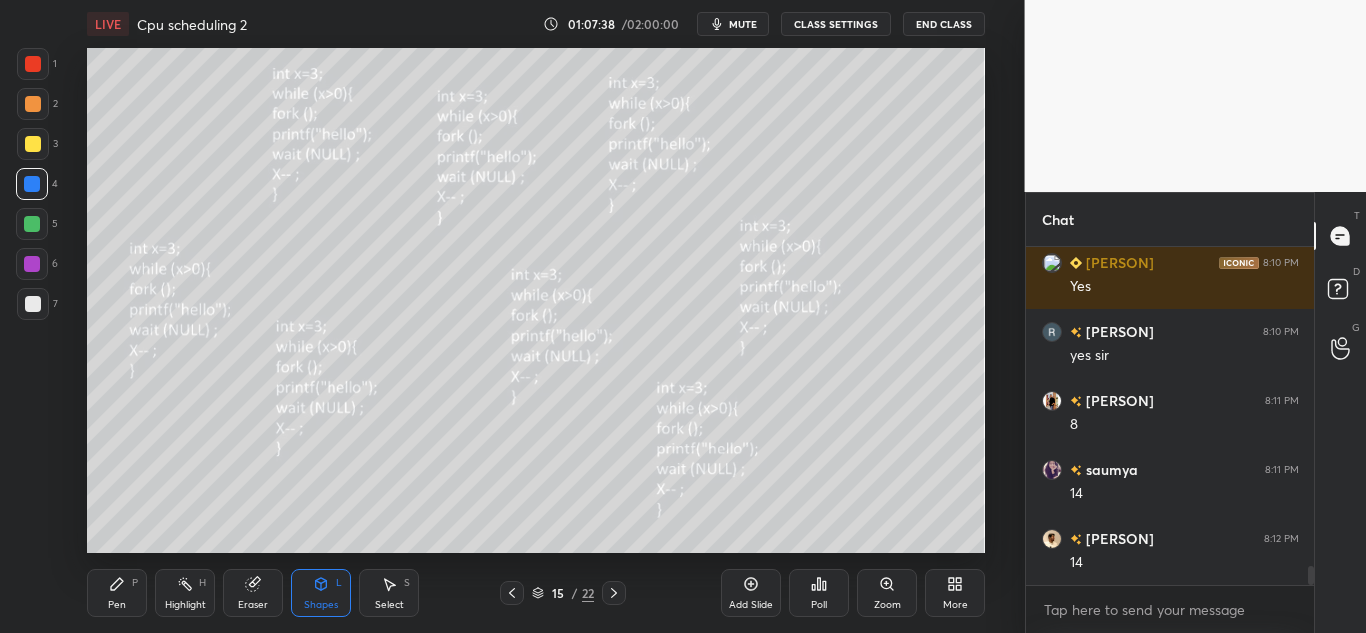 click at bounding box center (33, 144) 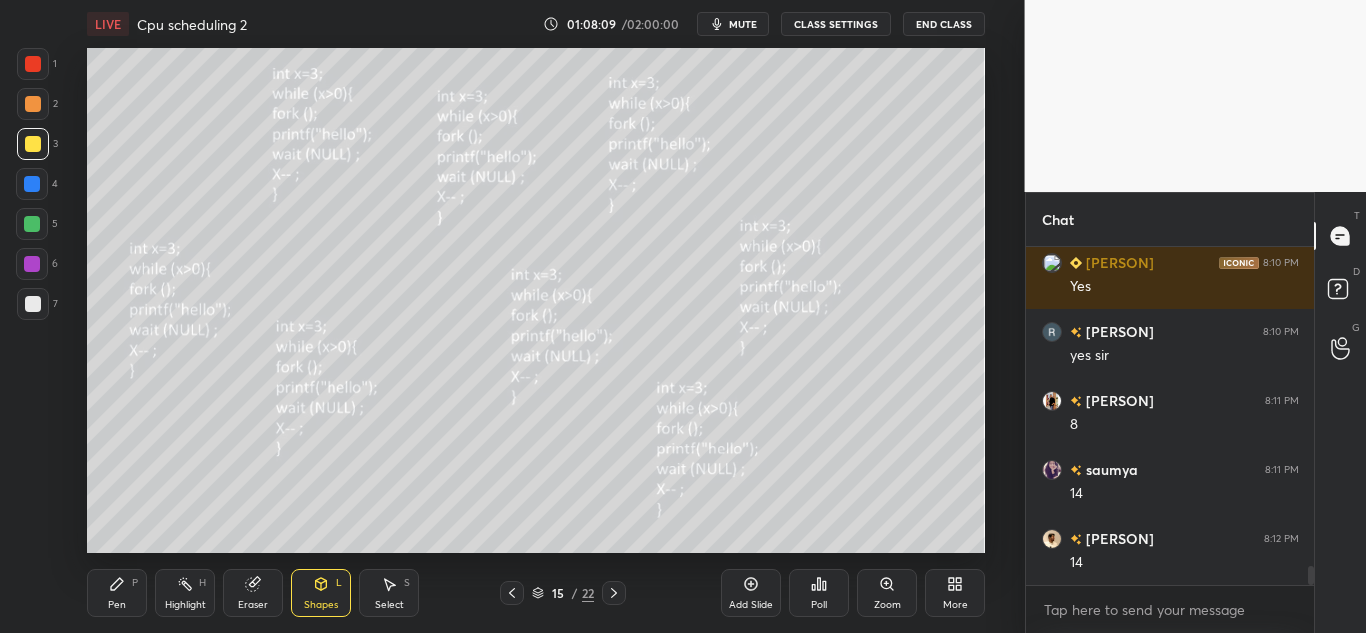 click at bounding box center (33, 64) 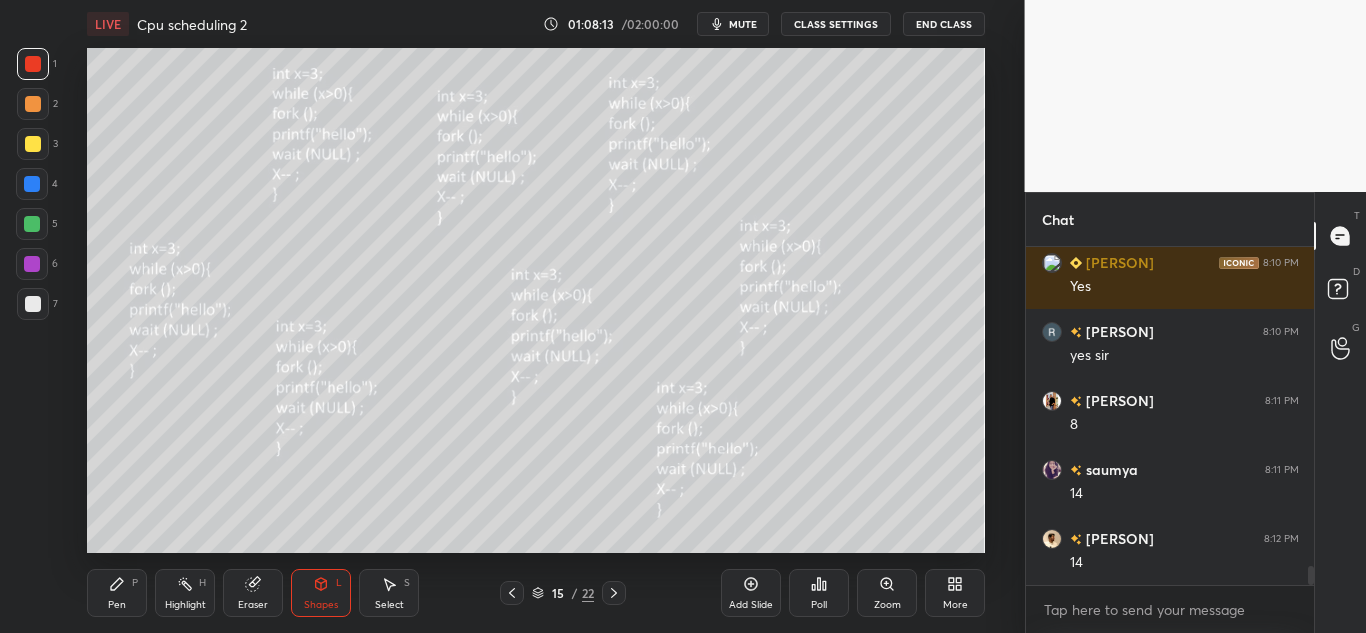 click 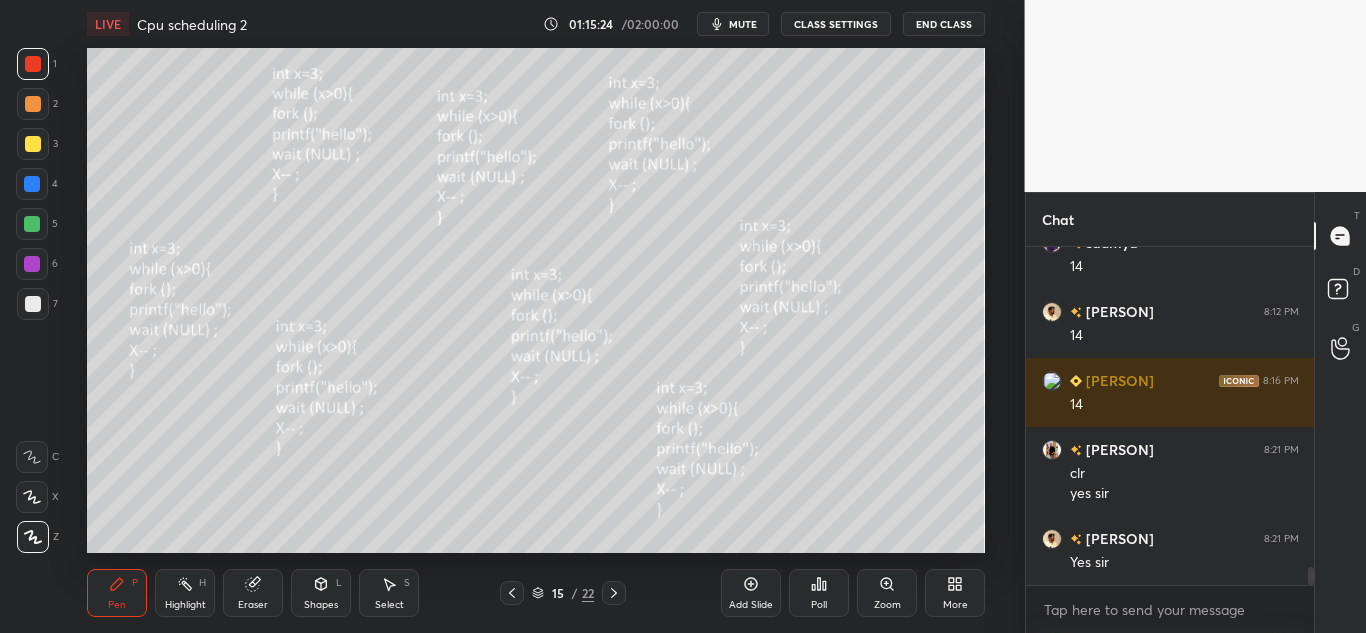 scroll, scrollTop: 6005, scrollLeft: 0, axis: vertical 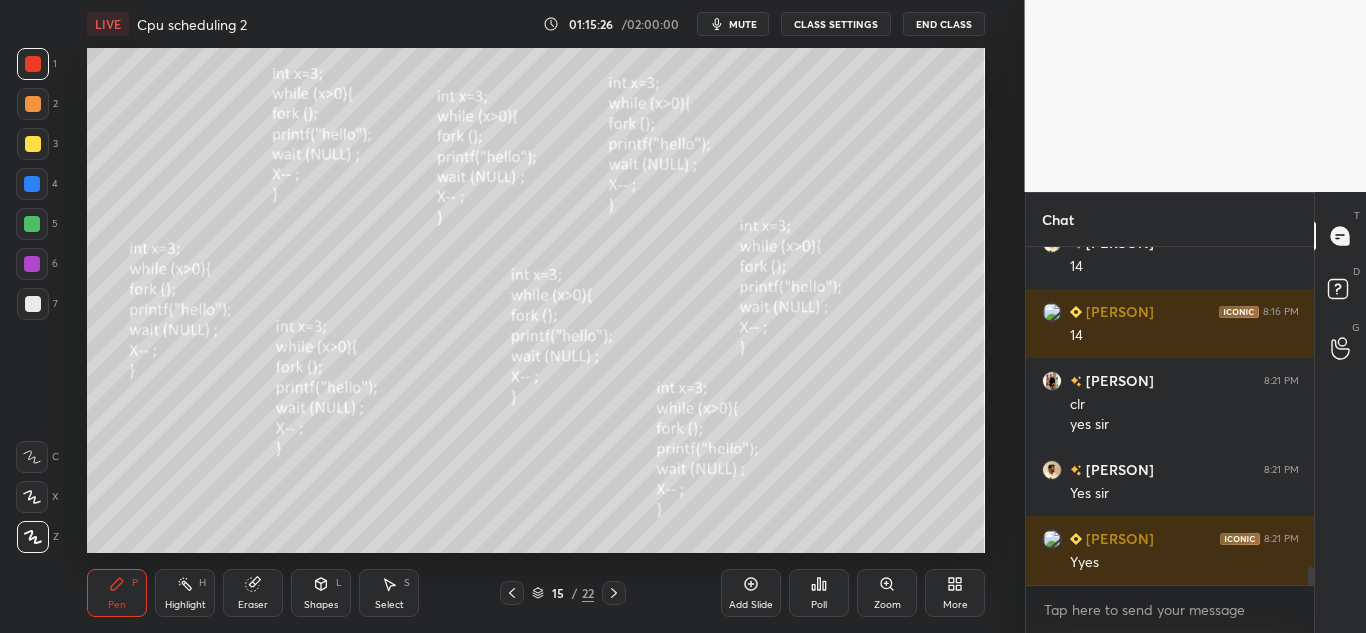 click 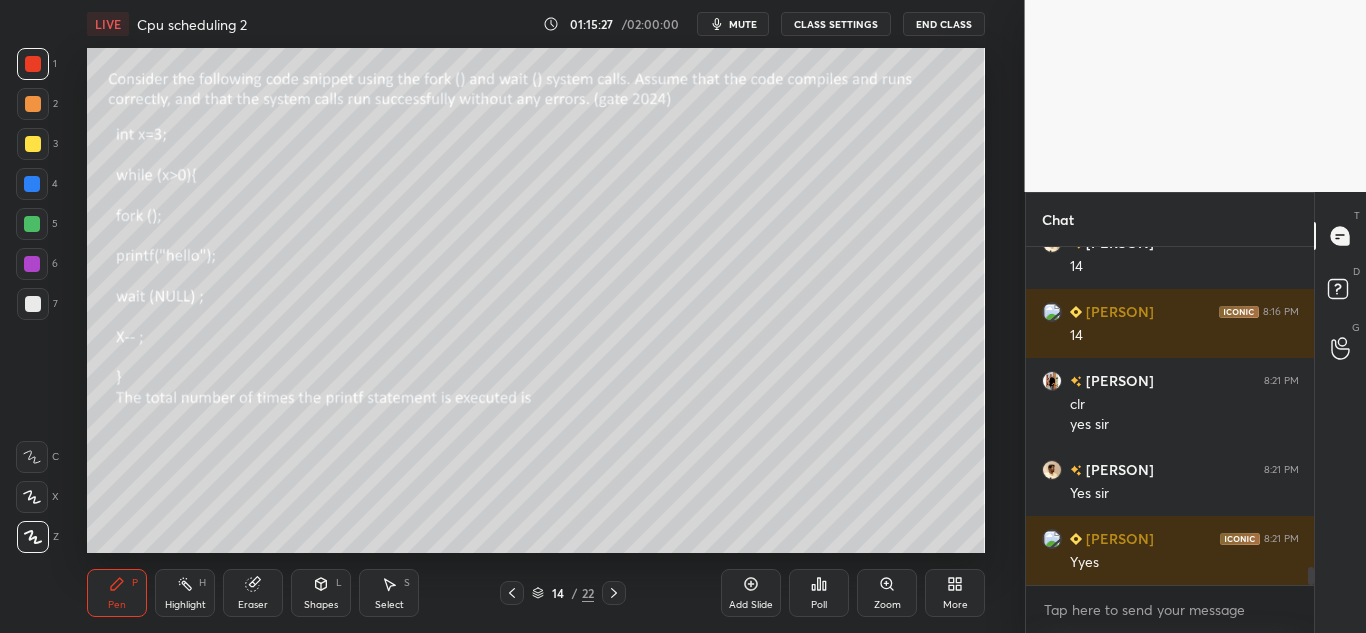 click 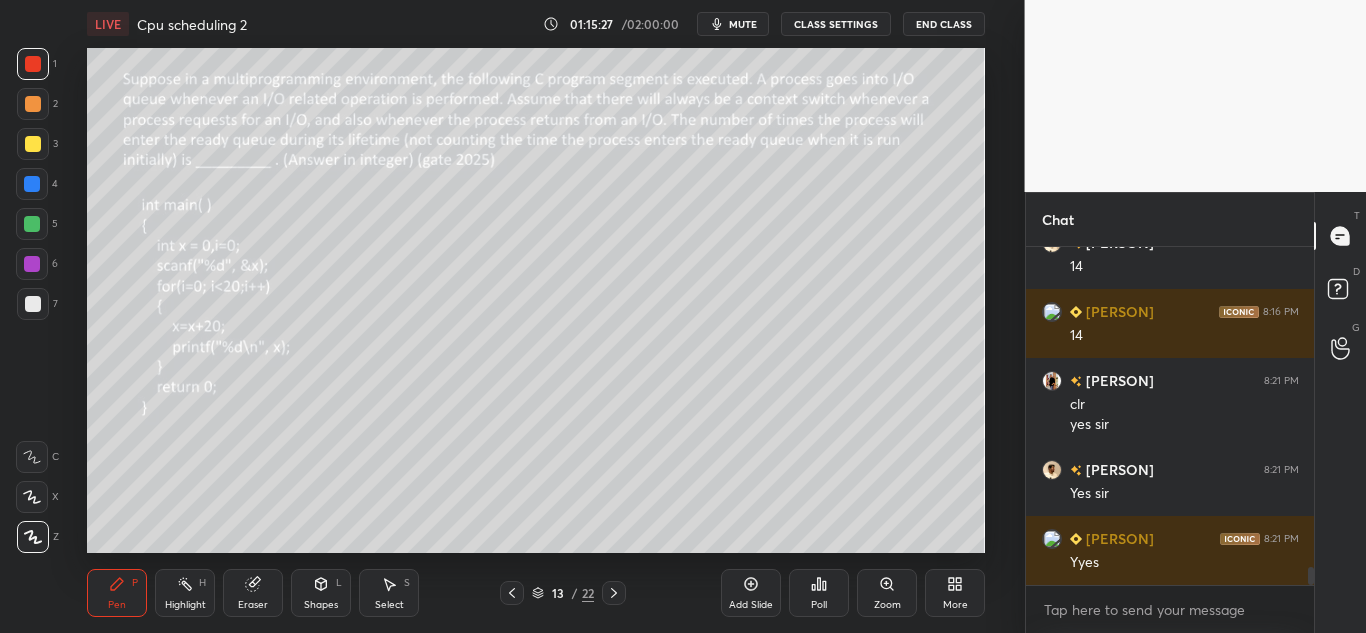 scroll, scrollTop: 6074, scrollLeft: 0, axis: vertical 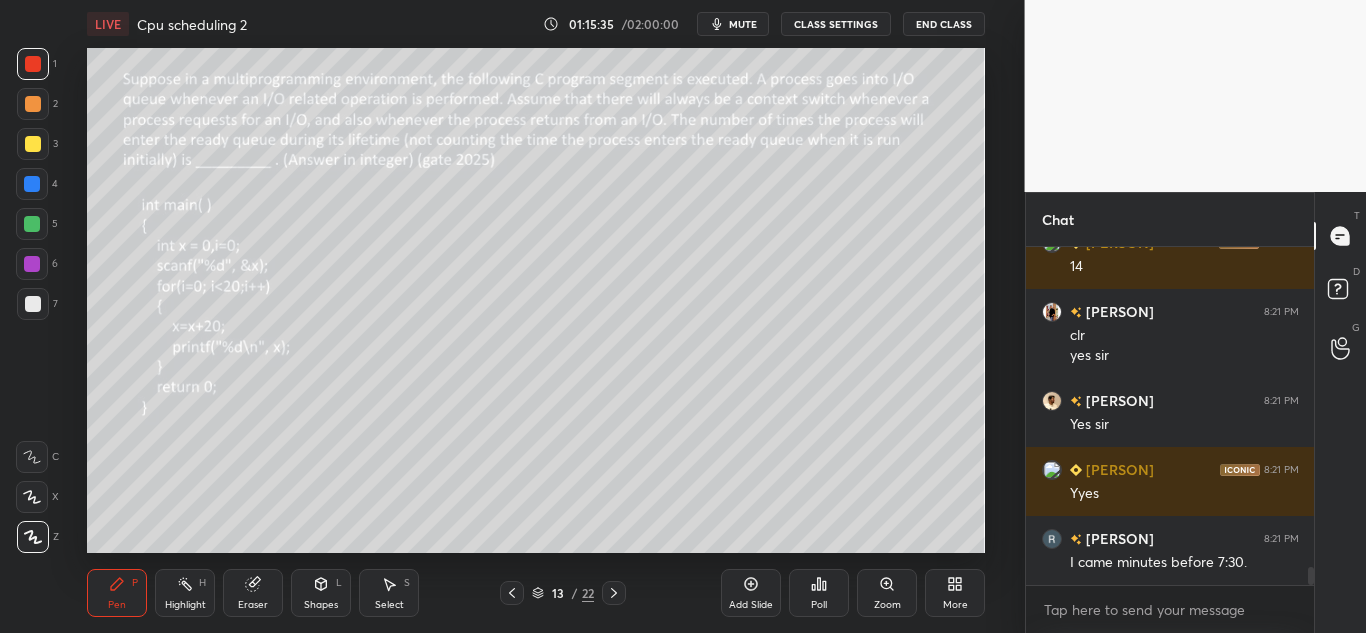 click 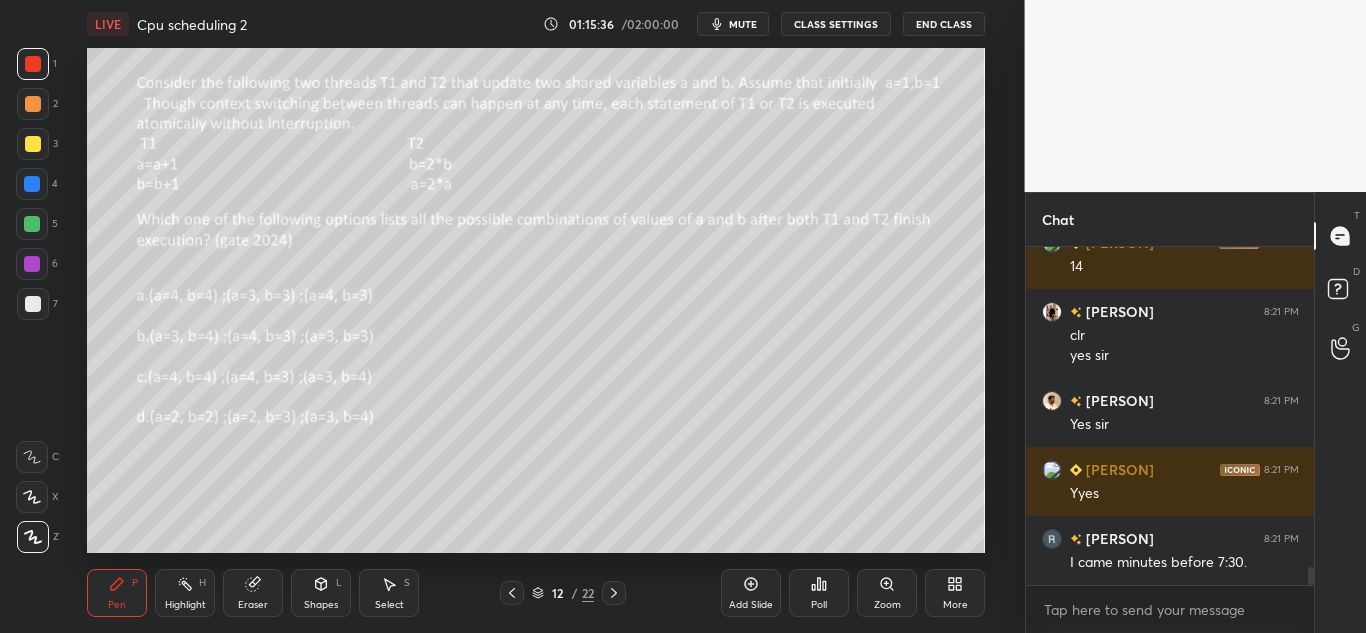 click 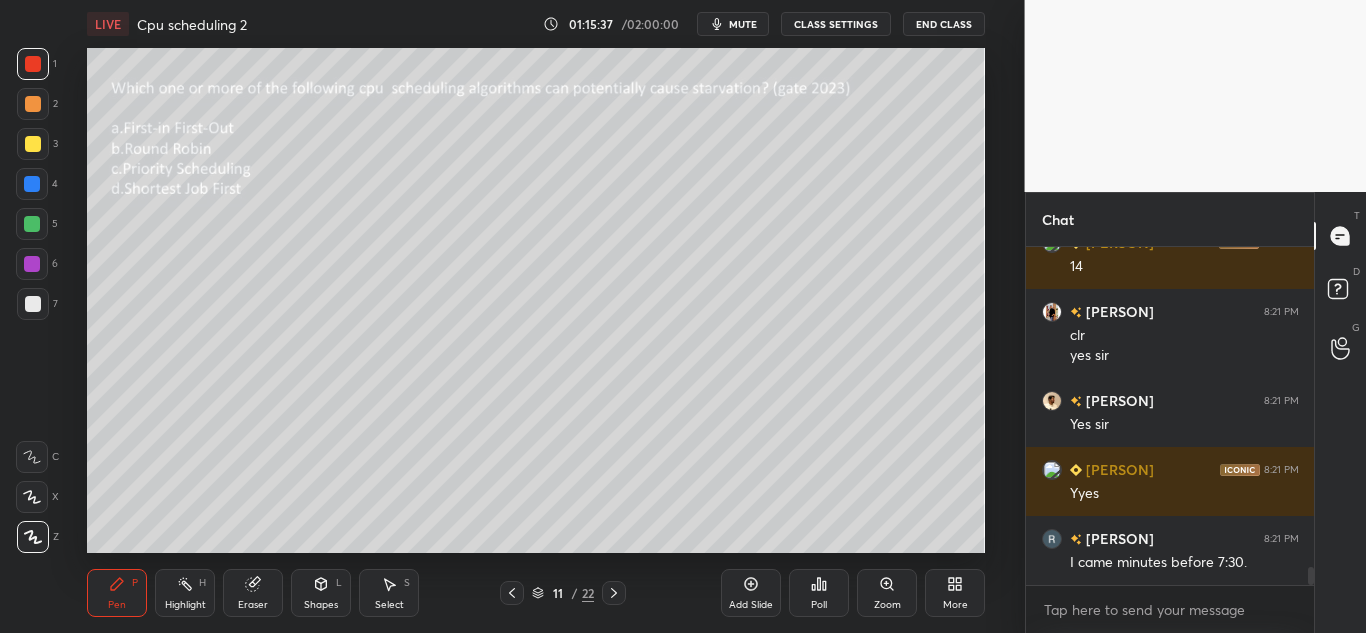 click 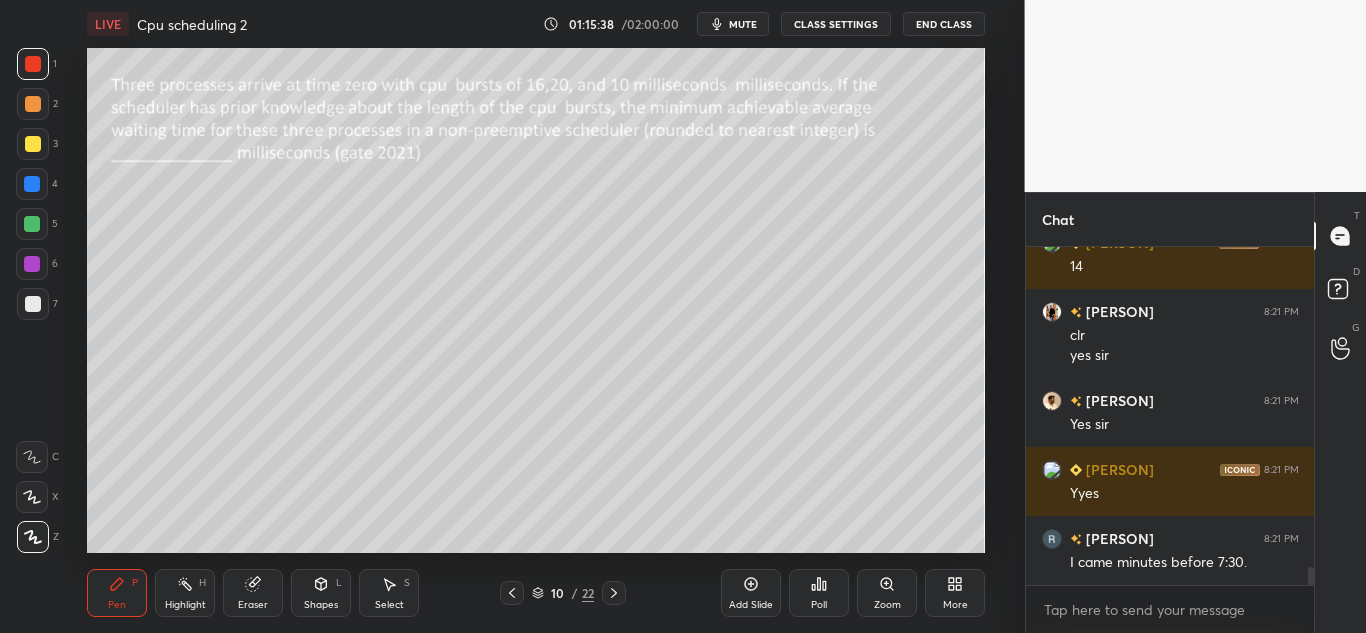 click 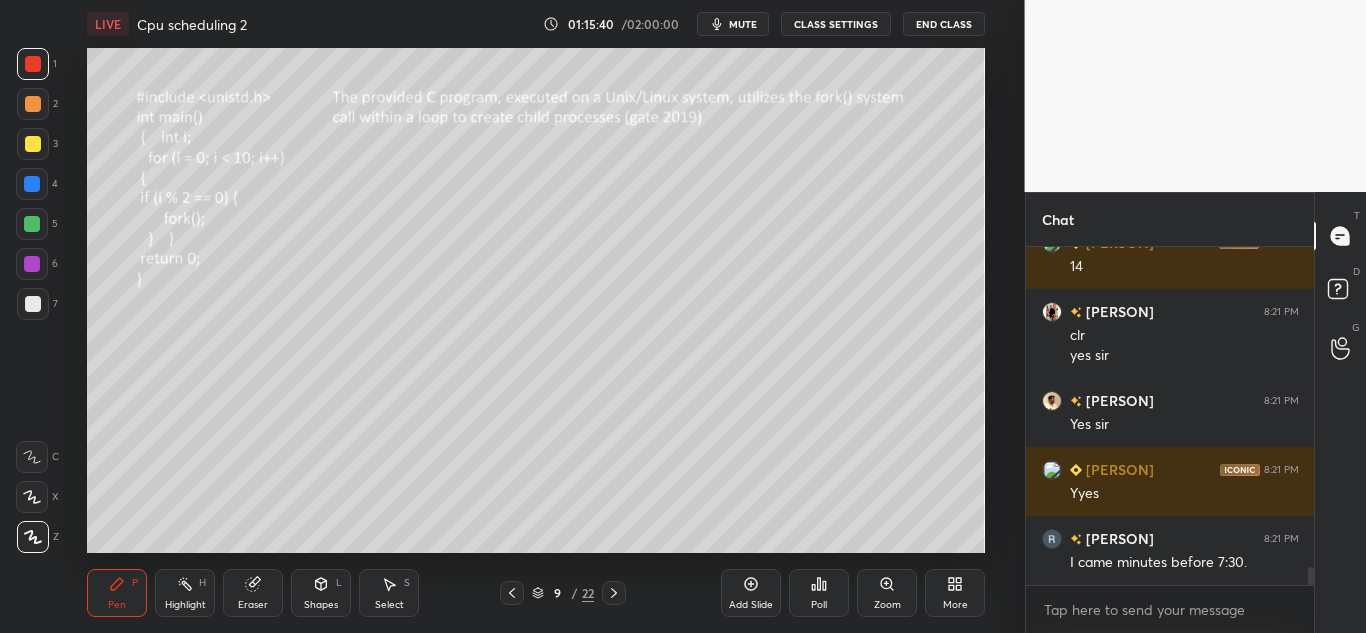 click 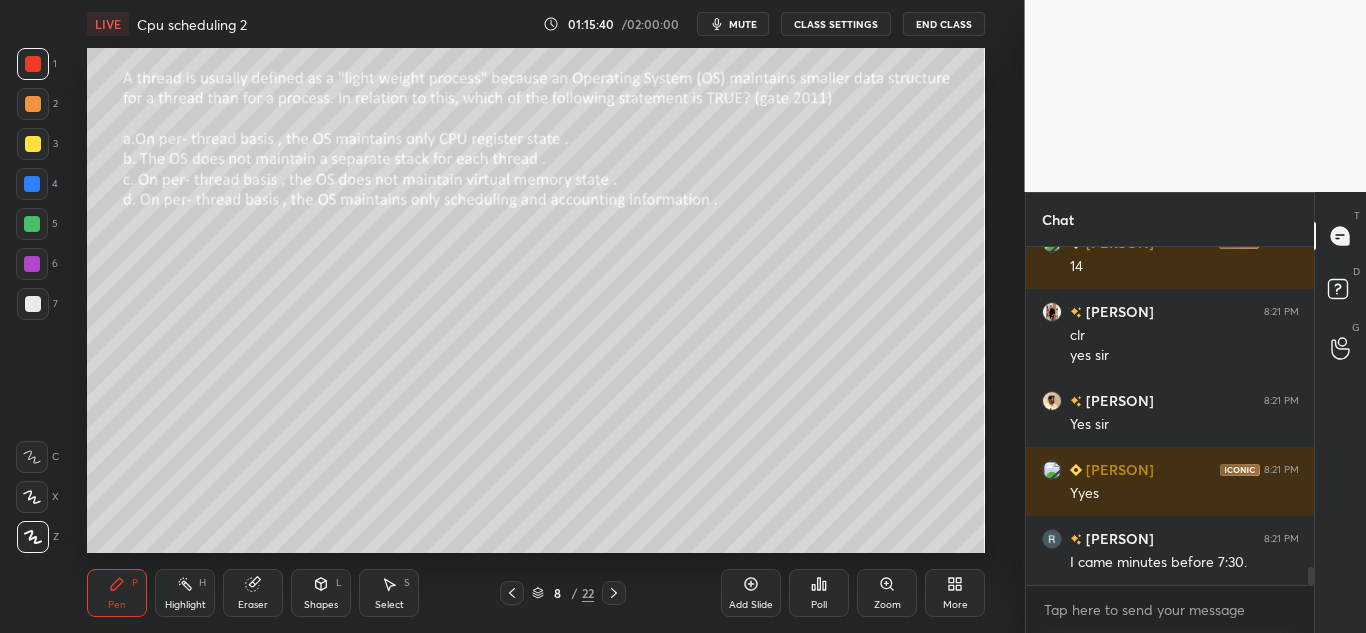 click 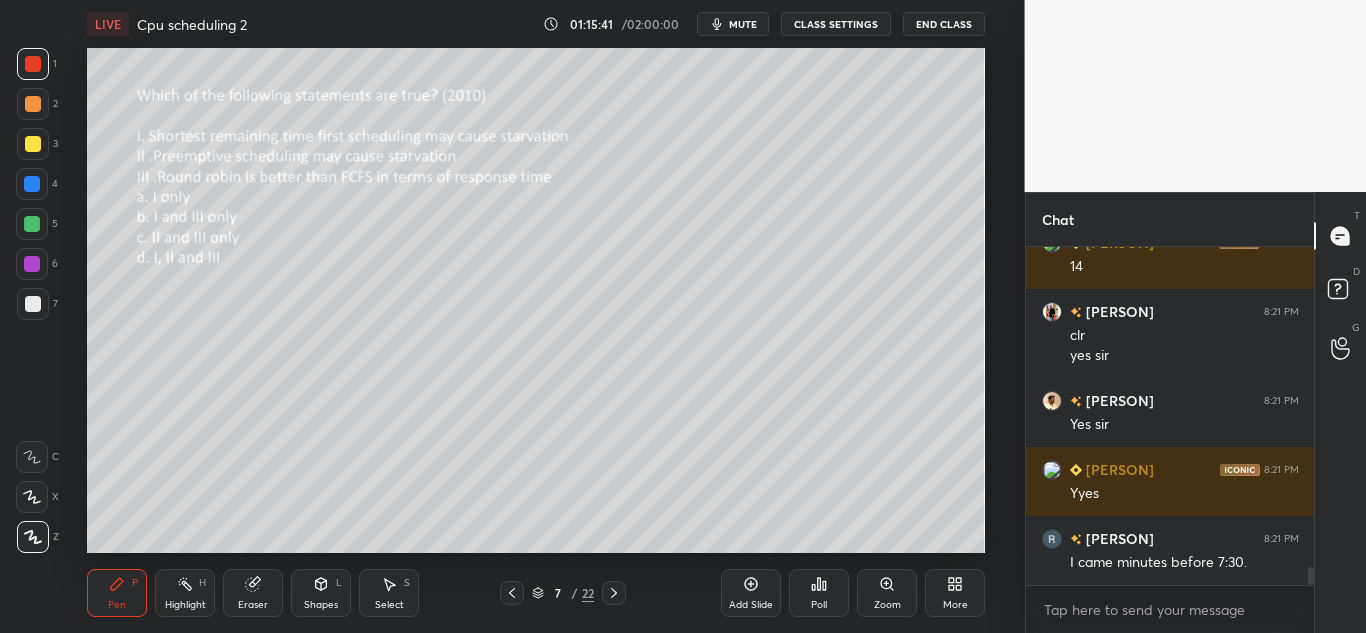 click 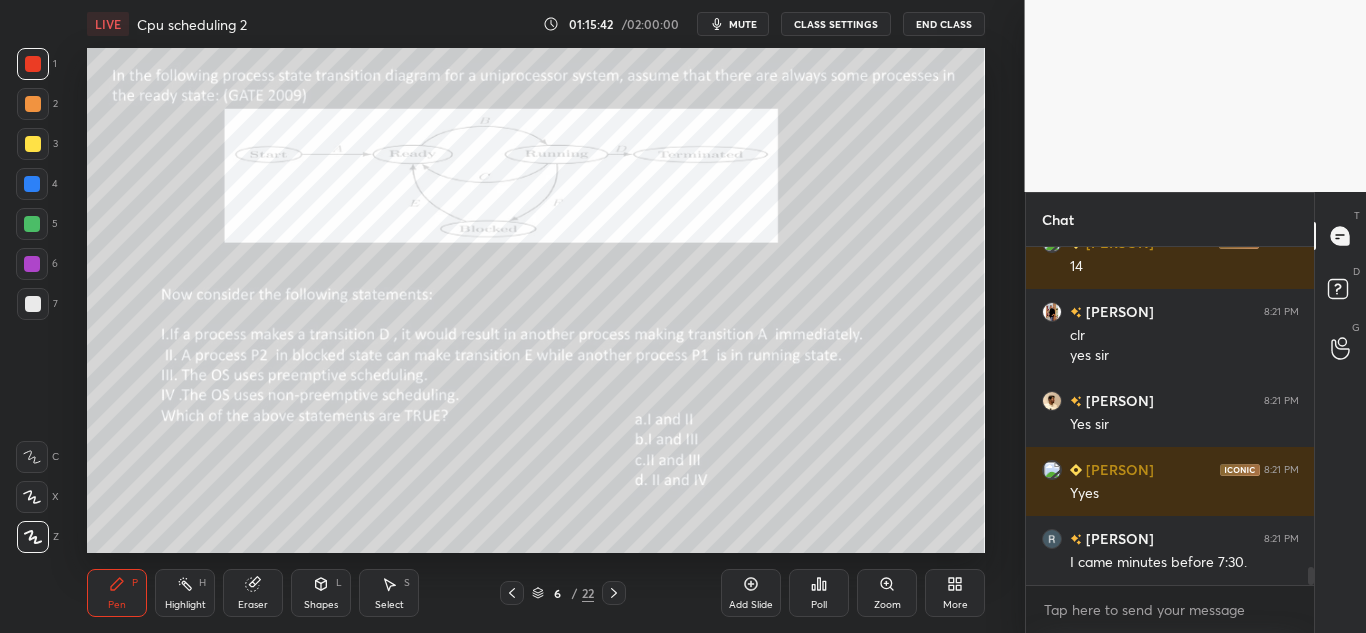 click 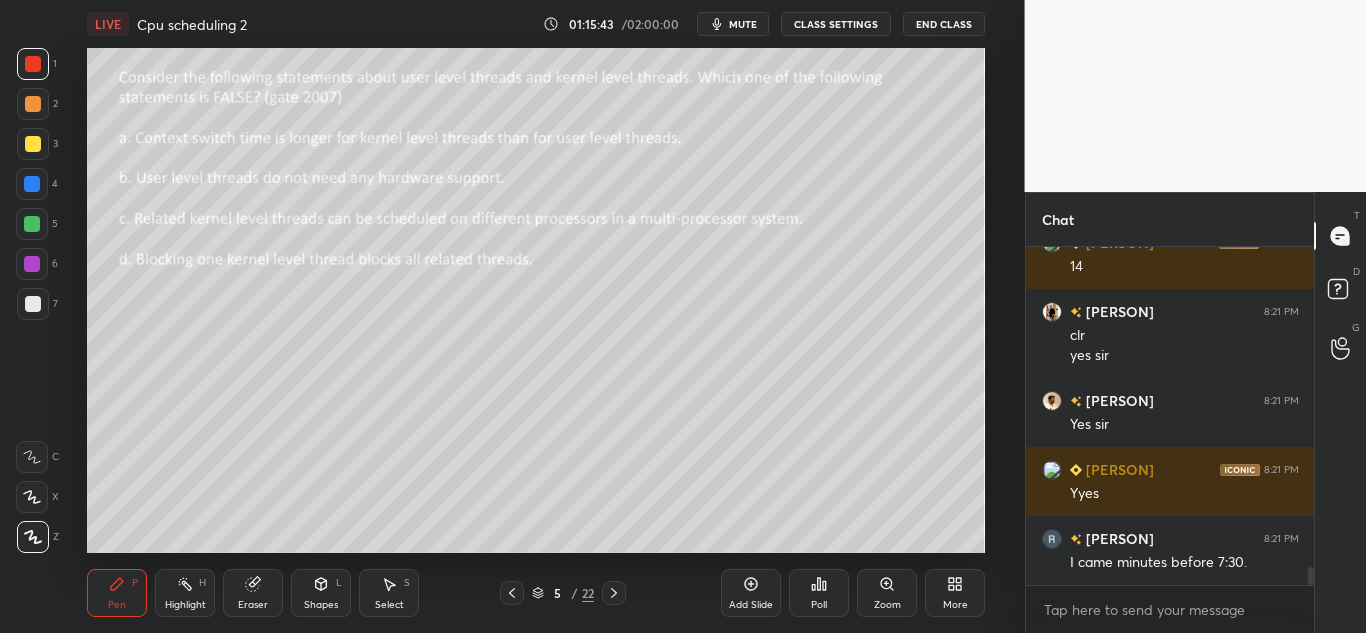 click 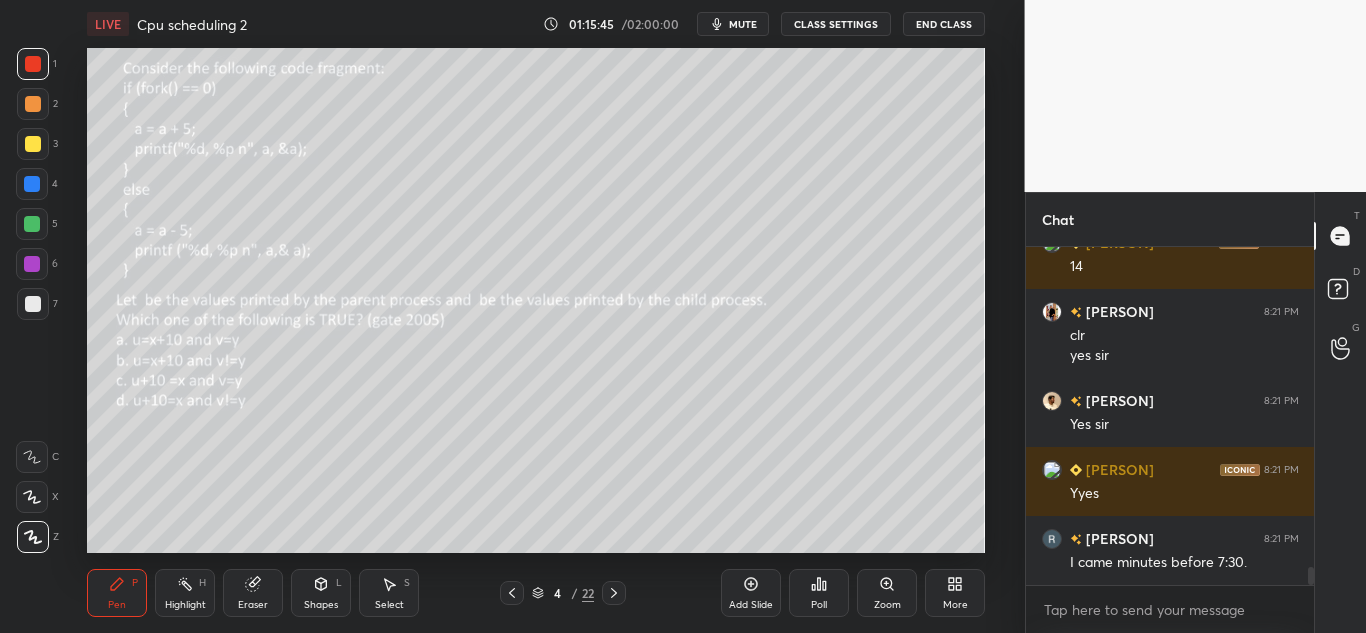 click 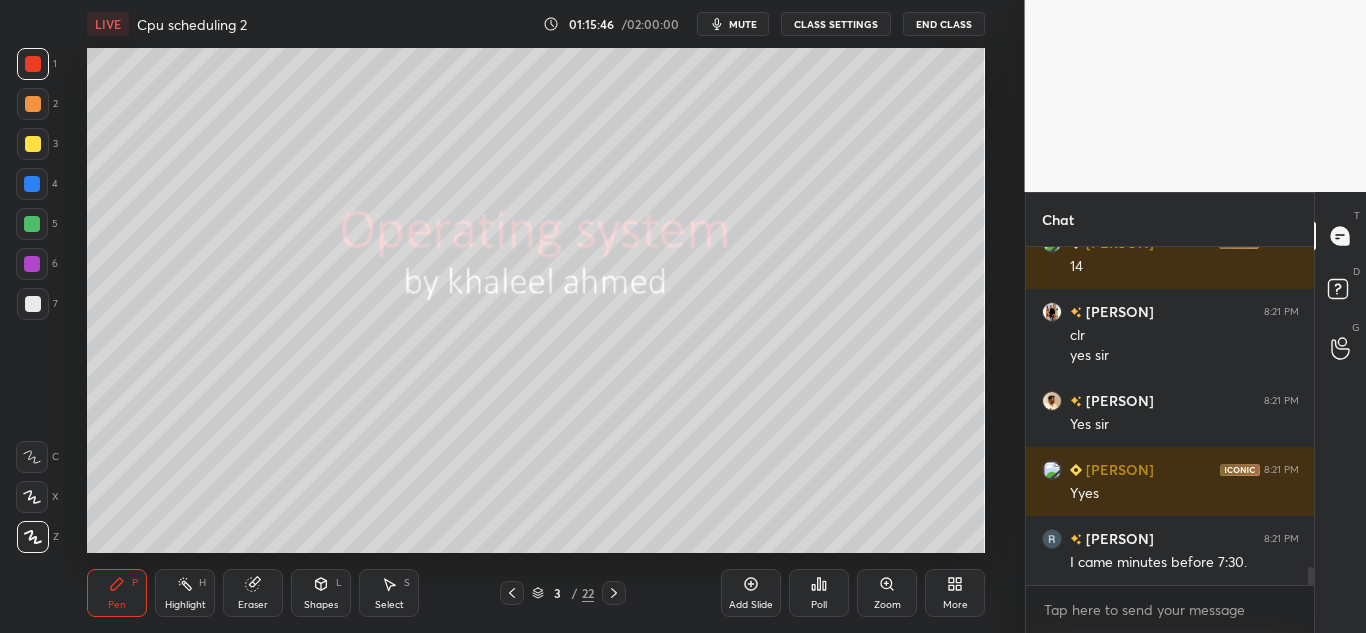 click 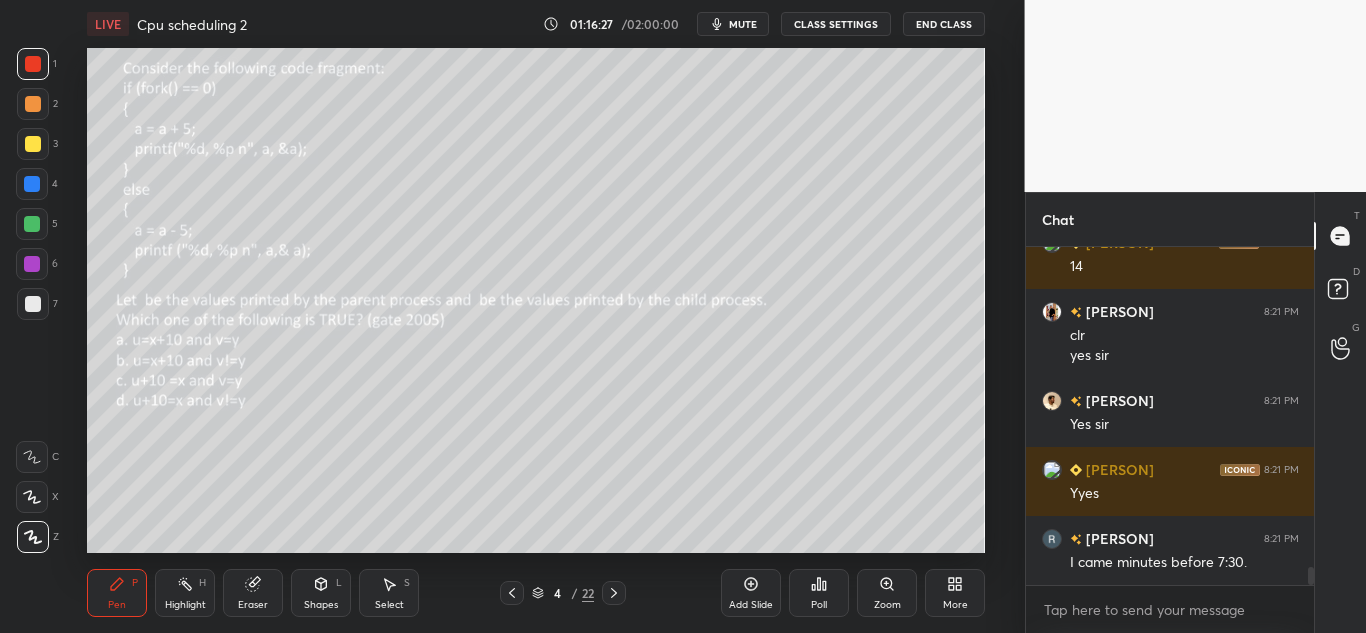 click at bounding box center [33, 144] 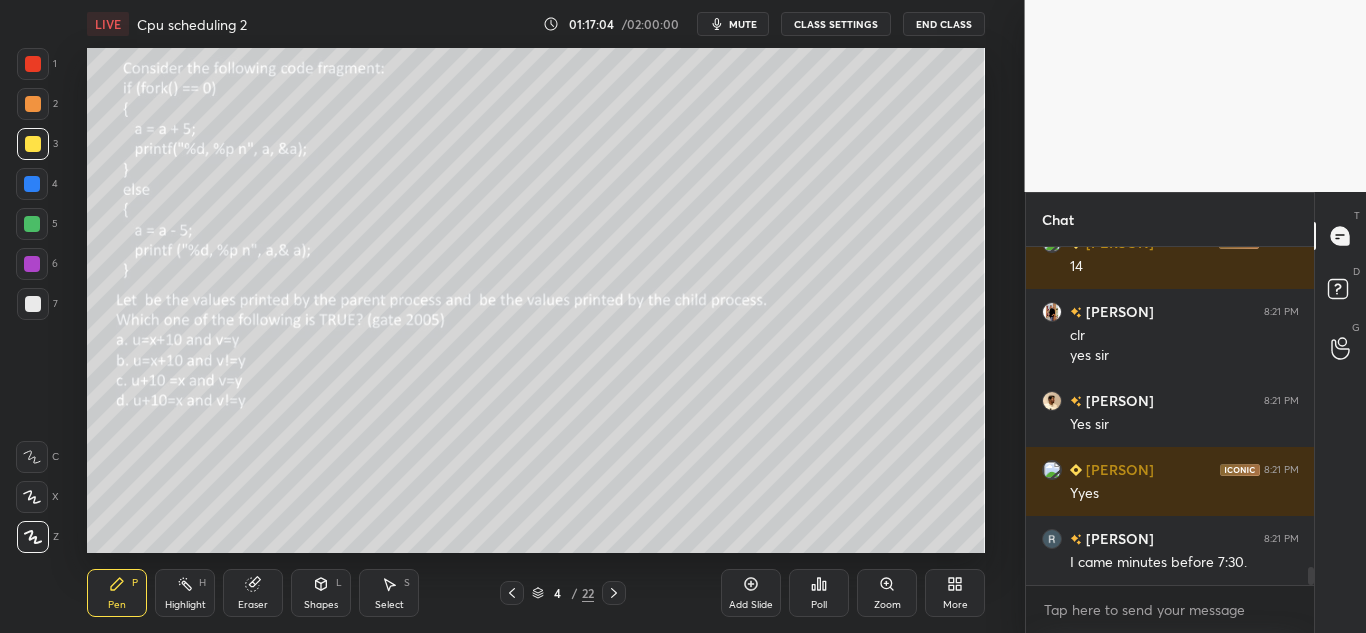 scroll, scrollTop: 6143, scrollLeft: 0, axis: vertical 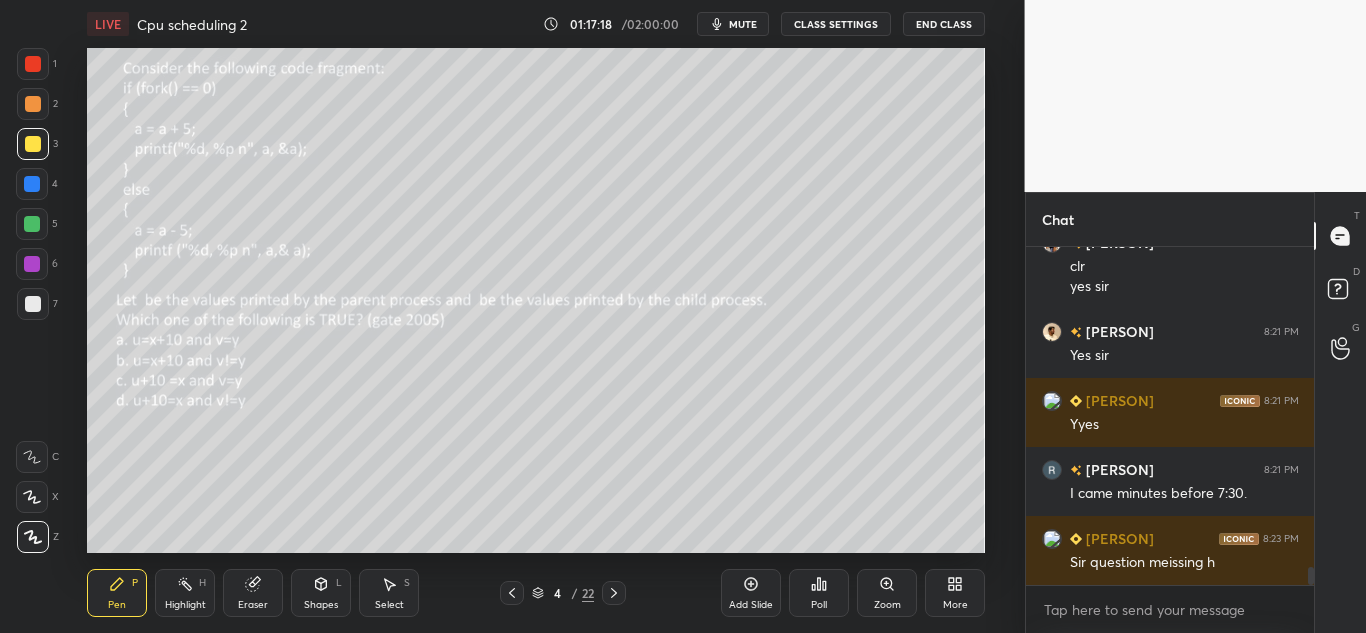 click on "mute" at bounding box center (743, 24) 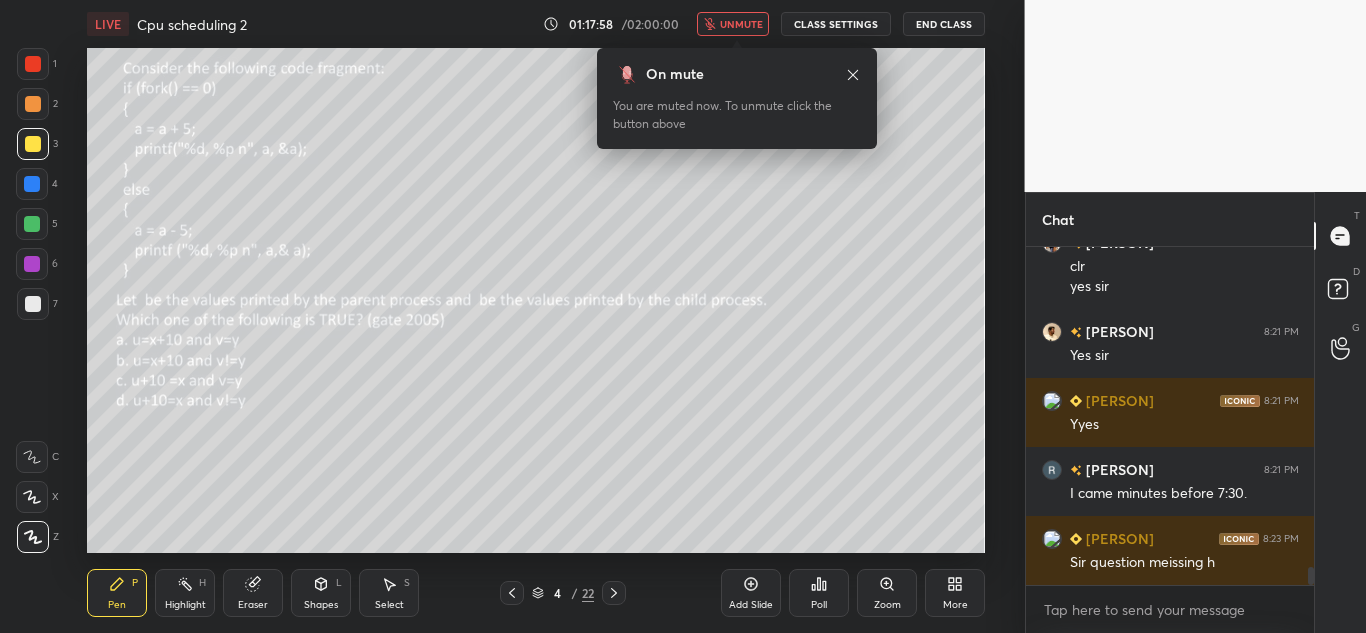click on "unmute" at bounding box center [741, 24] 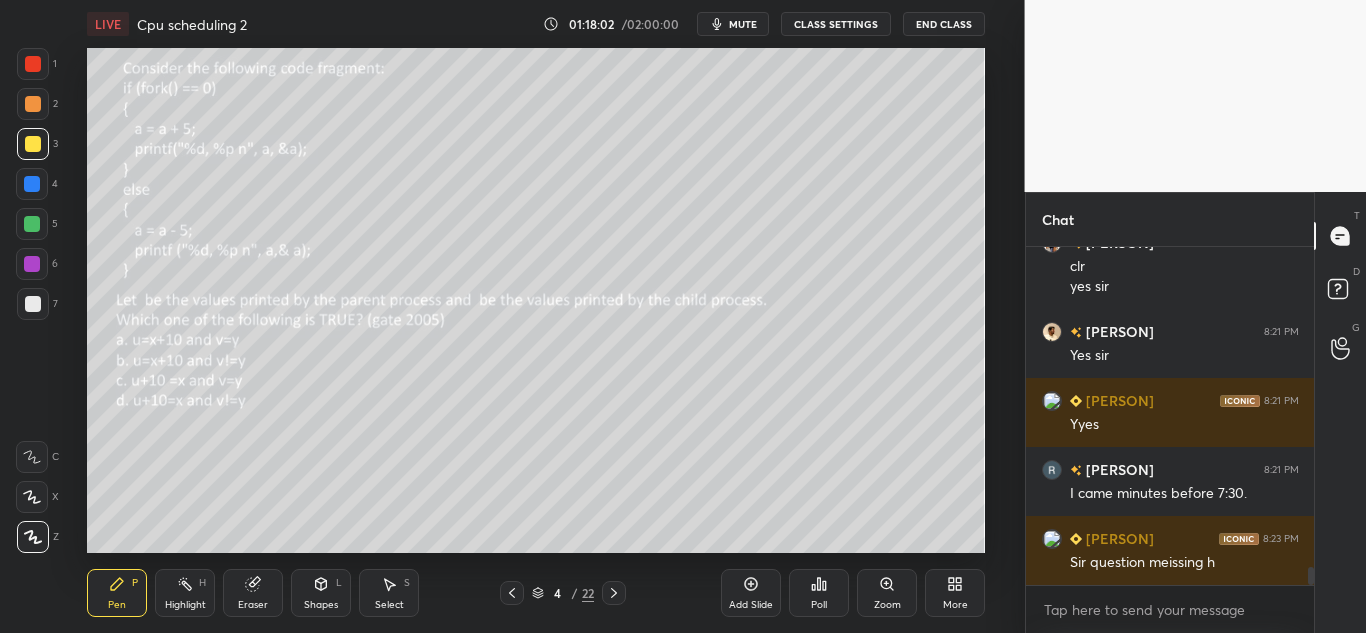 scroll, scrollTop: 6212, scrollLeft: 0, axis: vertical 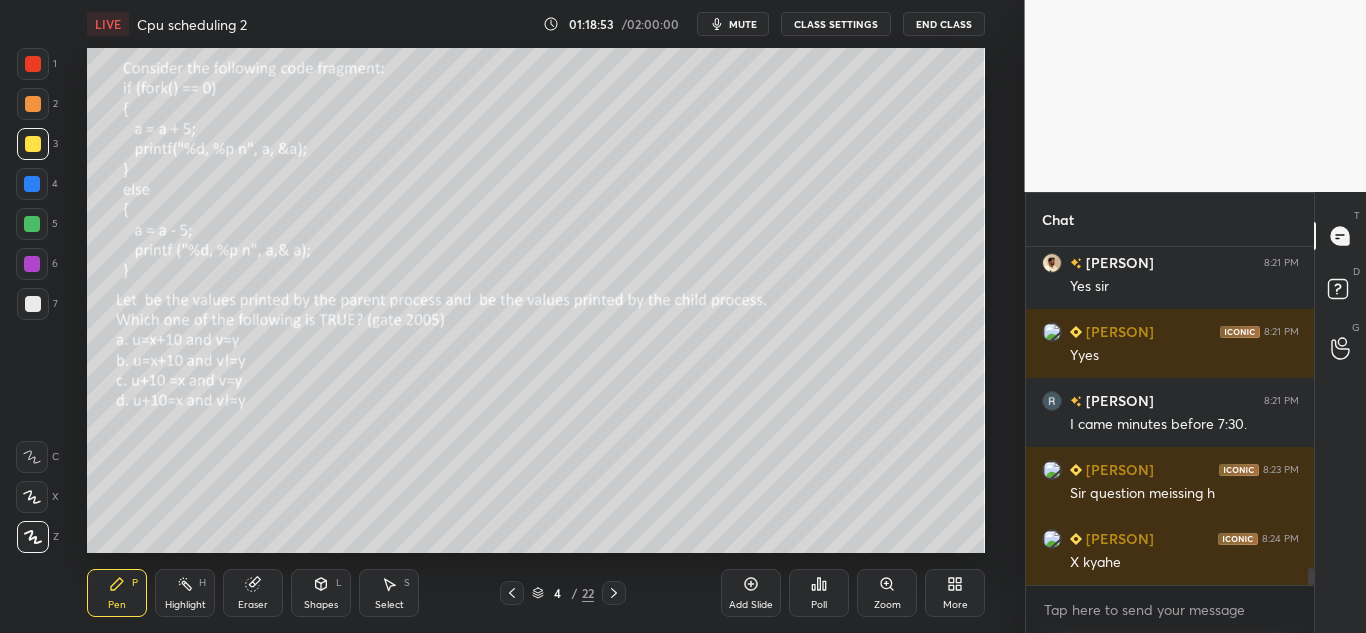click on "mute" at bounding box center [743, 24] 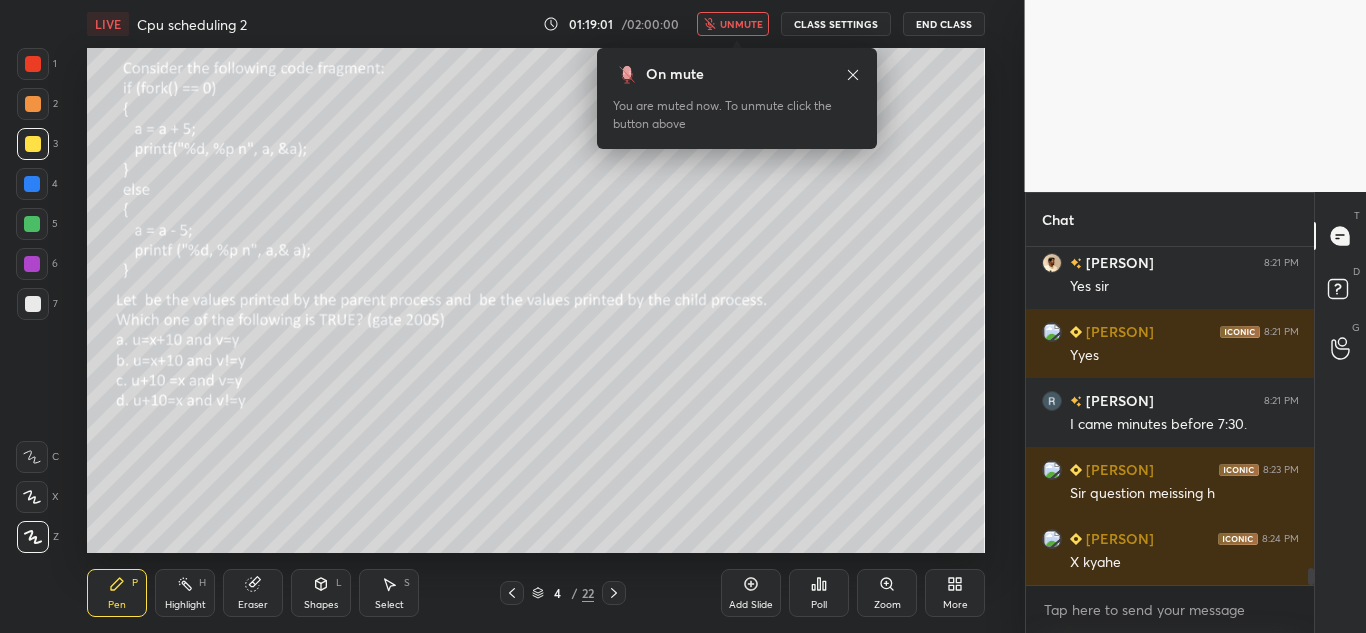 click on "unmute" at bounding box center (741, 24) 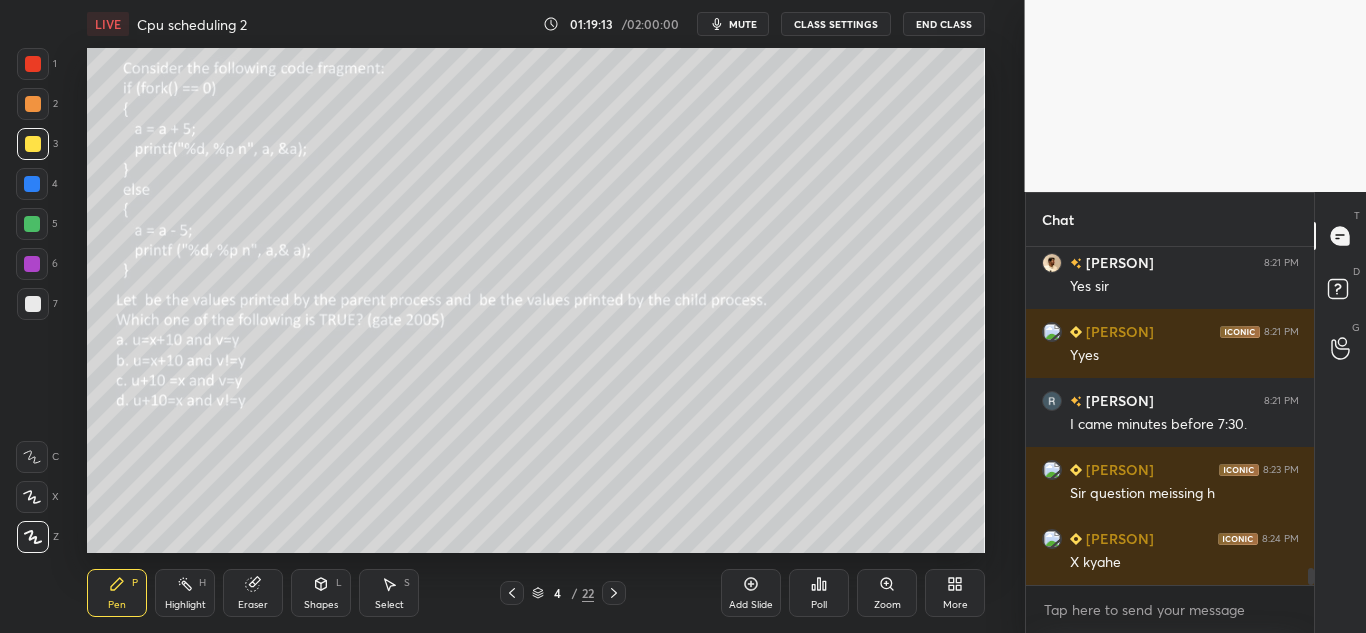 click on "Eraser" at bounding box center (253, 593) 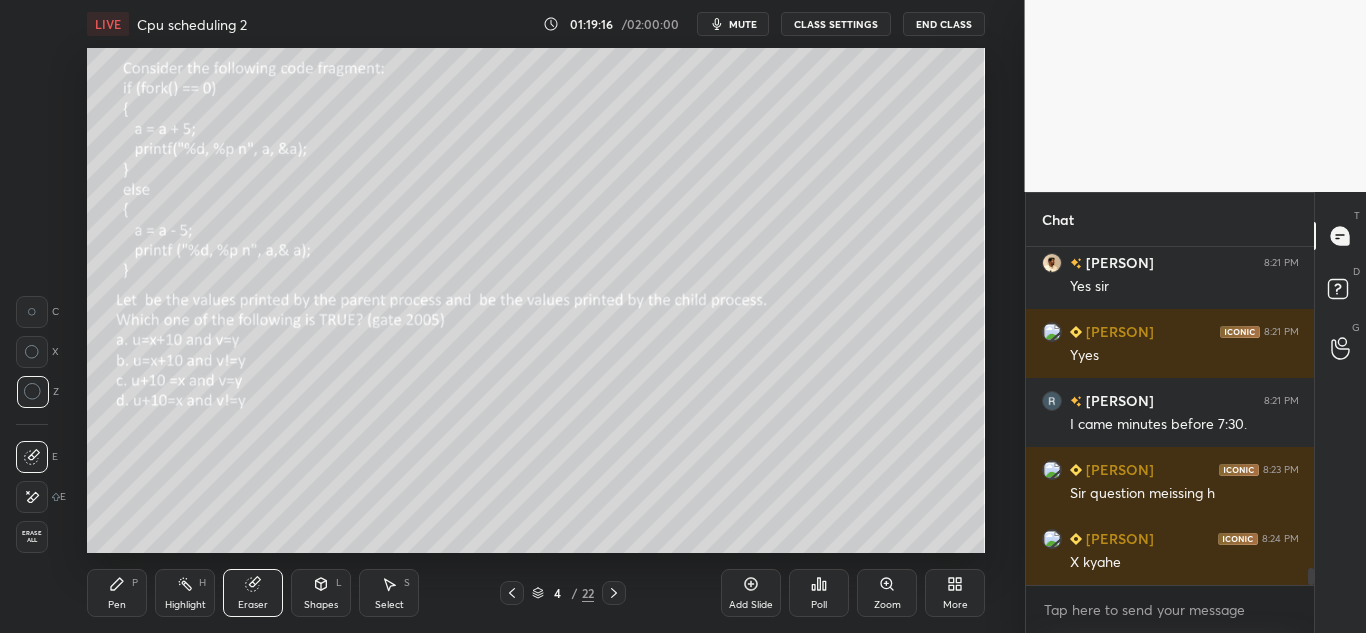 click on "Pen P" at bounding box center (117, 593) 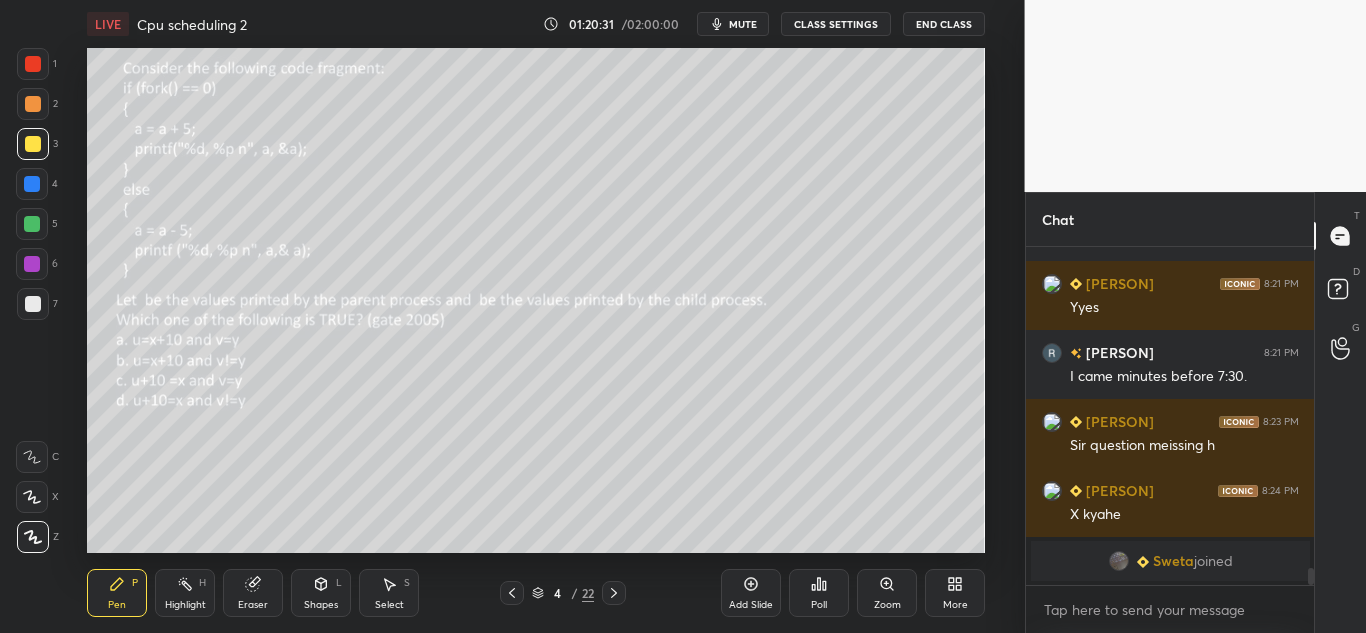 scroll, scrollTop: 4703, scrollLeft: 0, axis: vertical 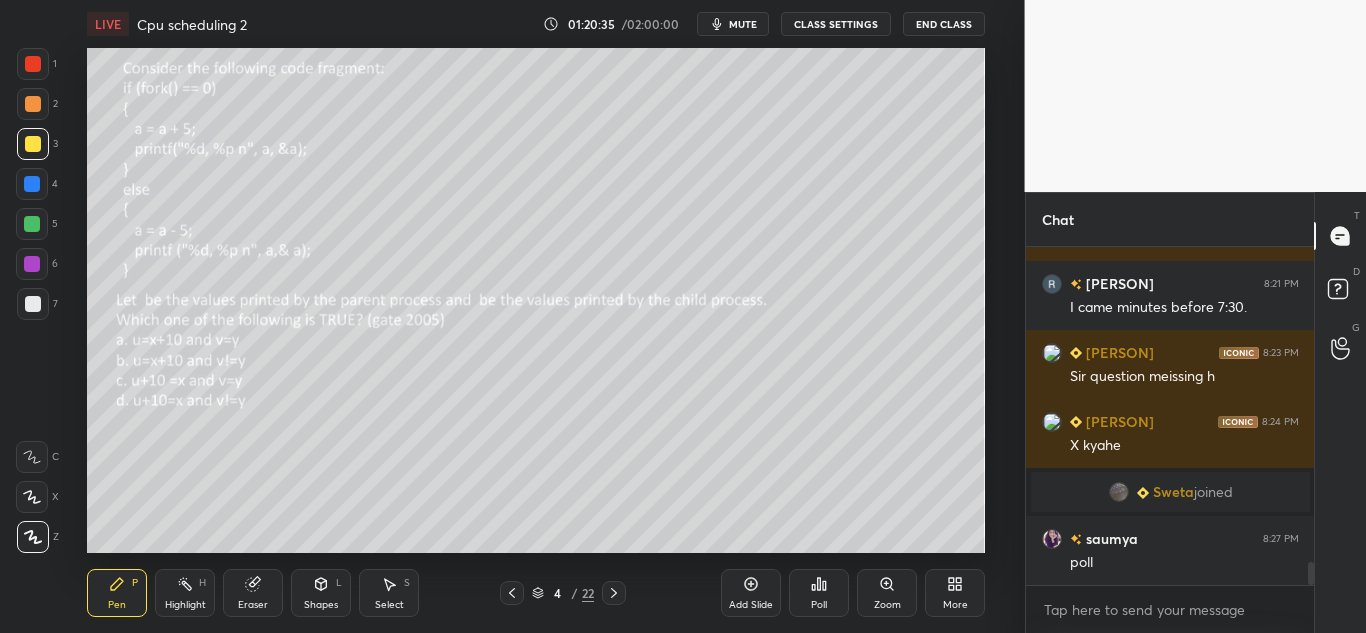 click 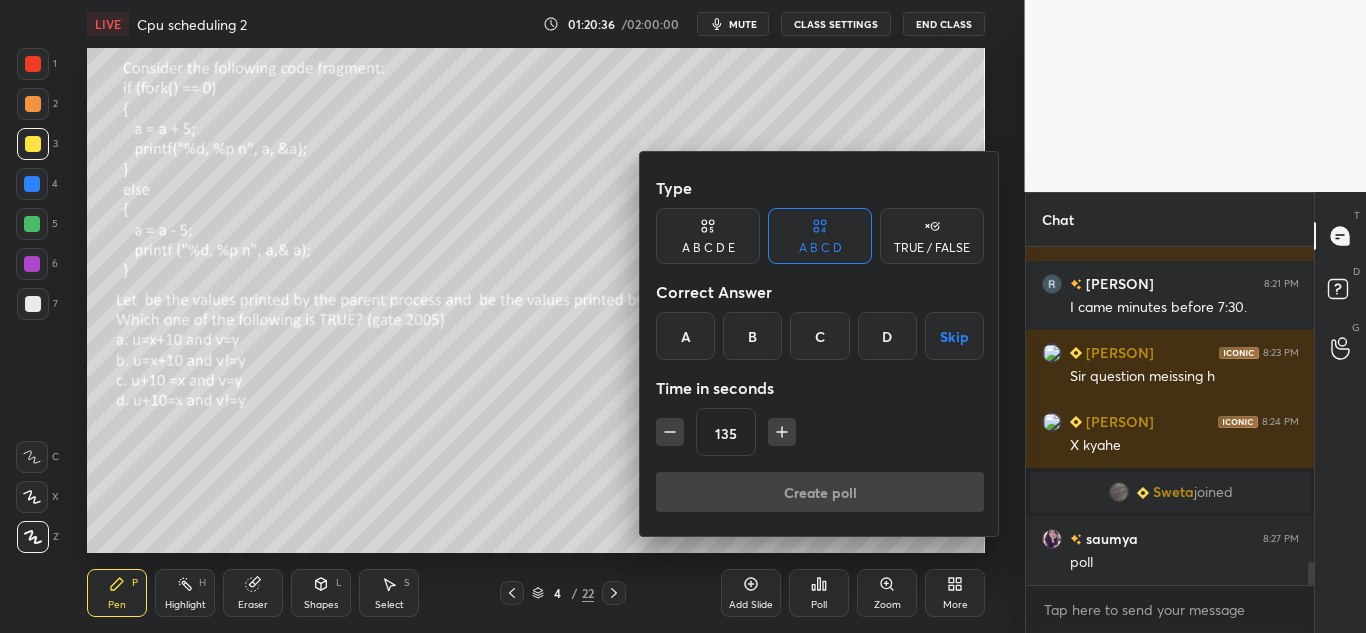 click on "C" at bounding box center [819, 336] 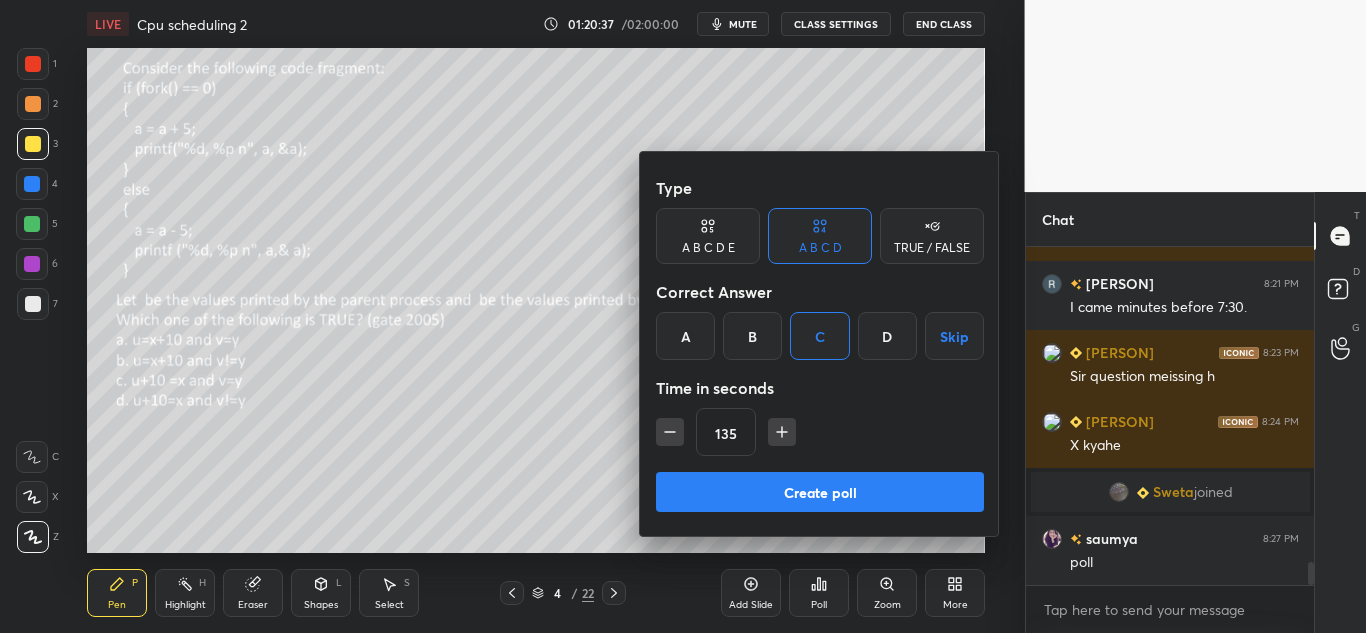 click 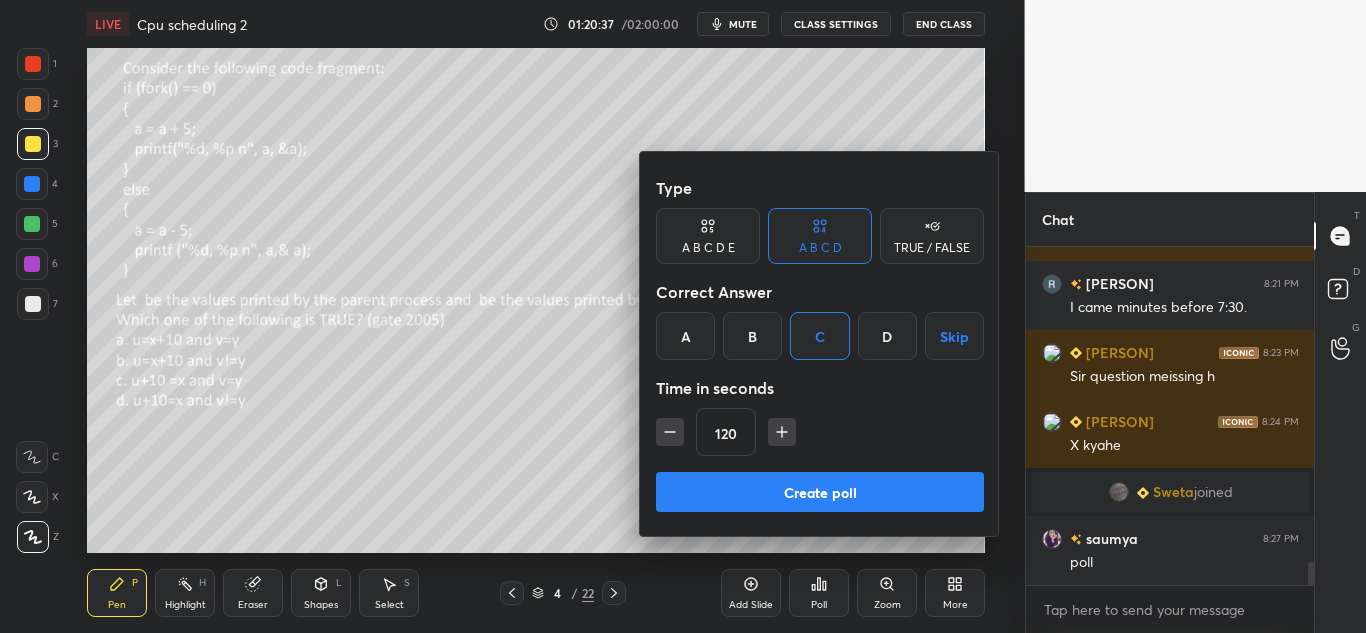 click 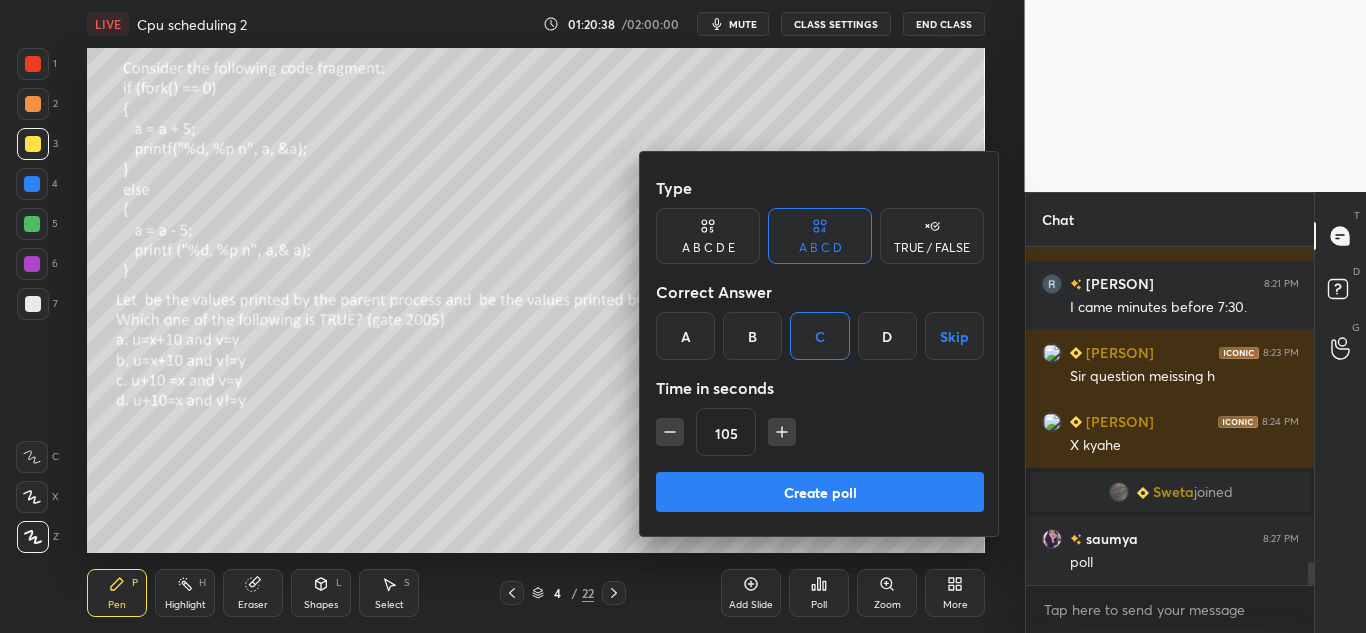click 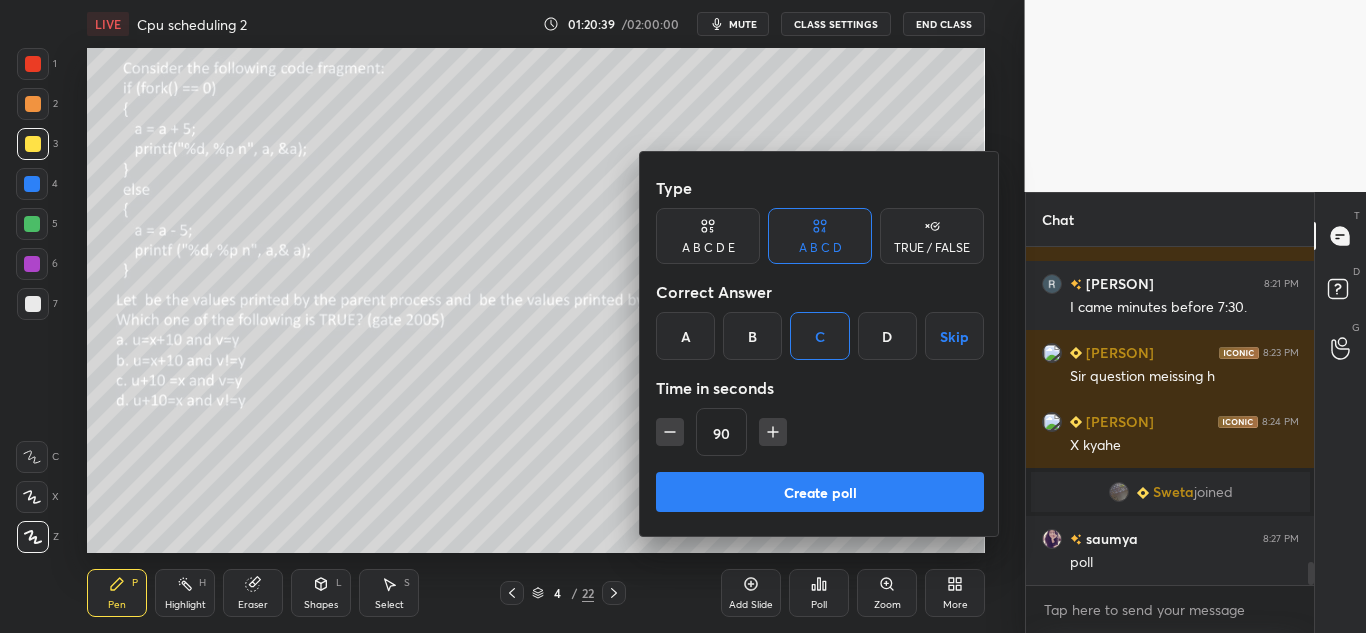click on "Create poll" at bounding box center (820, 492) 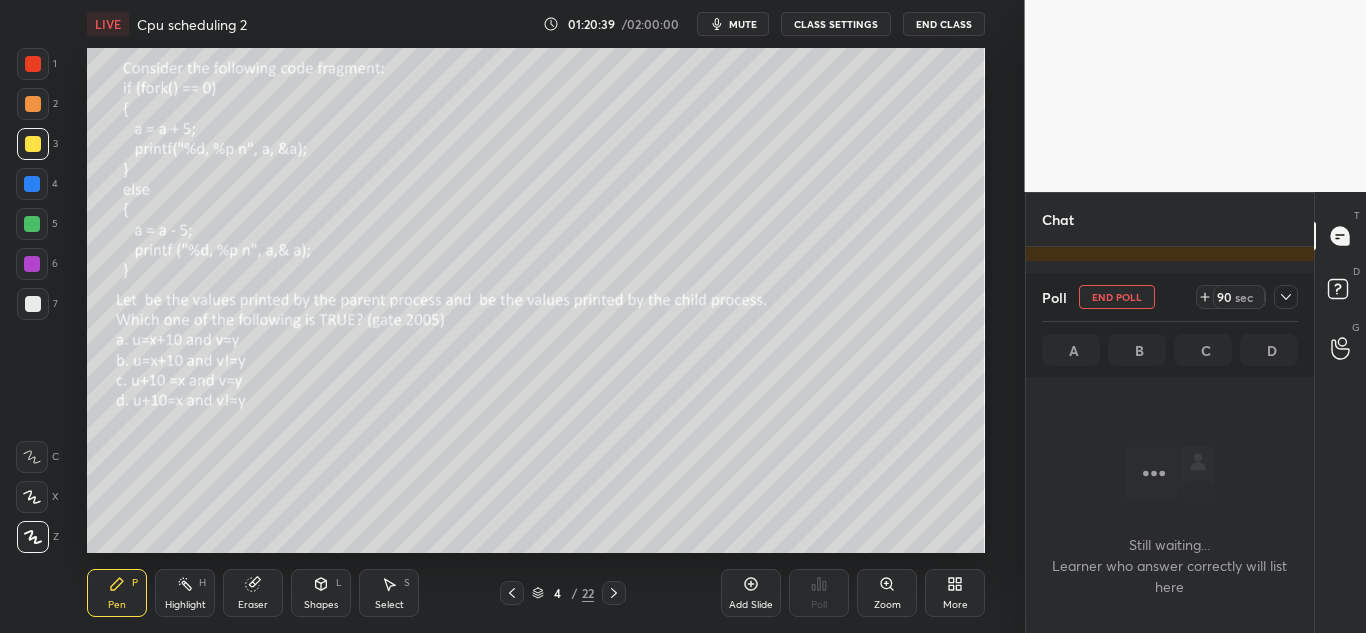 scroll, scrollTop: 290, scrollLeft: 282, axis: both 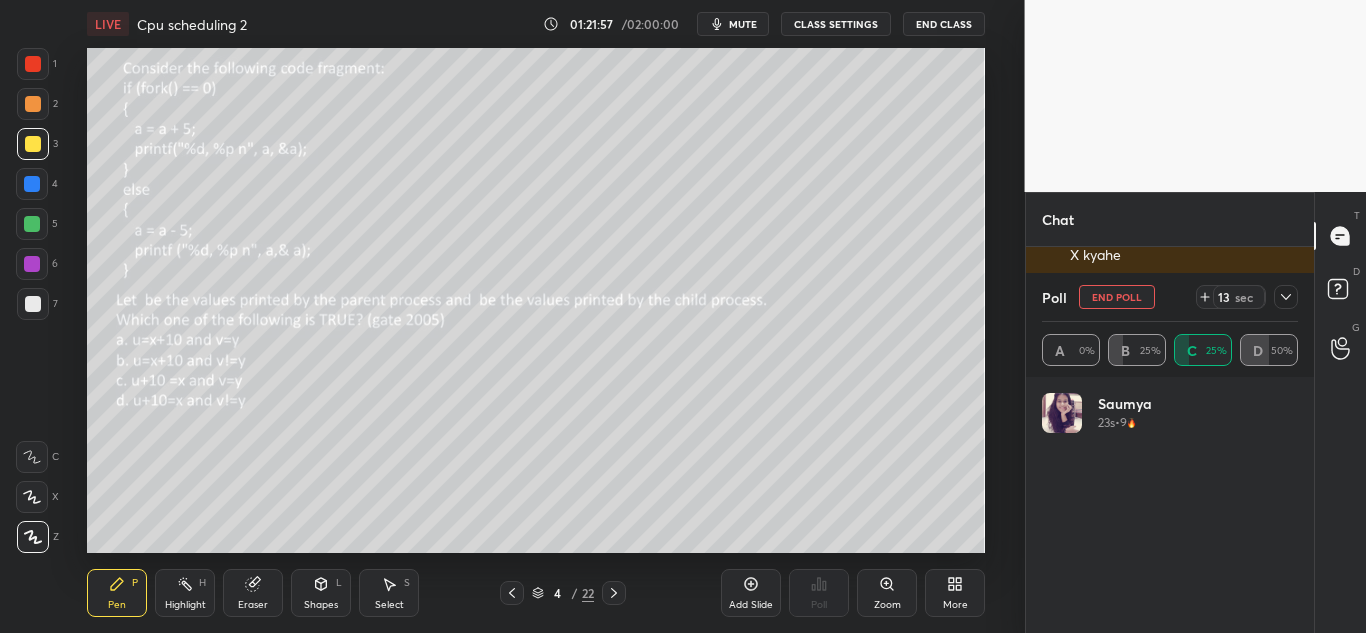 click 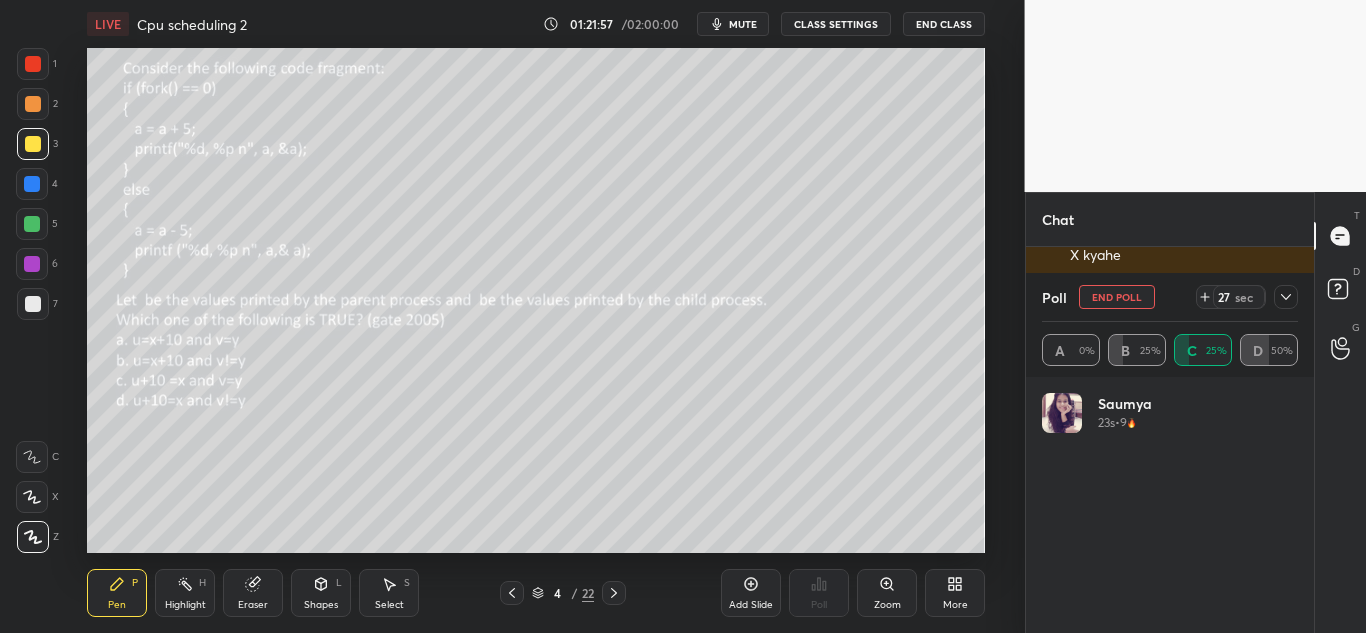 click 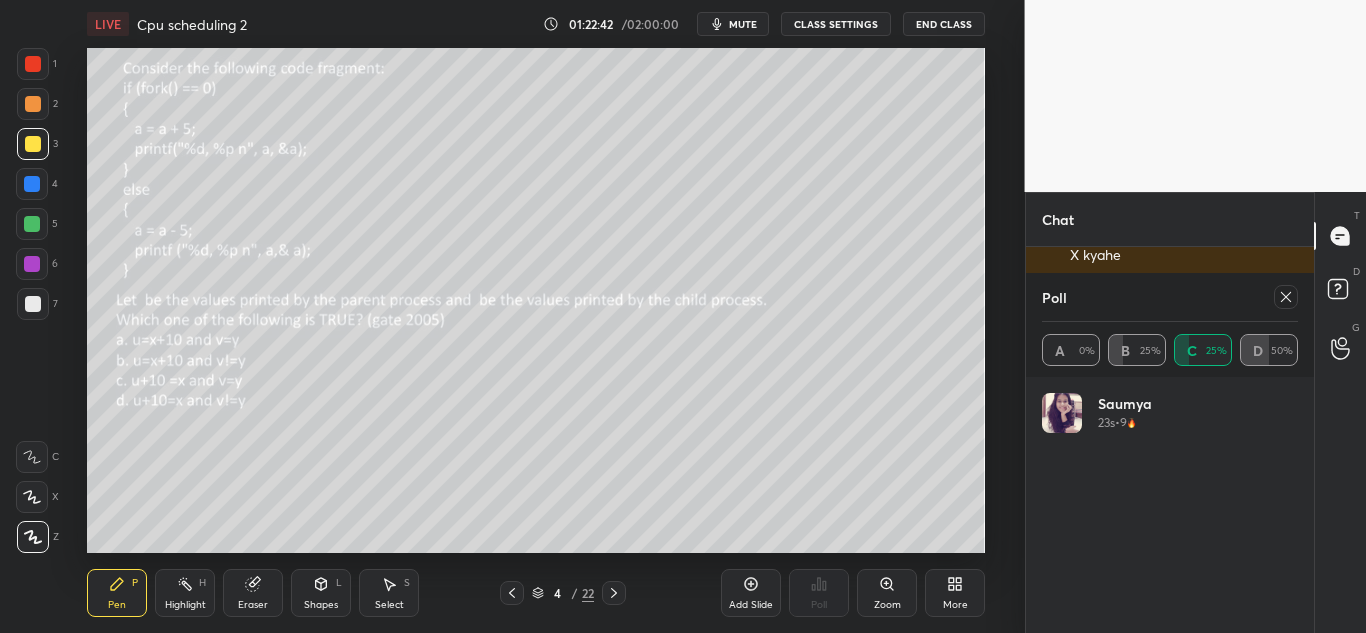 click 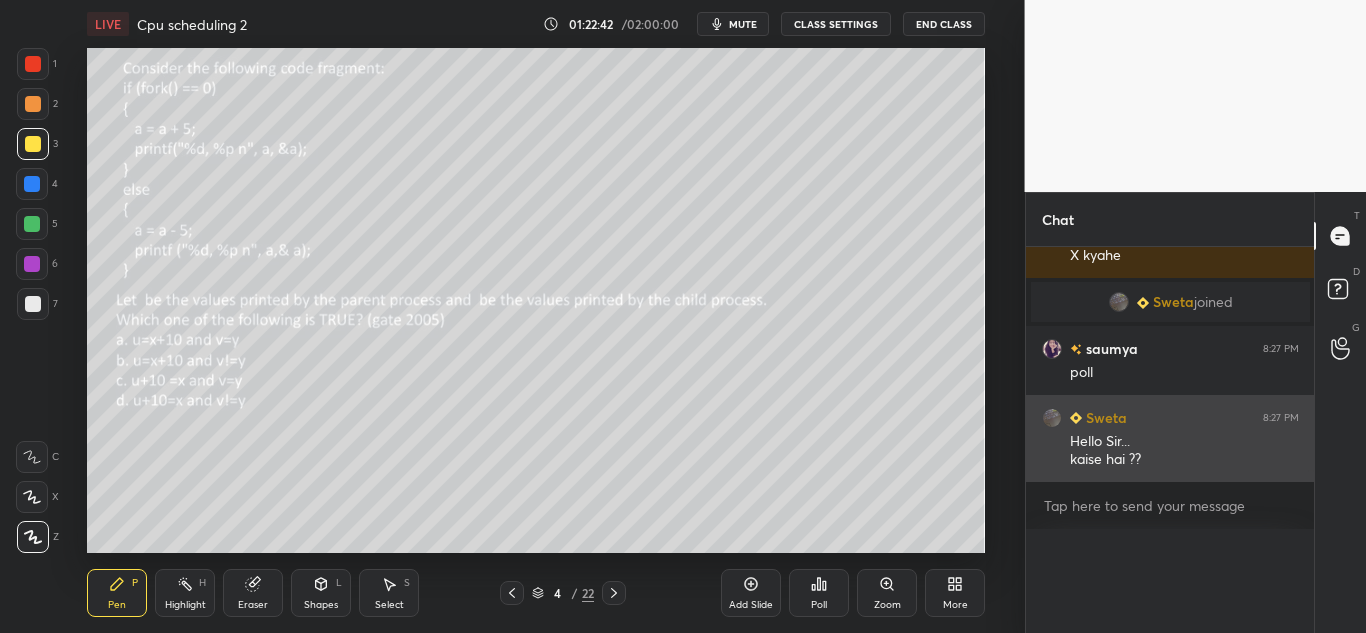 scroll, scrollTop: 0, scrollLeft: 0, axis: both 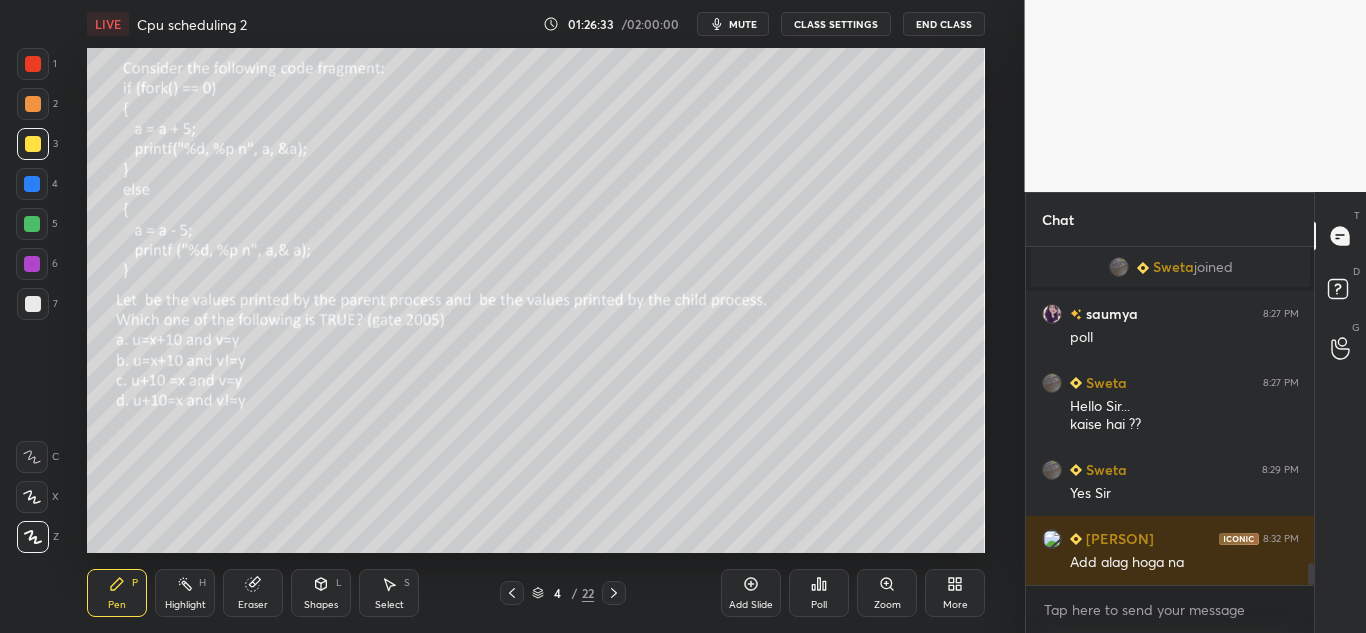 click 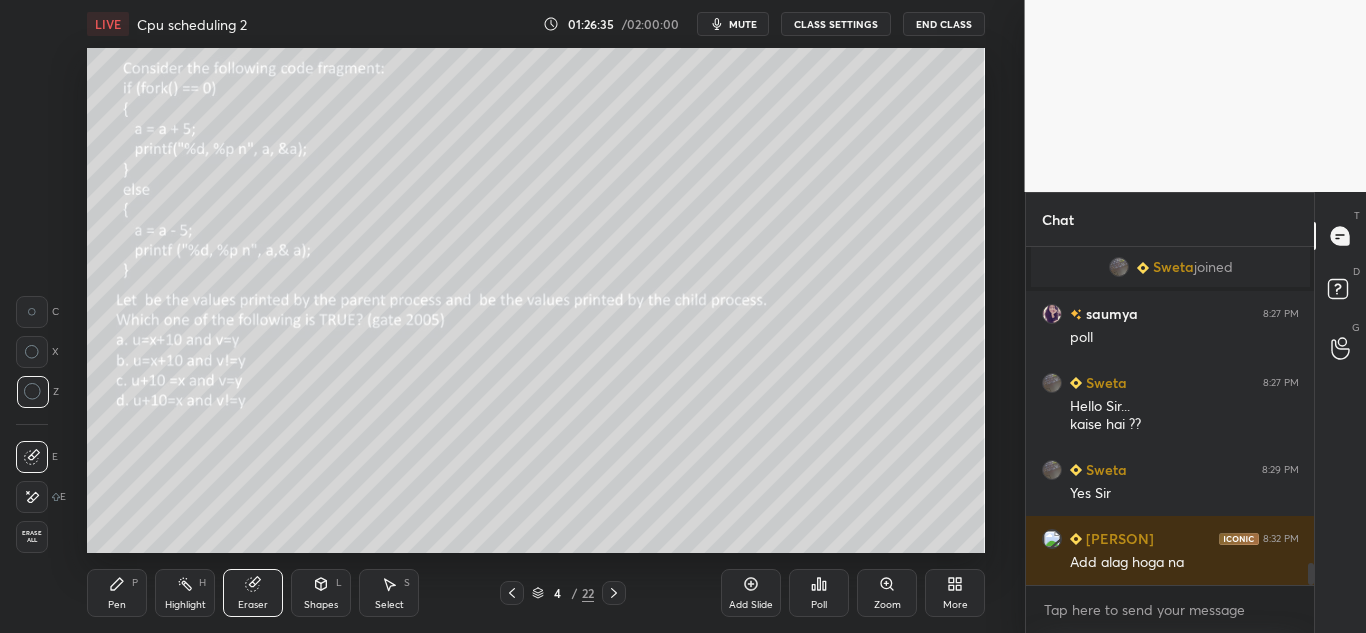 click 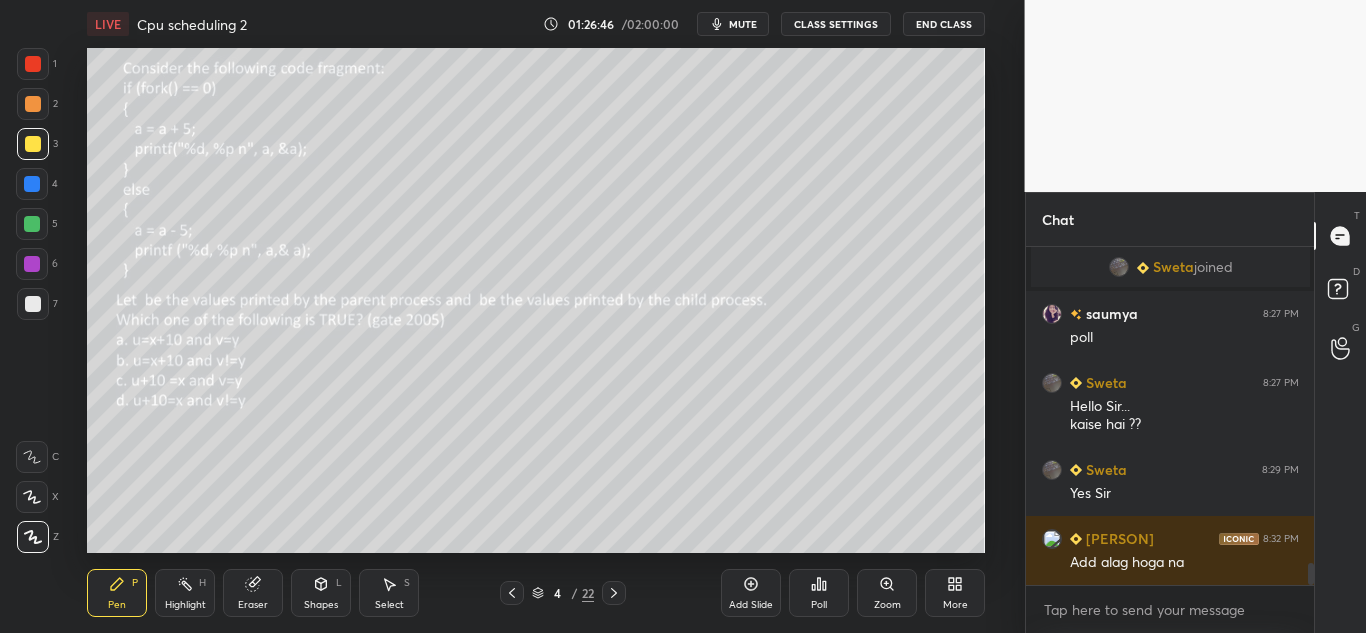 click 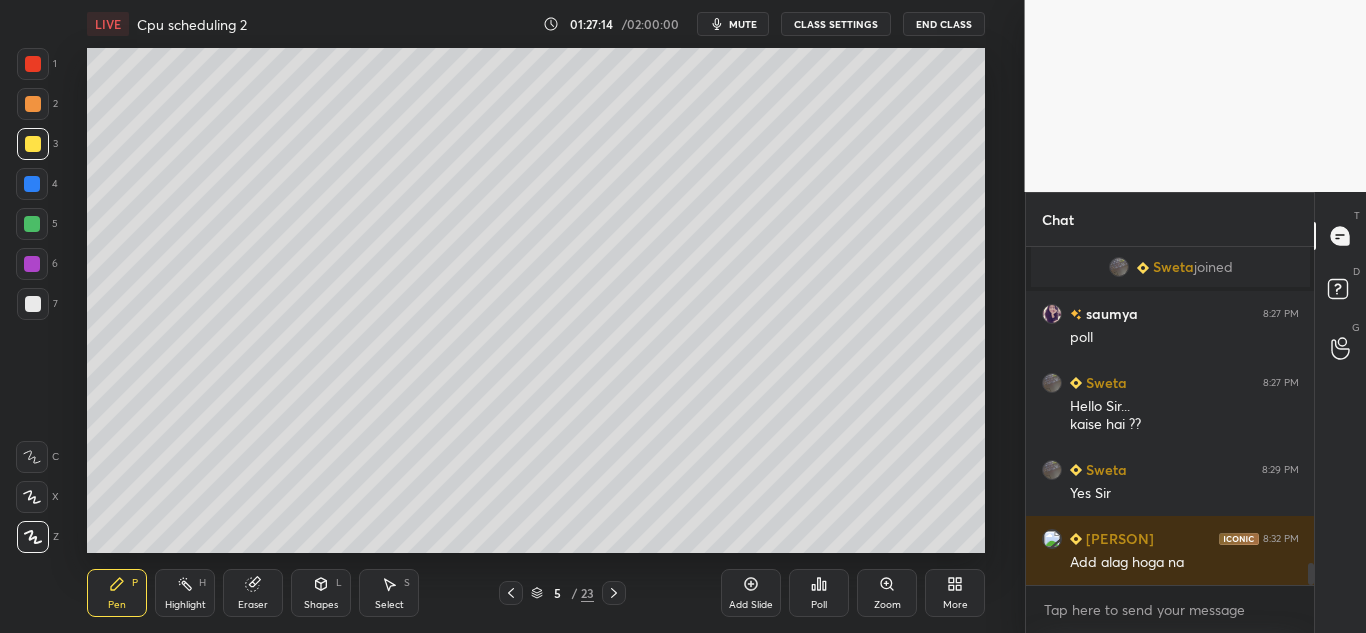 click 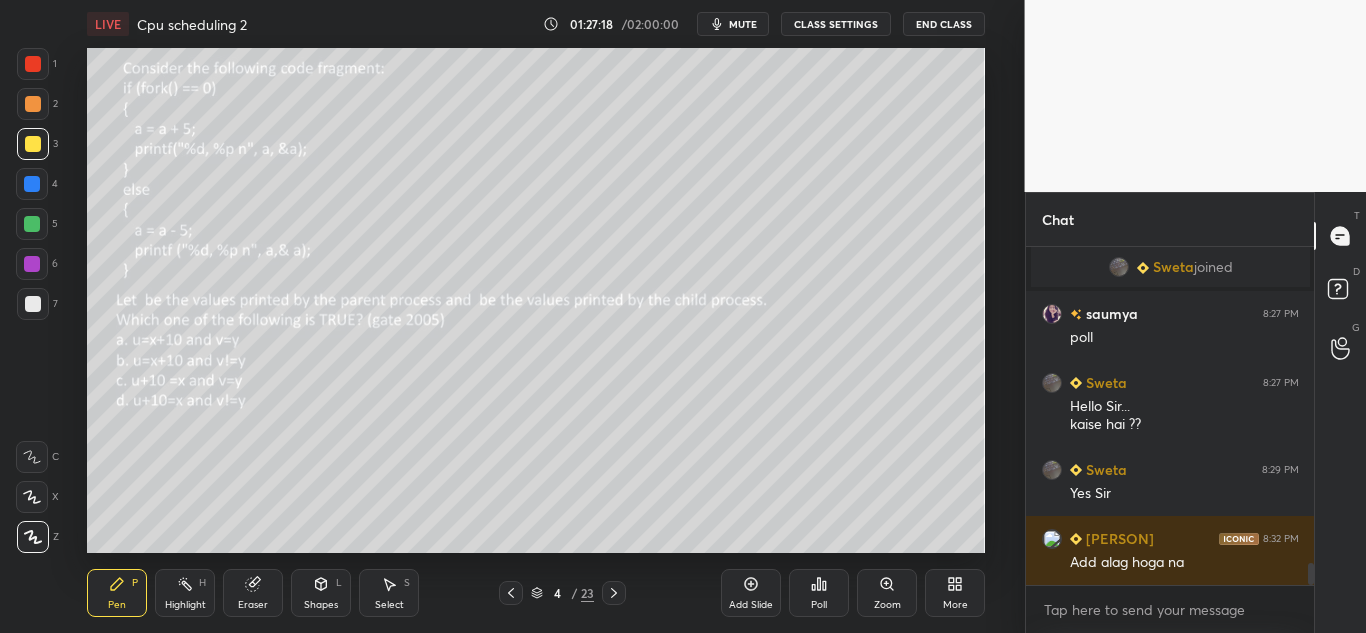 click 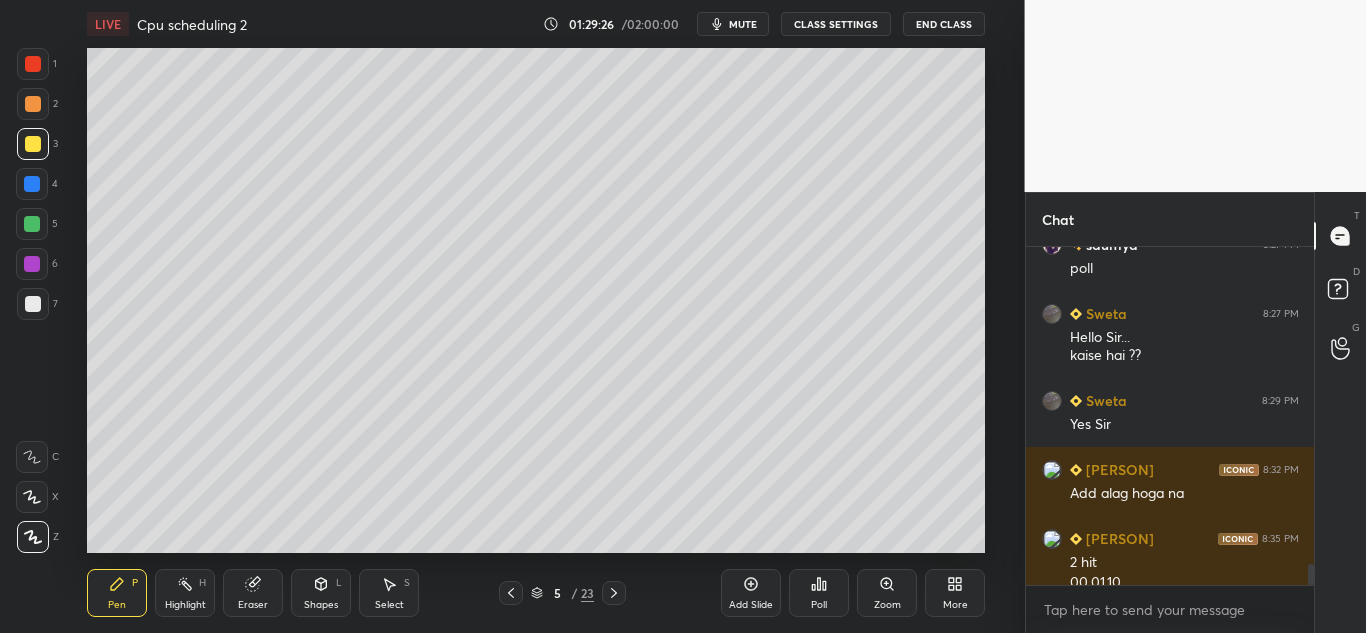 scroll, scrollTop: 5017, scrollLeft: 0, axis: vertical 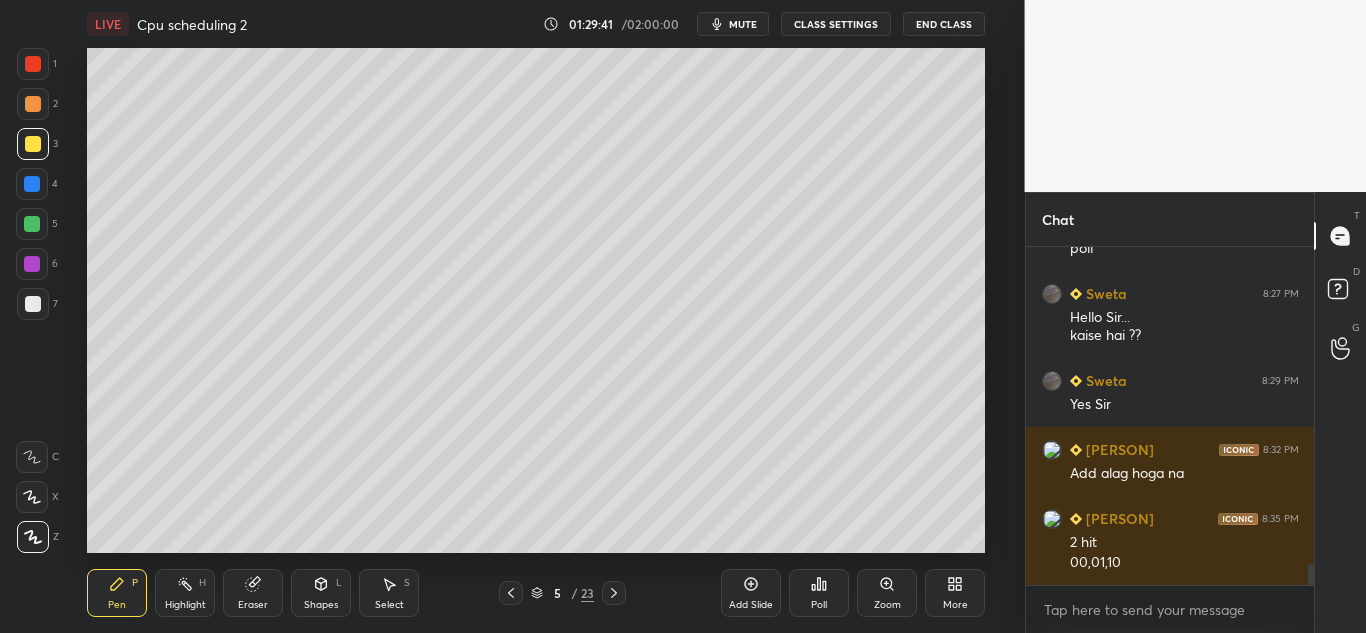 click 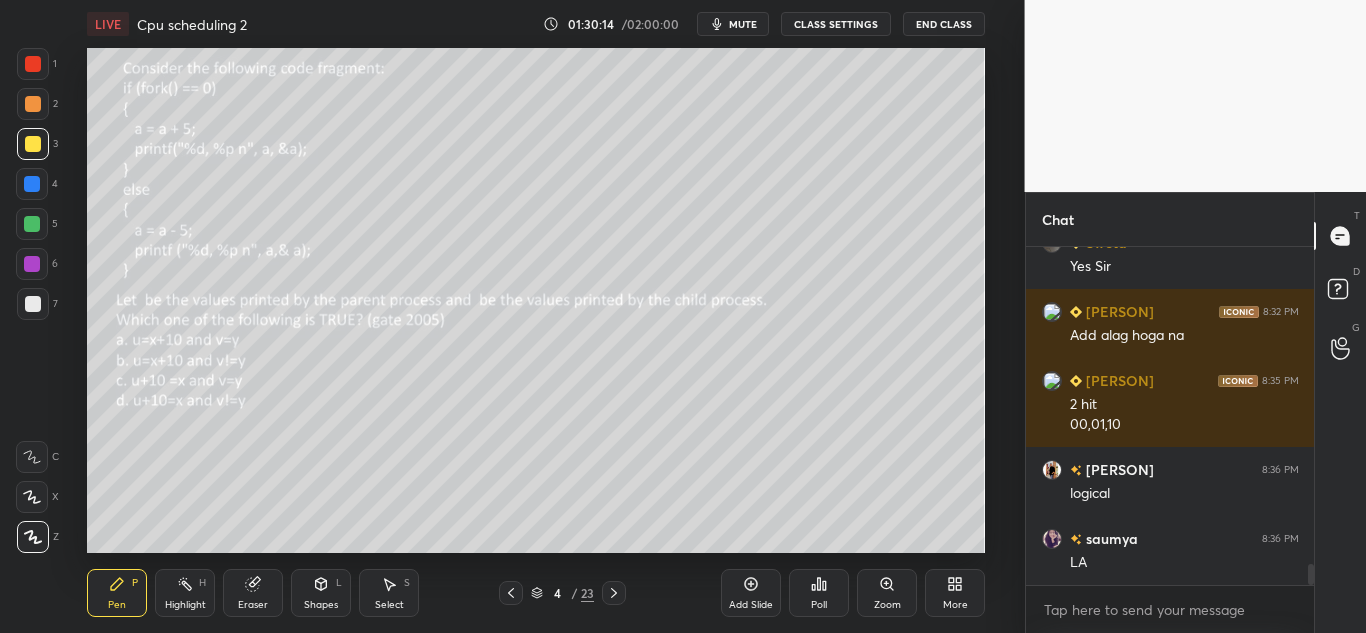 scroll, scrollTop: 5224, scrollLeft: 0, axis: vertical 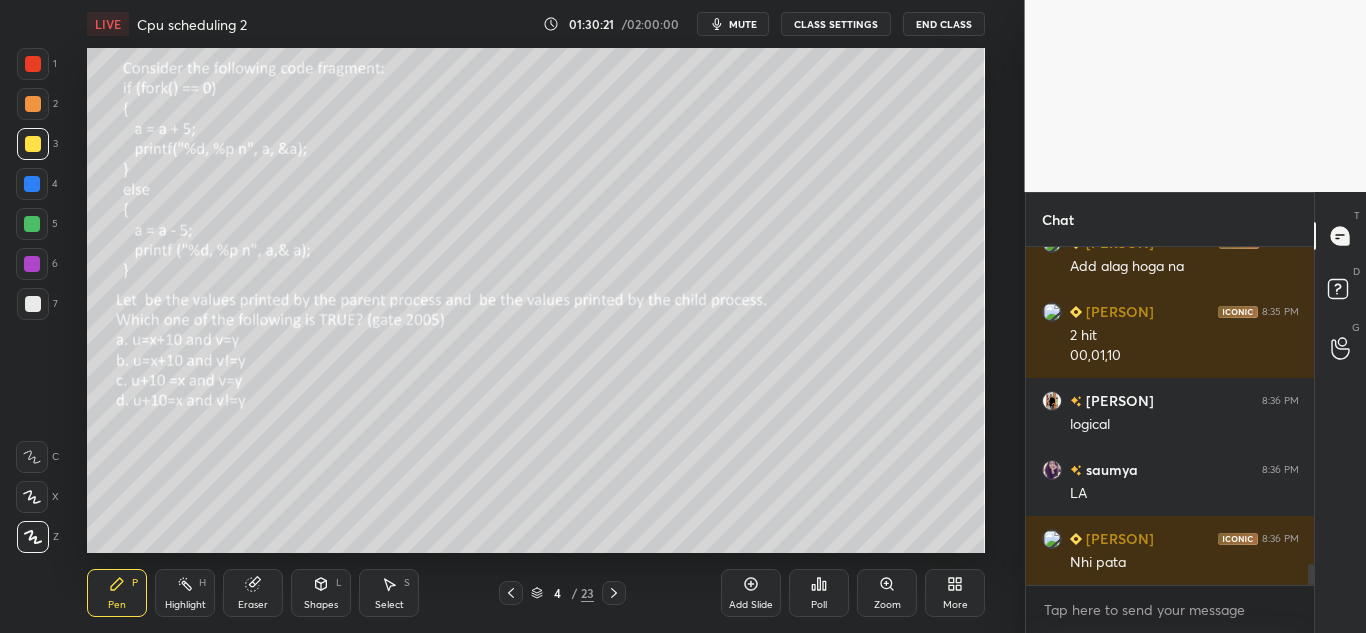 click 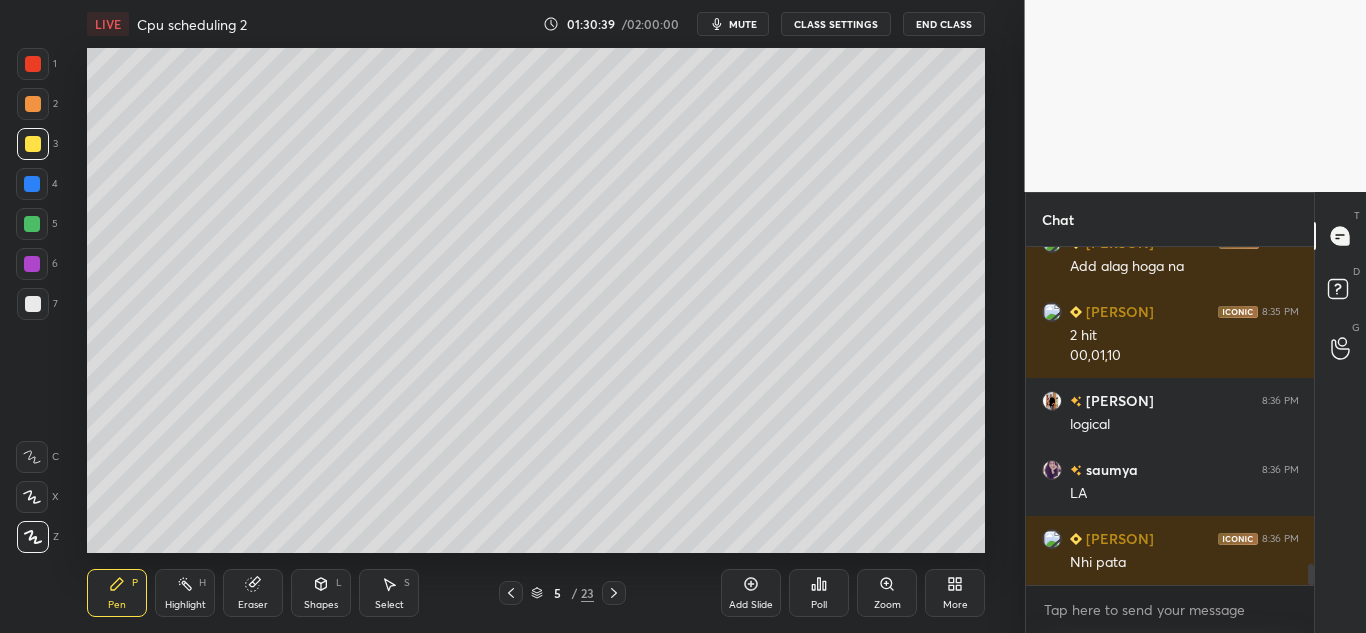 scroll, scrollTop: 5311, scrollLeft: 0, axis: vertical 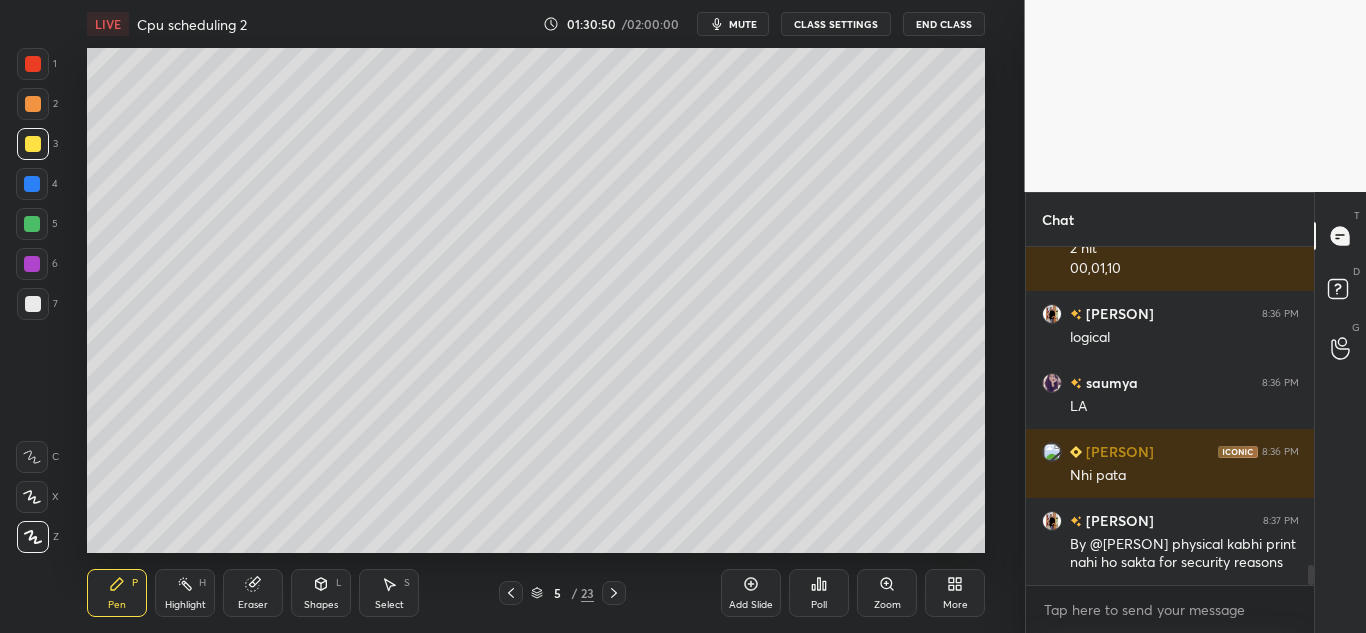 click 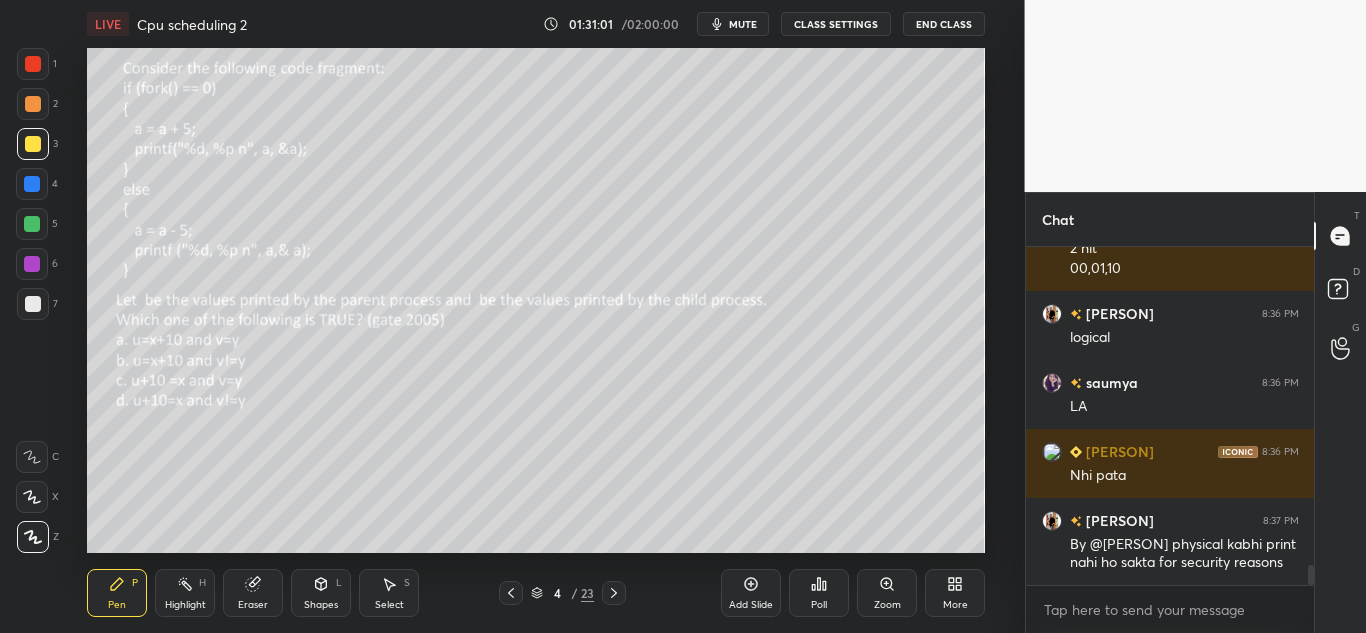 click 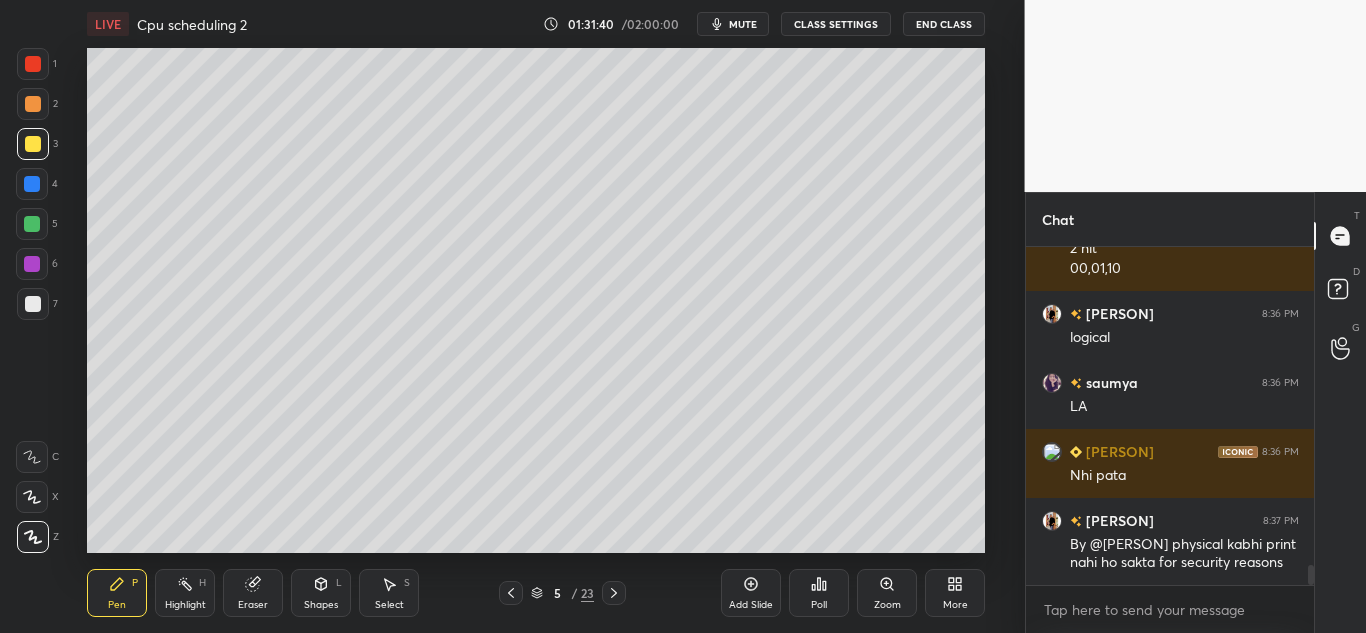 scroll, scrollTop: 5380, scrollLeft: 0, axis: vertical 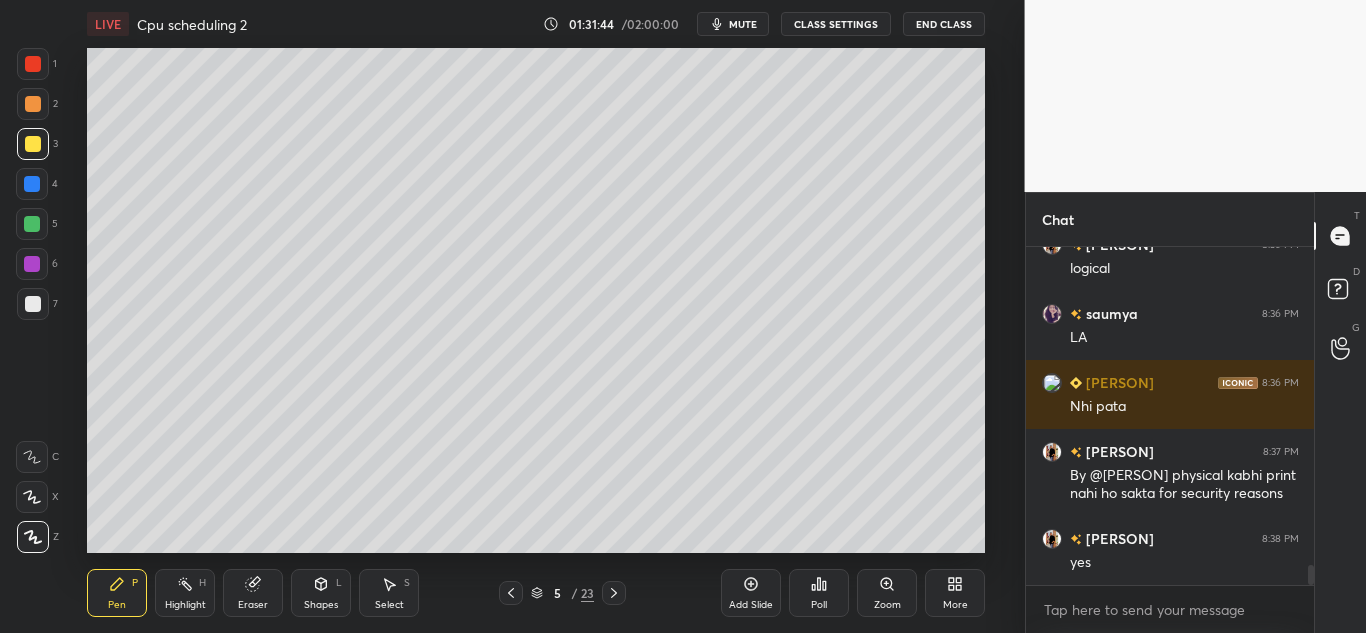 click 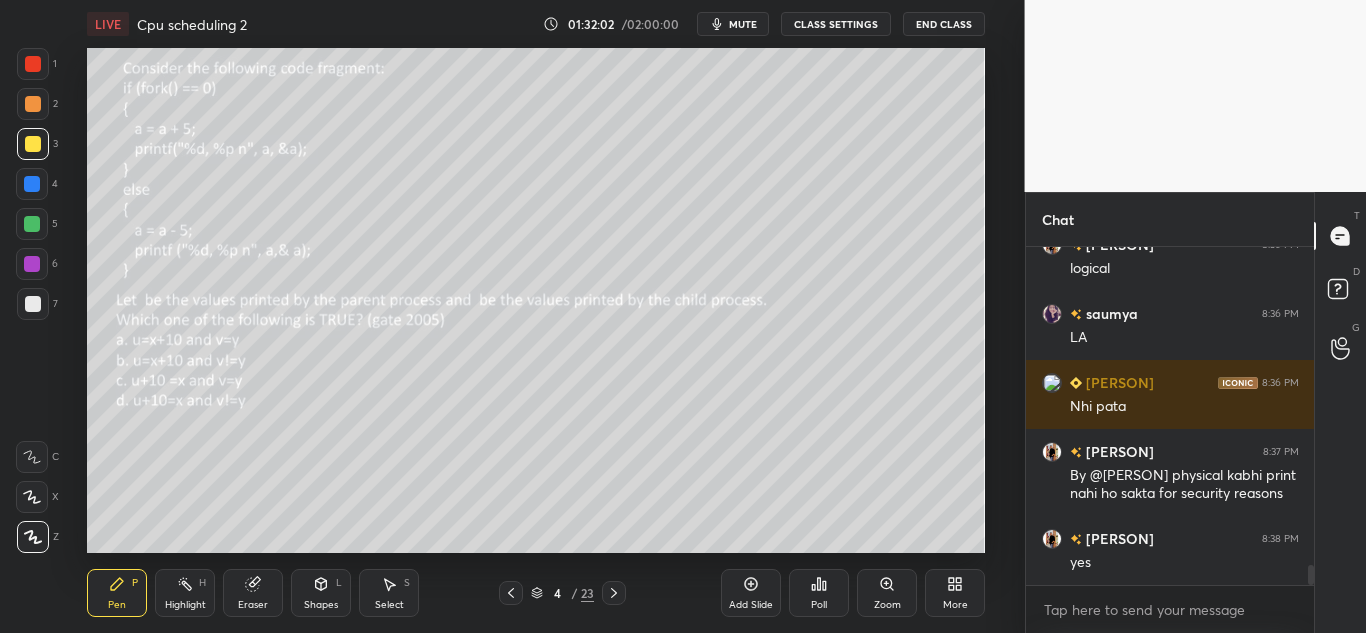 scroll, scrollTop: 5449, scrollLeft: 0, axis: vertical 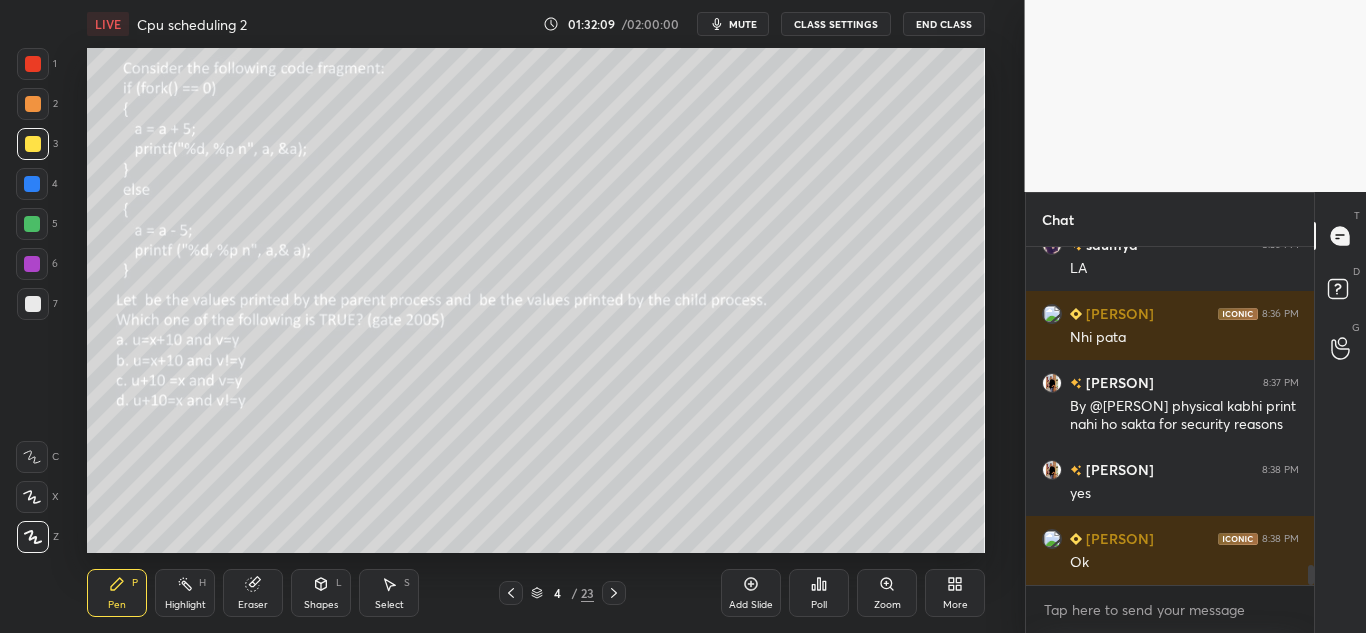 click at bounding box center (614, 593) 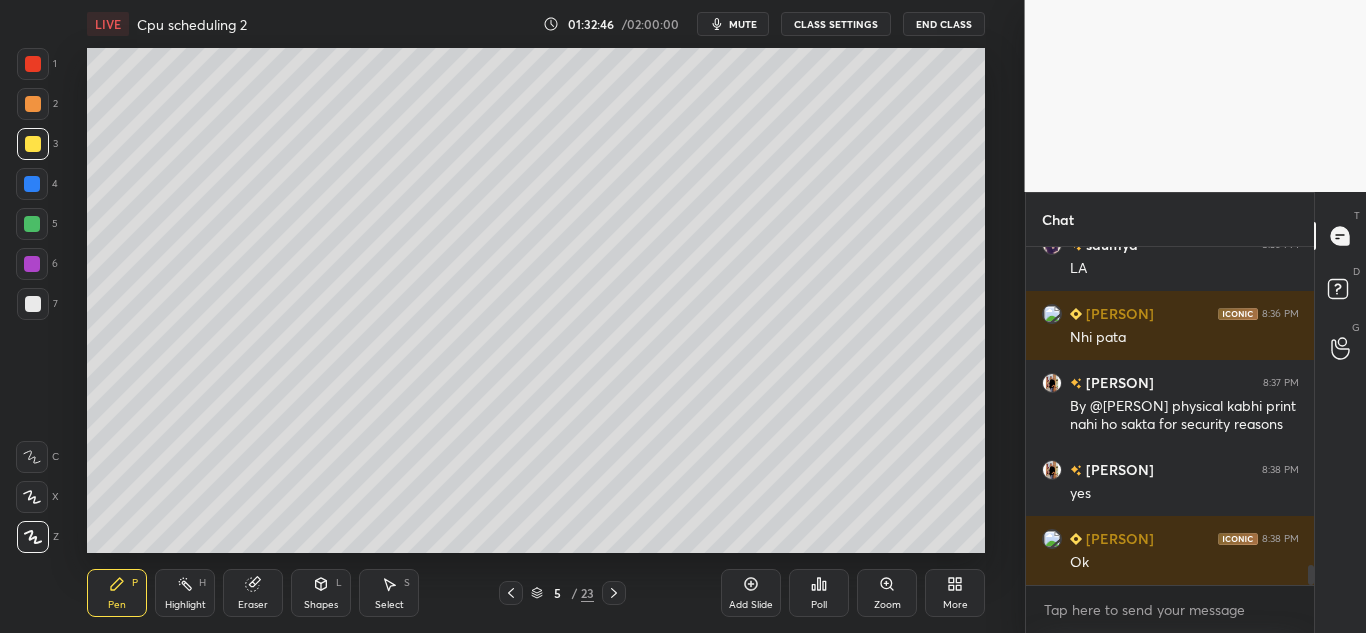 click 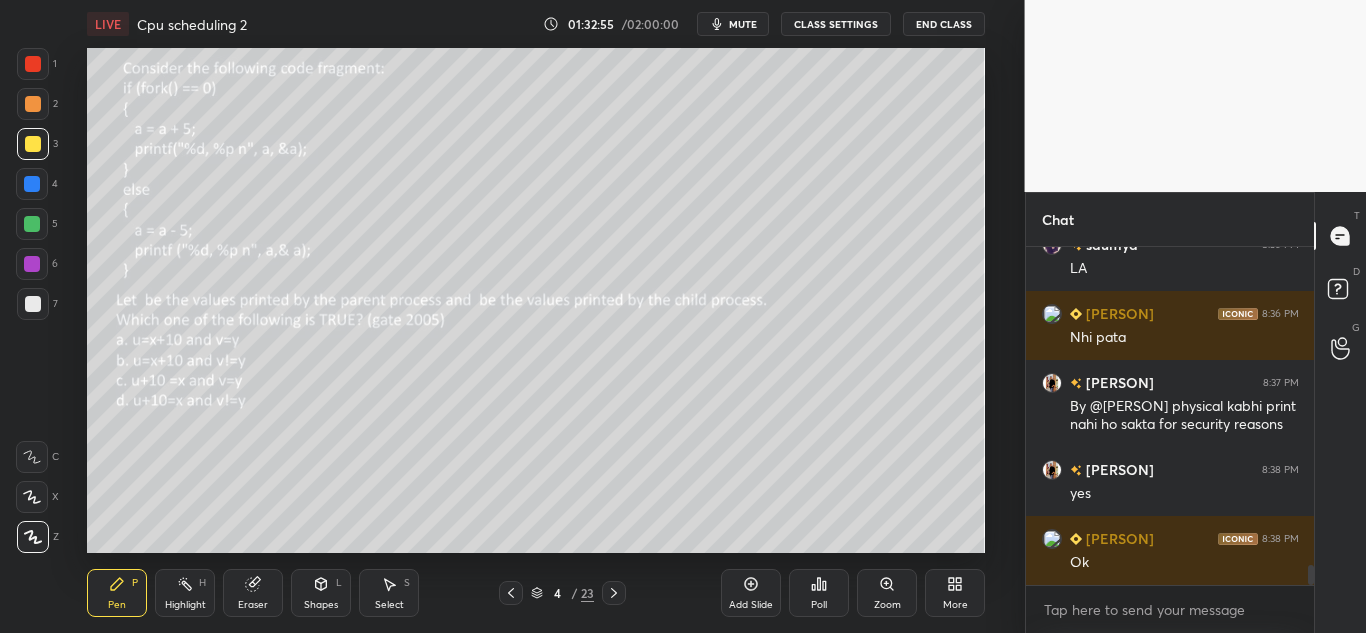click 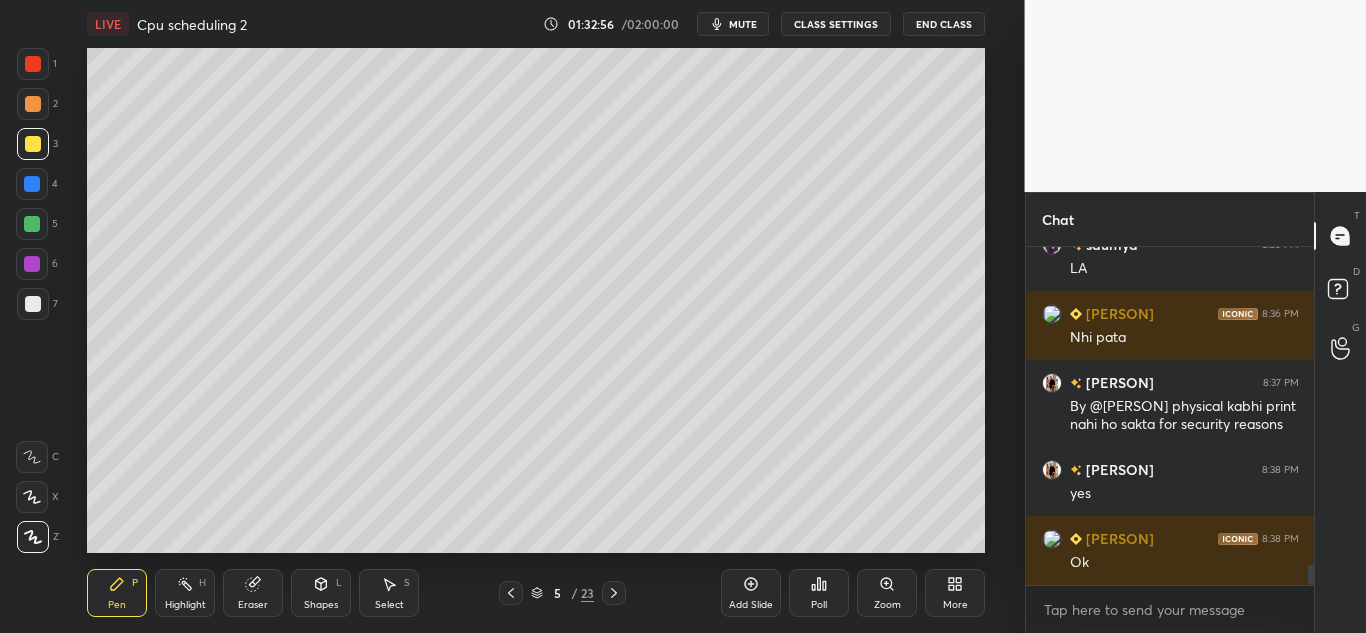 click 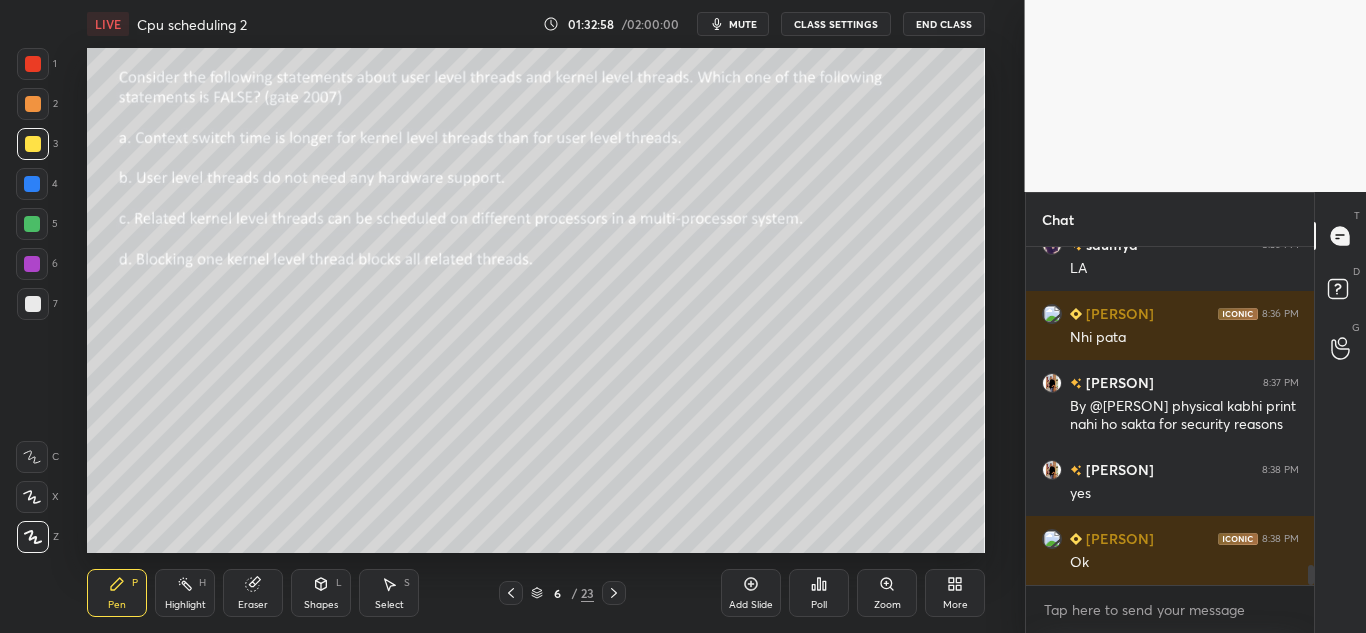 click 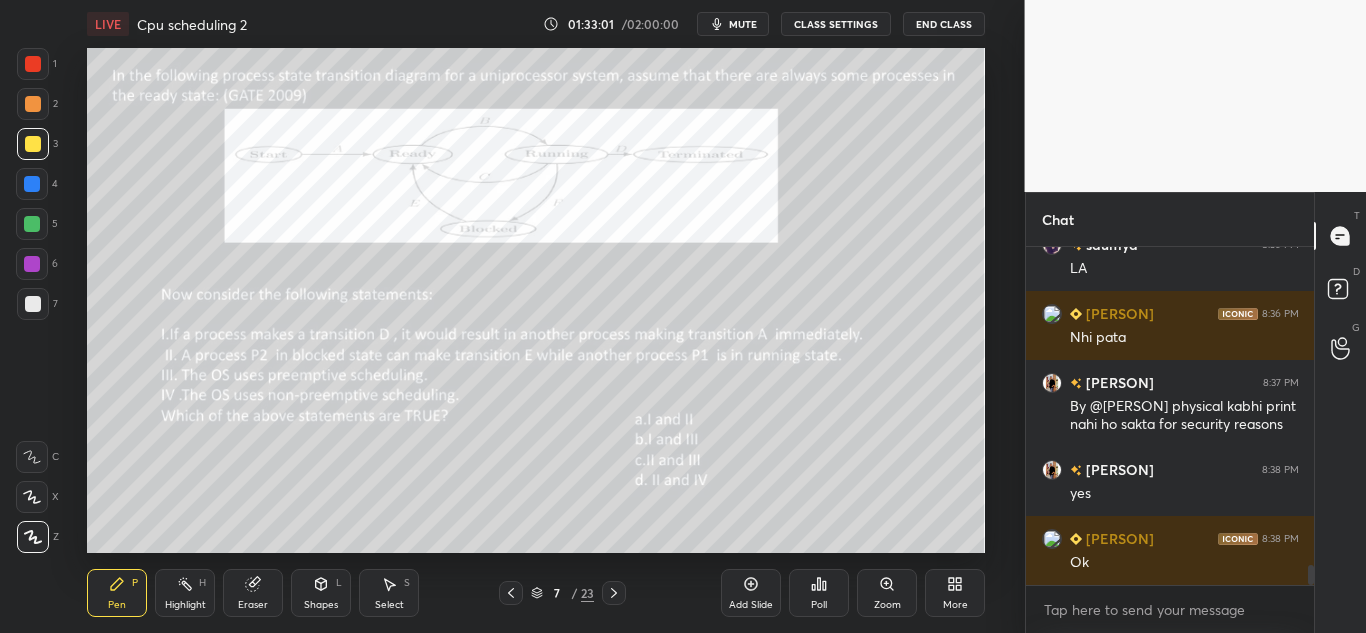 click 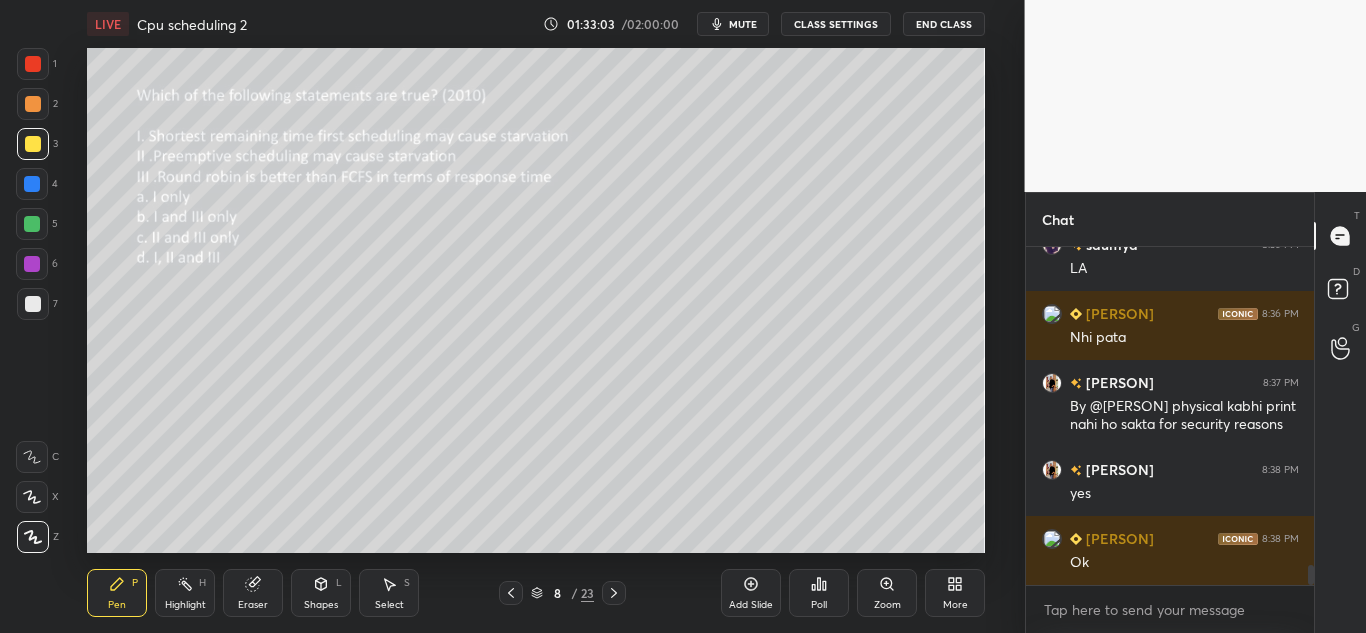 click 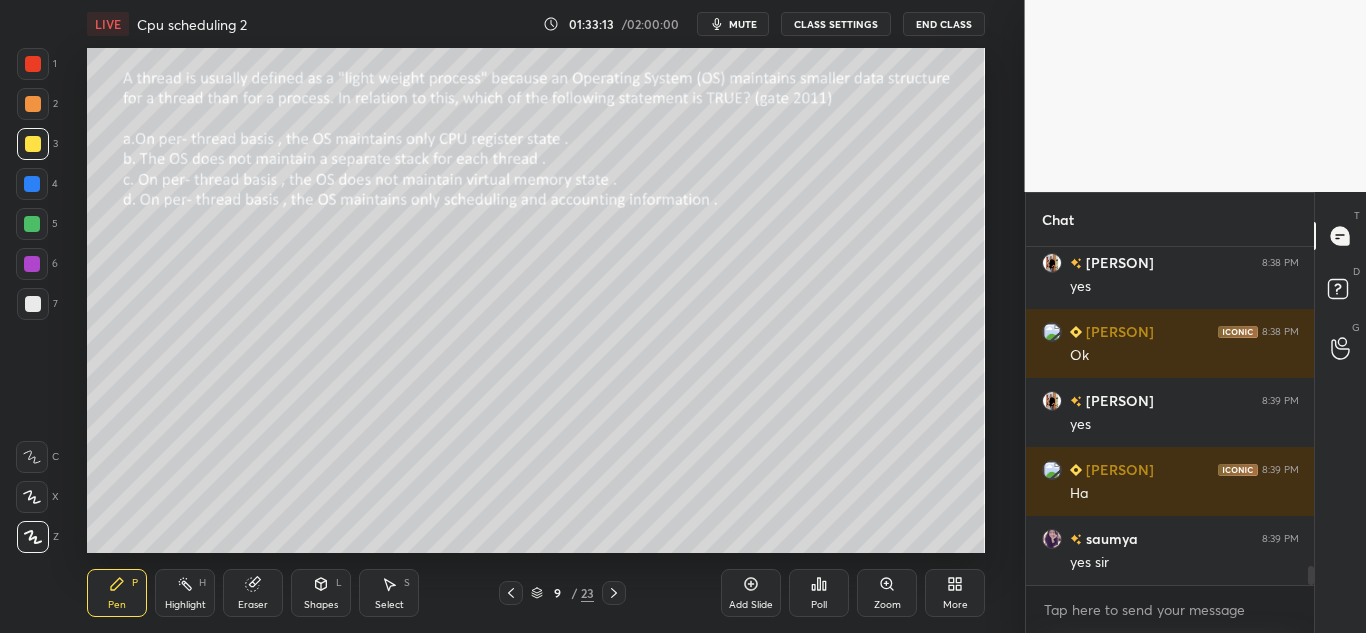 scroll, scrollTop: 5725, scrollLeft: 0, axis: vertical 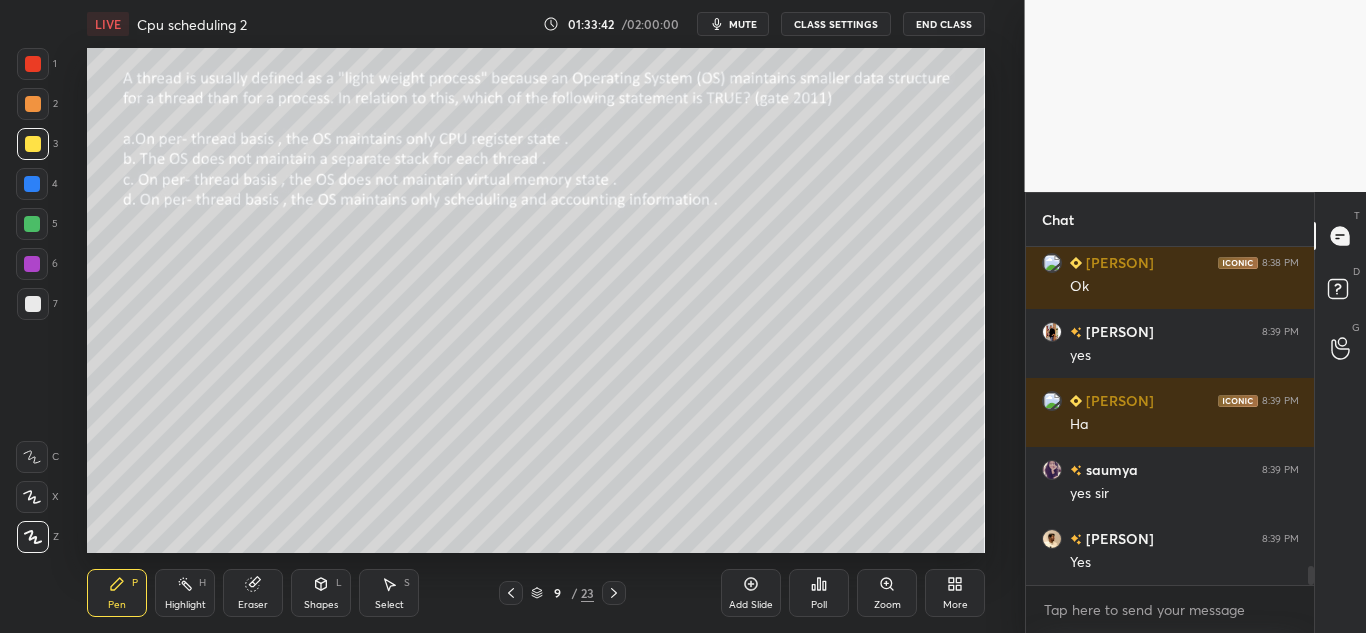 click 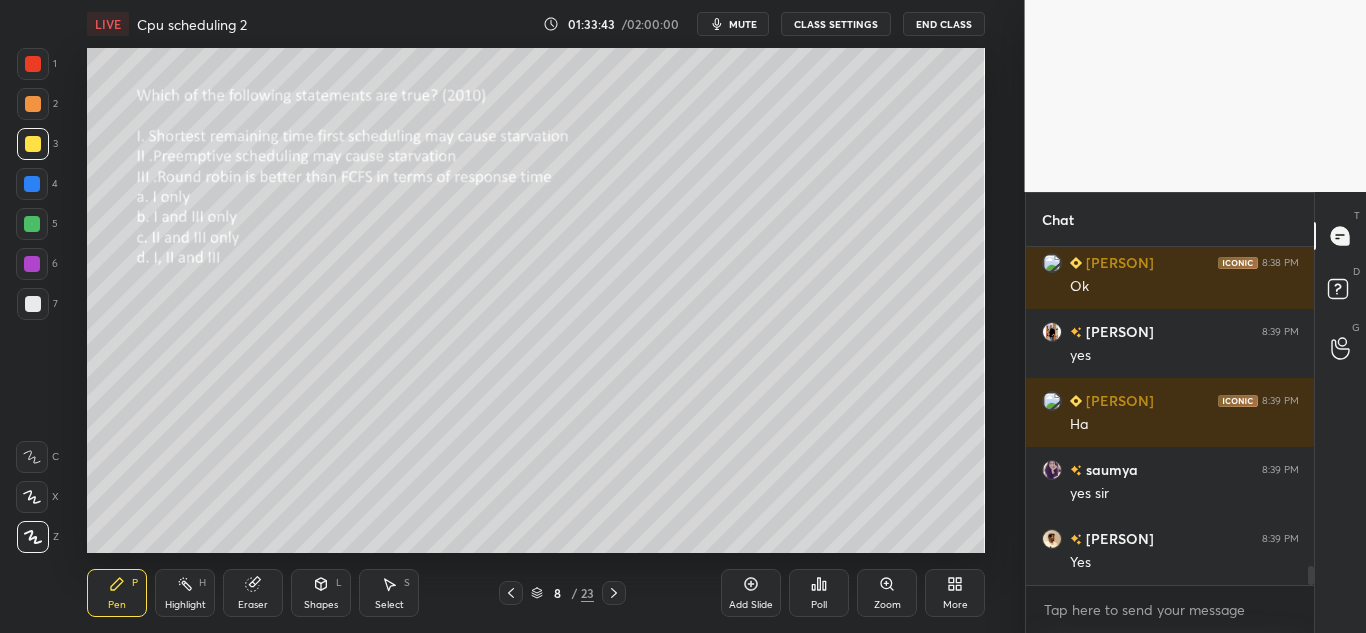 click 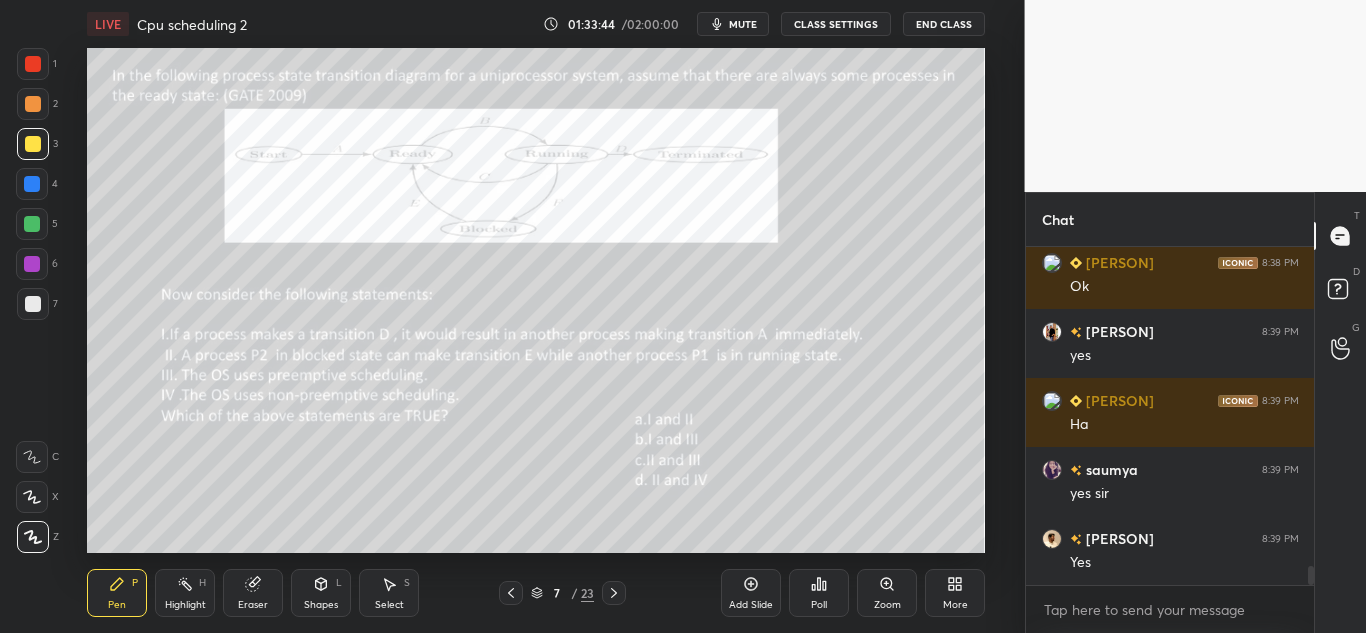 click 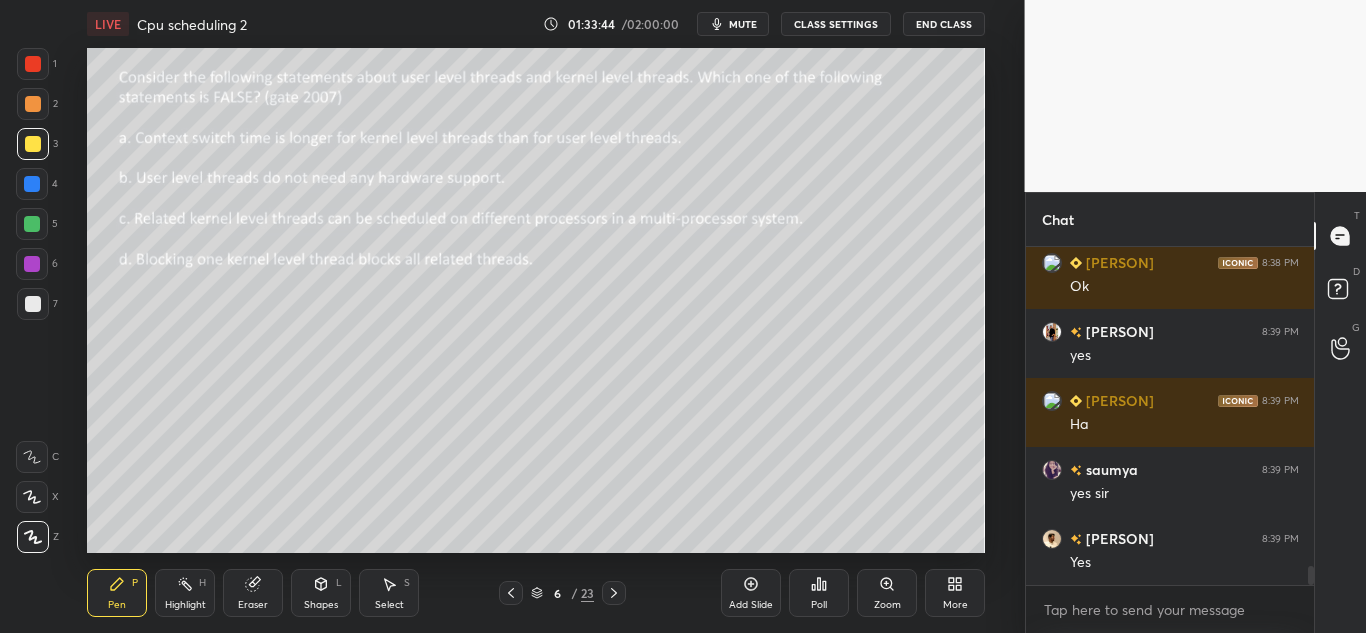 click 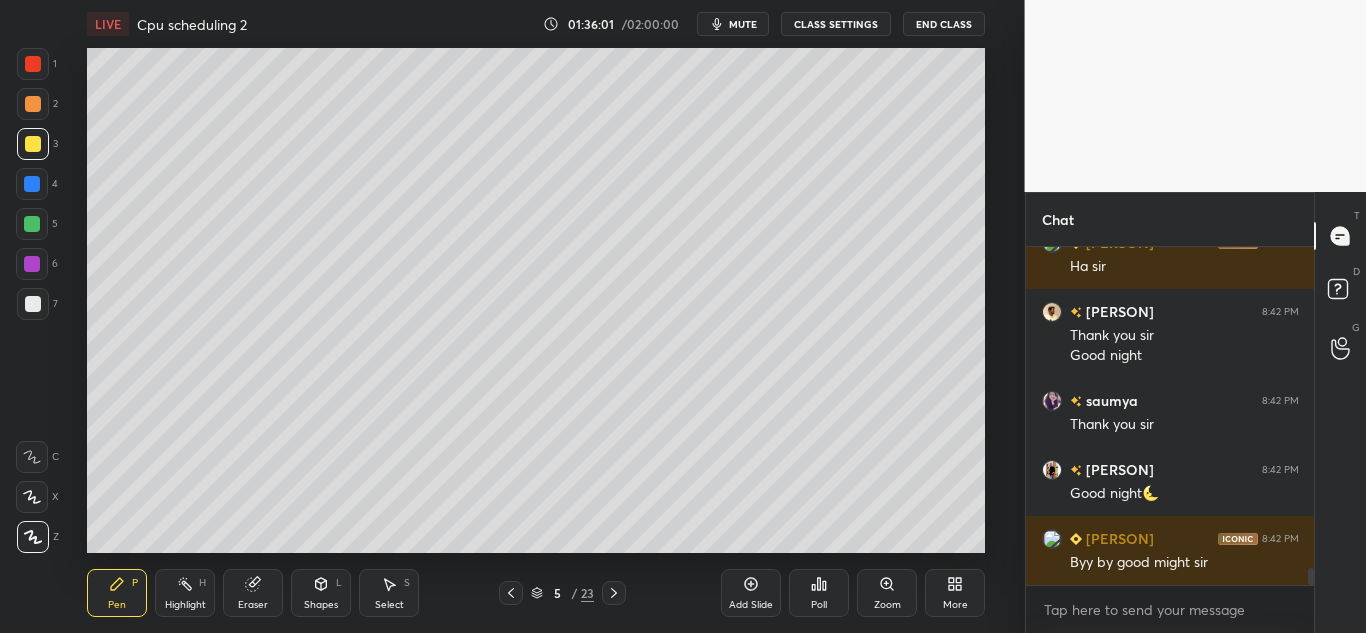 scroll, scrollTop: 6562, scrollLeft: 0, axis: vertical 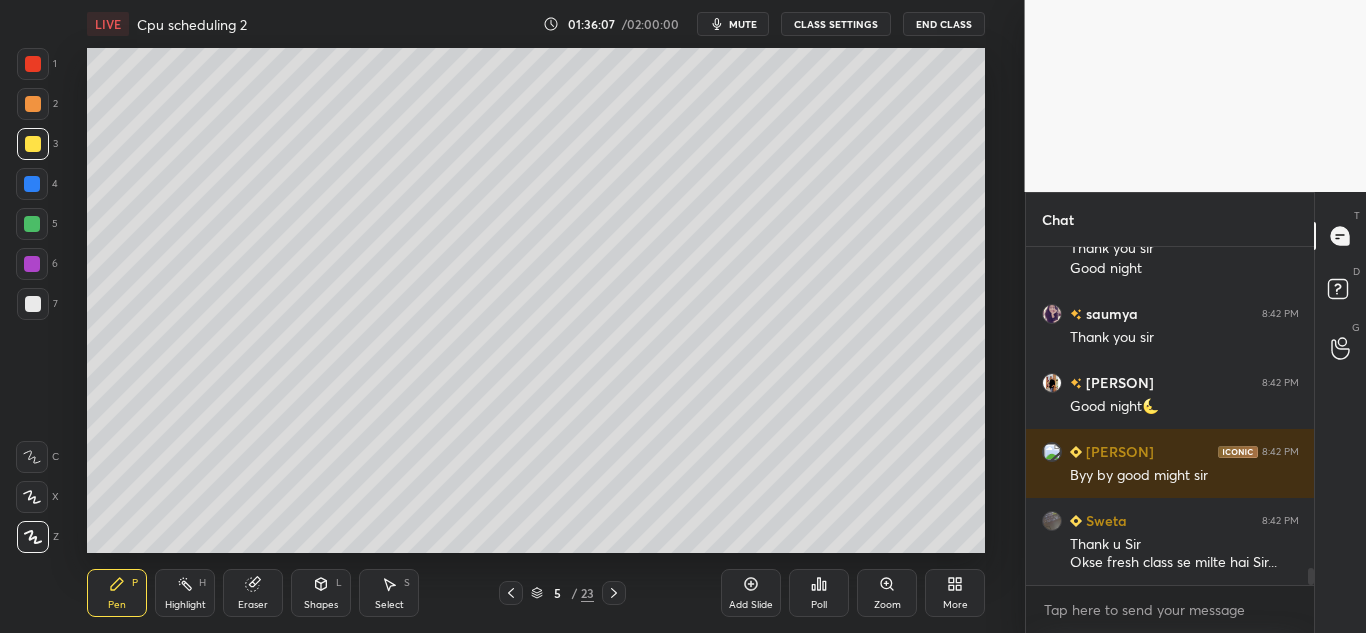 click on "End Class" at bounding box center (944, 24) 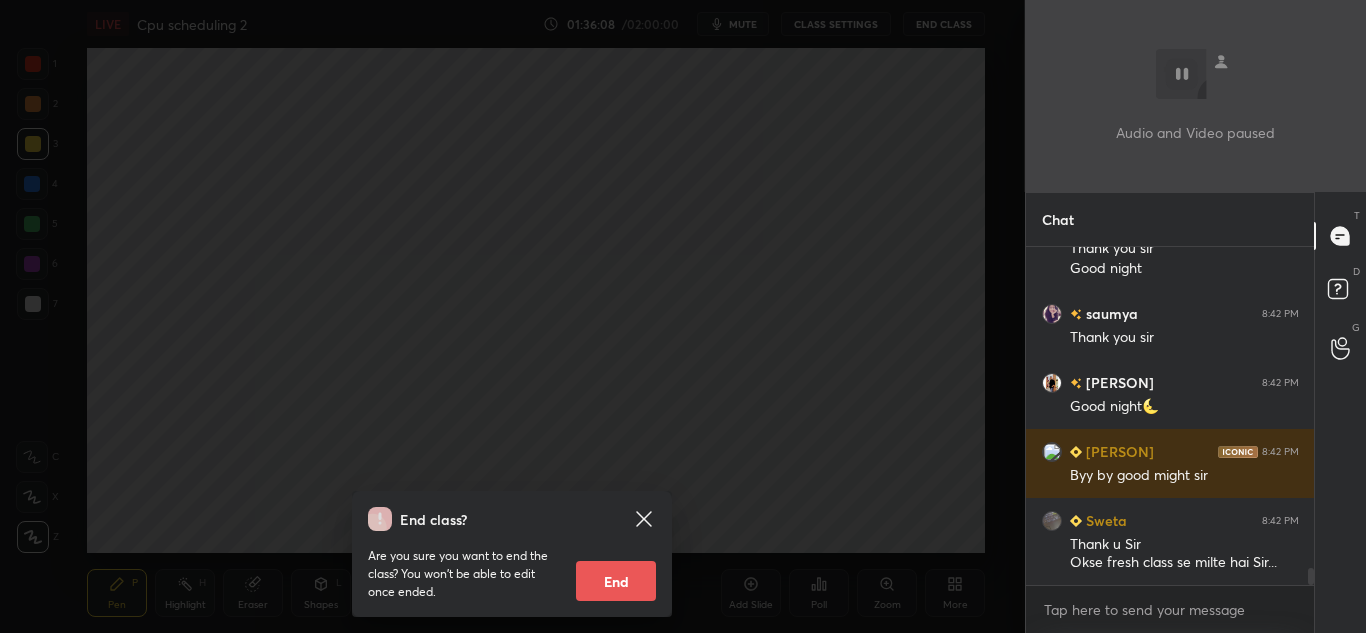 click on "End" at bounding box center [616, 581] 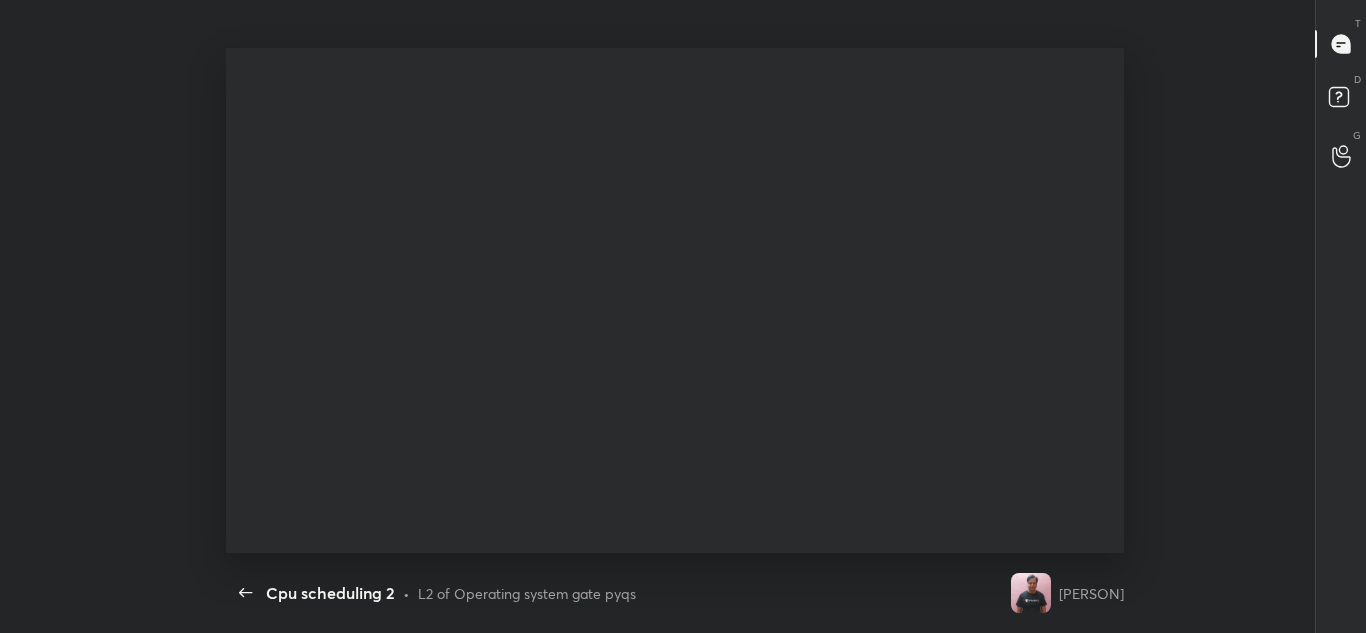 type on "x" 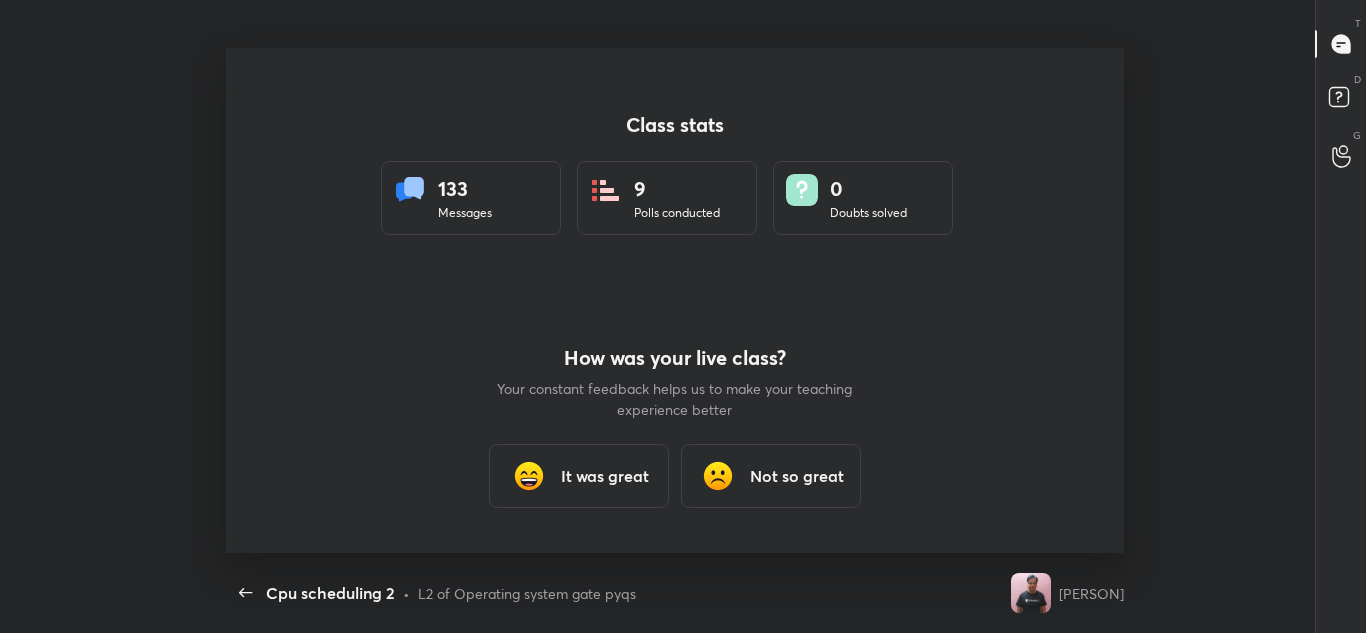scroll, scrollTop: 0, scrollLeft: 0, axis: both 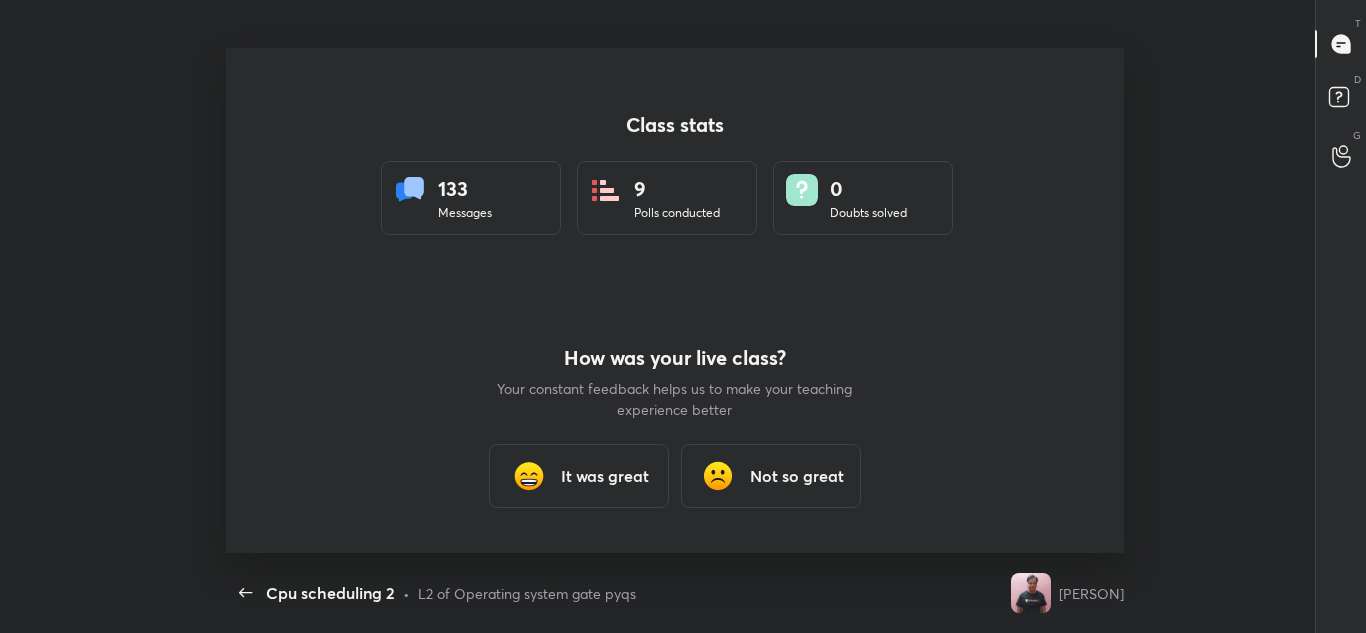click on "It was great" at bounding box center [579, 476] 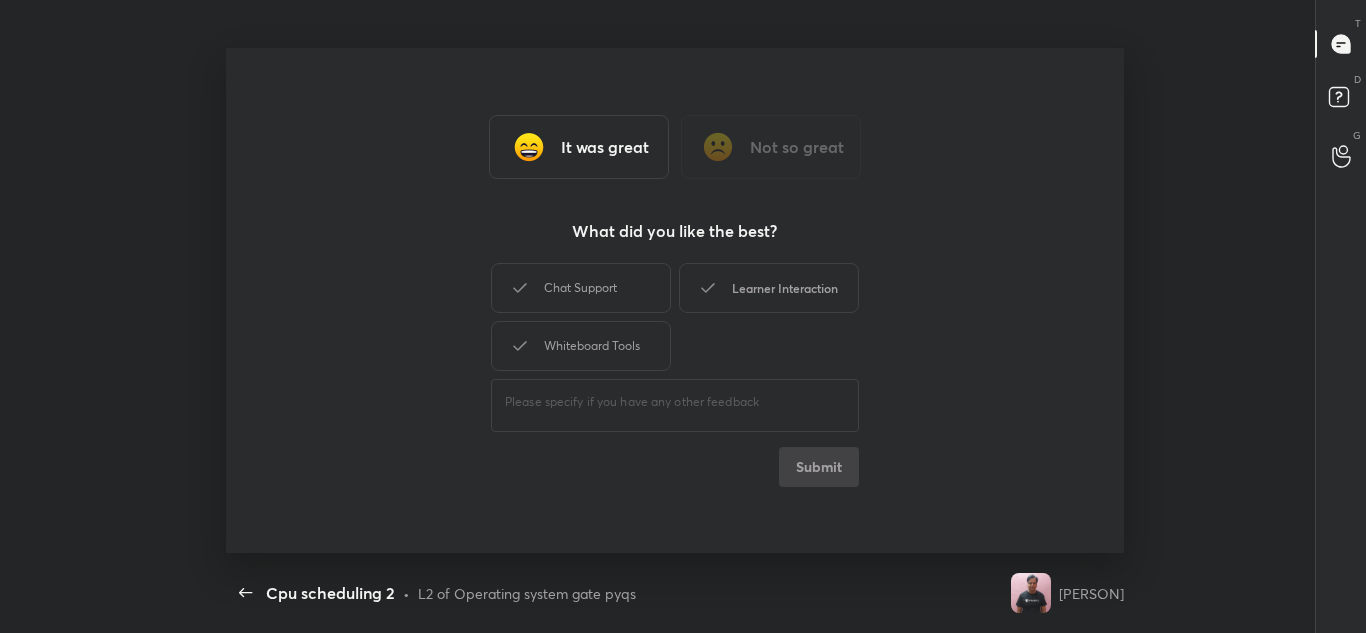 click on "Chat Support" at bounding box center (581, 288) 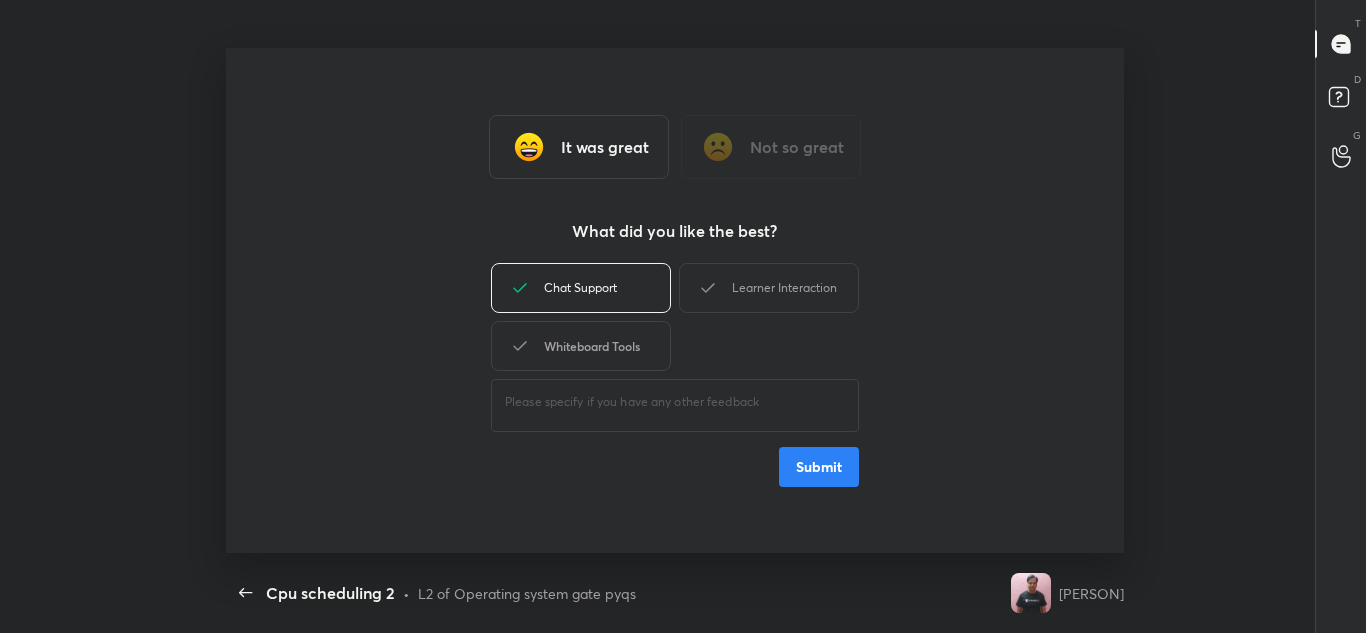 click on "Learner Interaction" at bounding box center (769, 288) 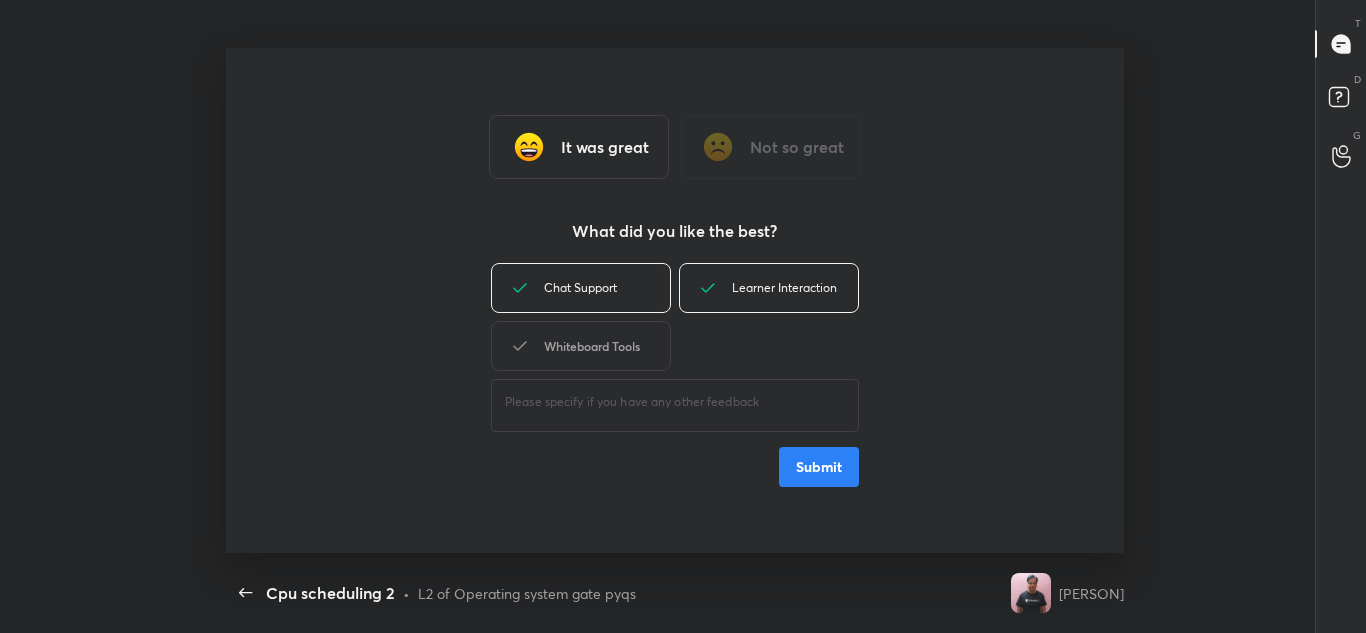 click on "Whiteboard Tools" at bounding box center [581, 346] 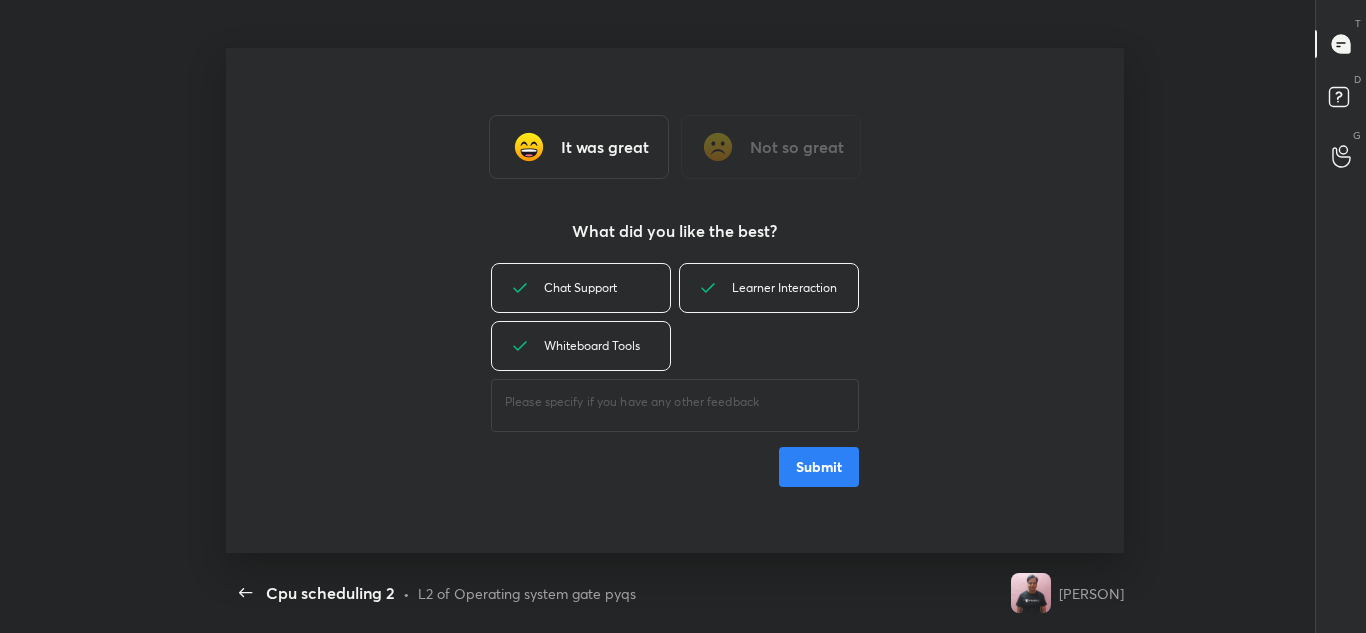 click on "Submit" at bounding box center [819, 467] 